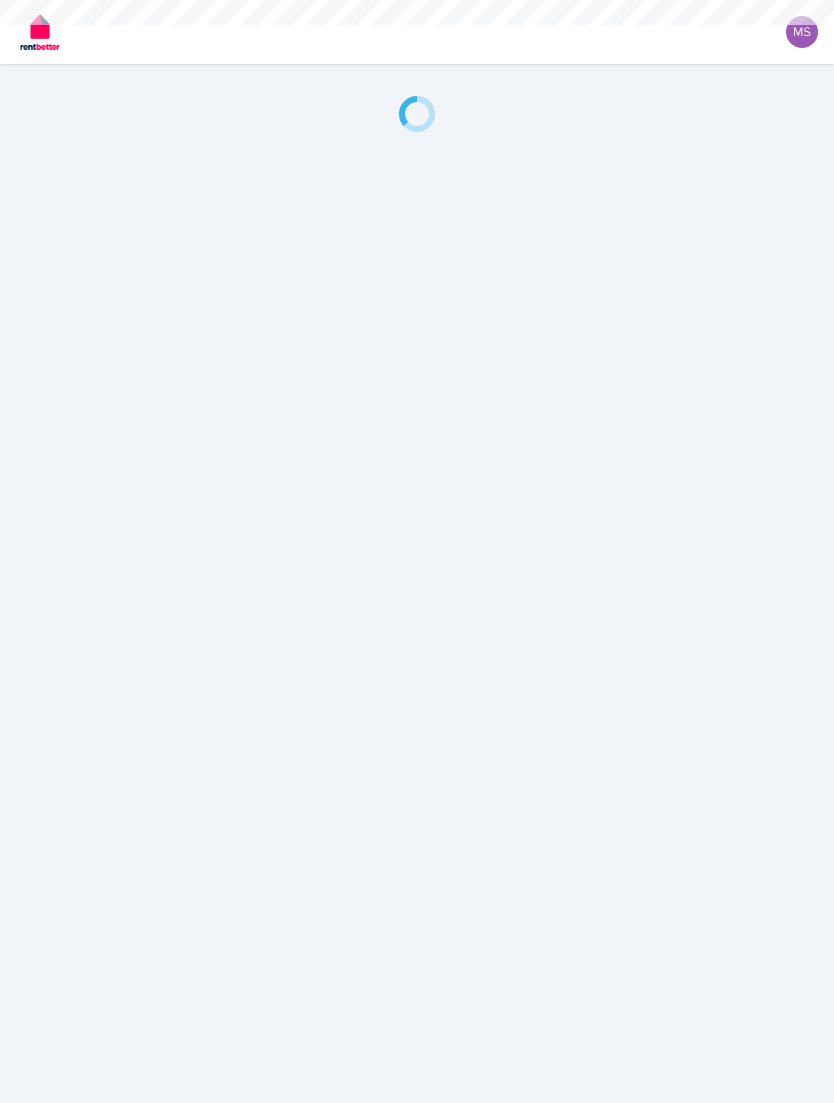 scroll, scrollTop: 0, scrollLeft: 0, axis: both 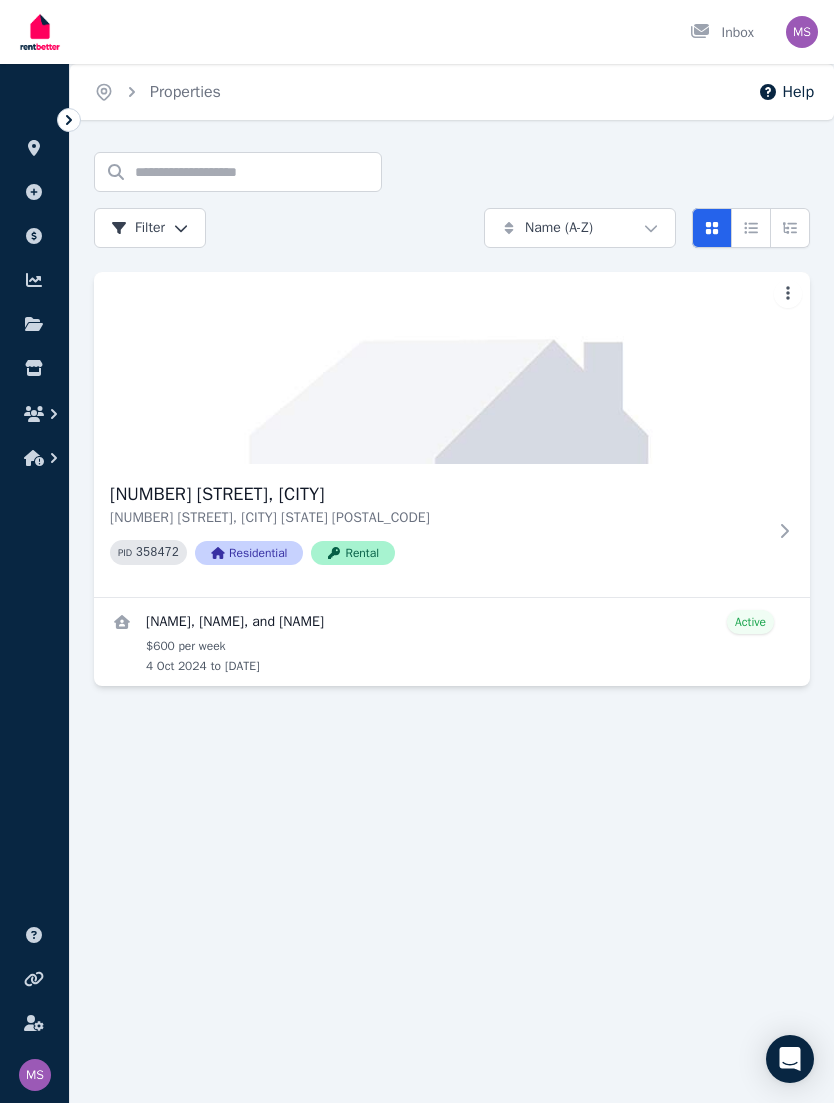 click on "3 Jacaranda Ave, Blaxland NSW 2774" at bounding box center (438, 518) 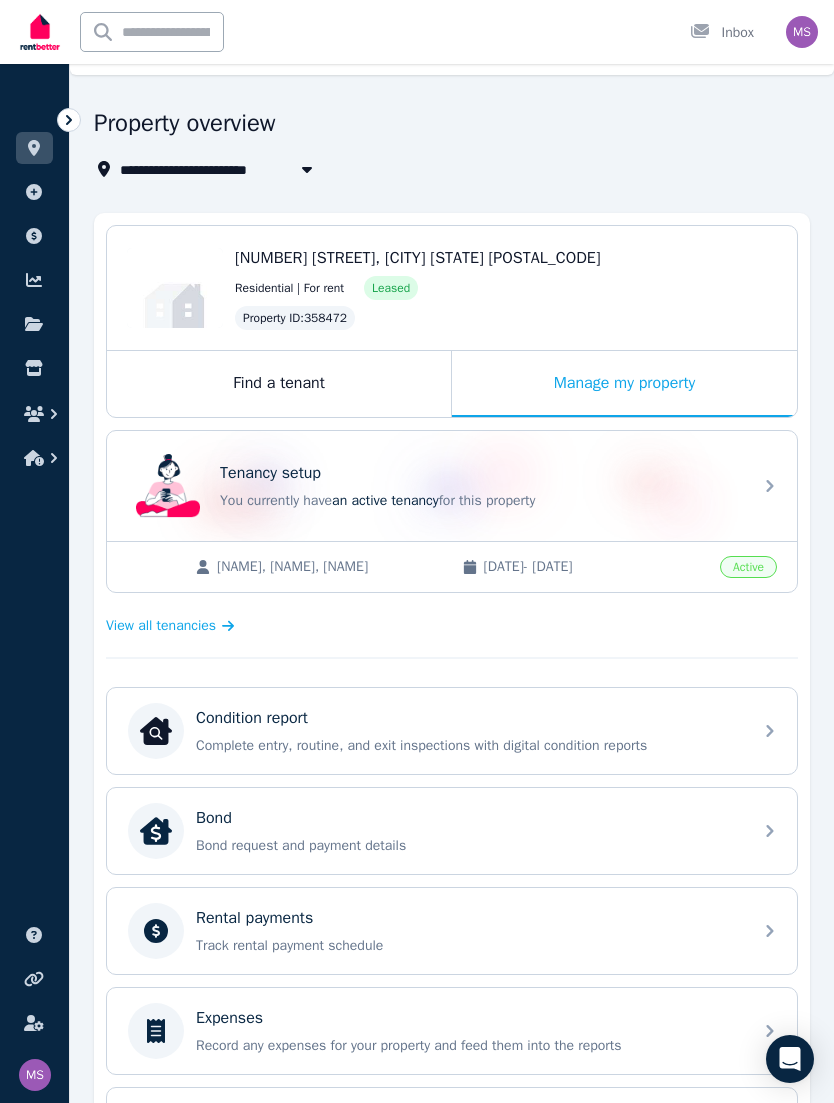 scroll, scrollTop: 0, scrollLeft: 0, axis: both 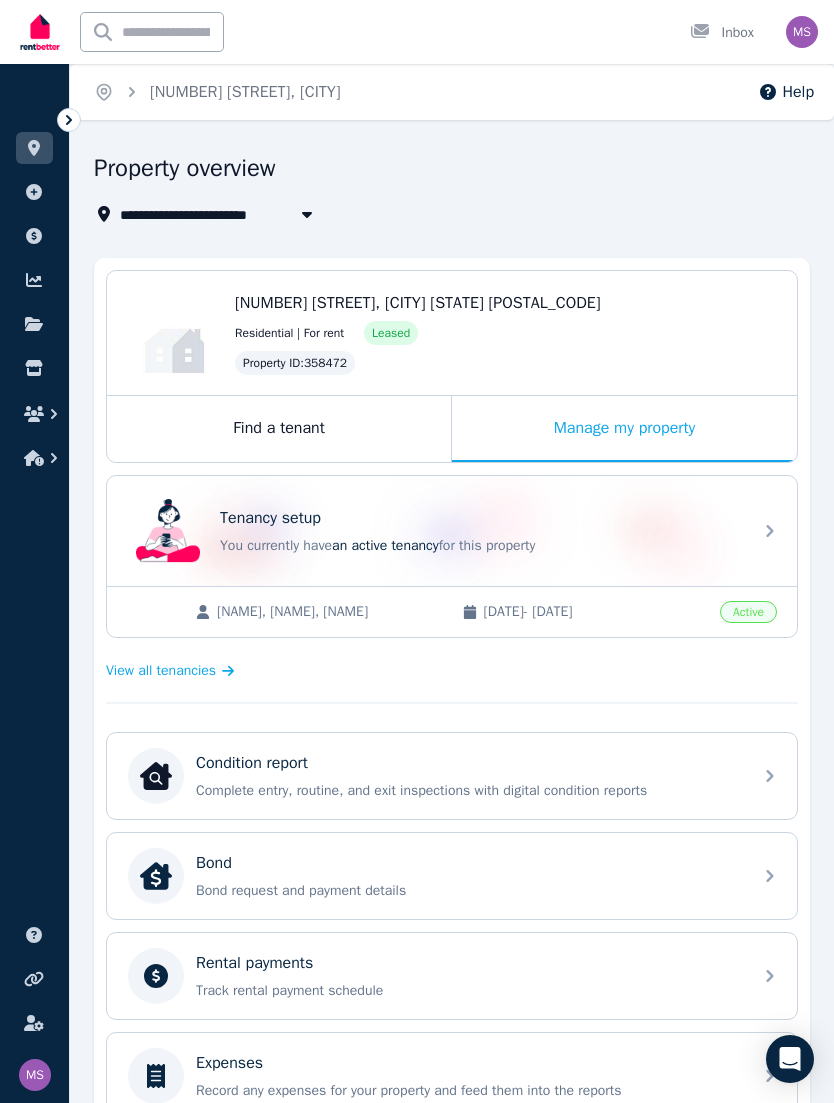 click on "Property overview" at bounding box center (446, 171) 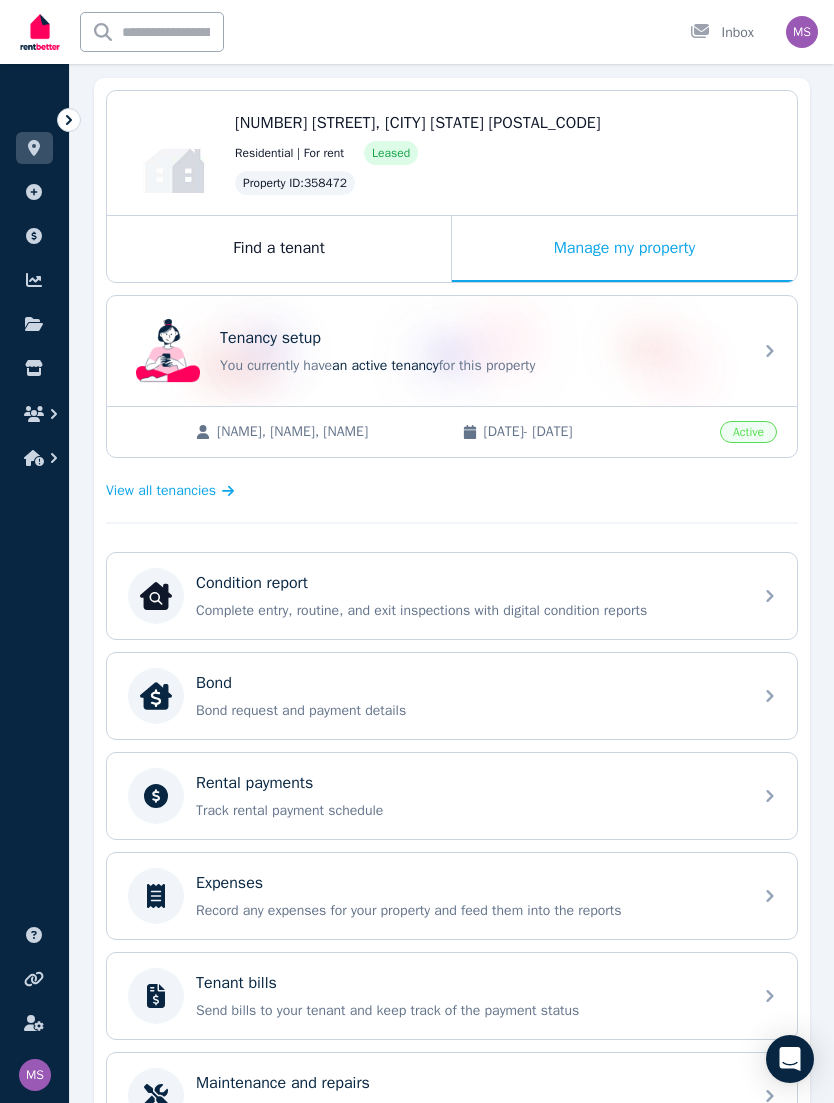scroll, scrollTop: 0, scrollLeft: 0, axis: both 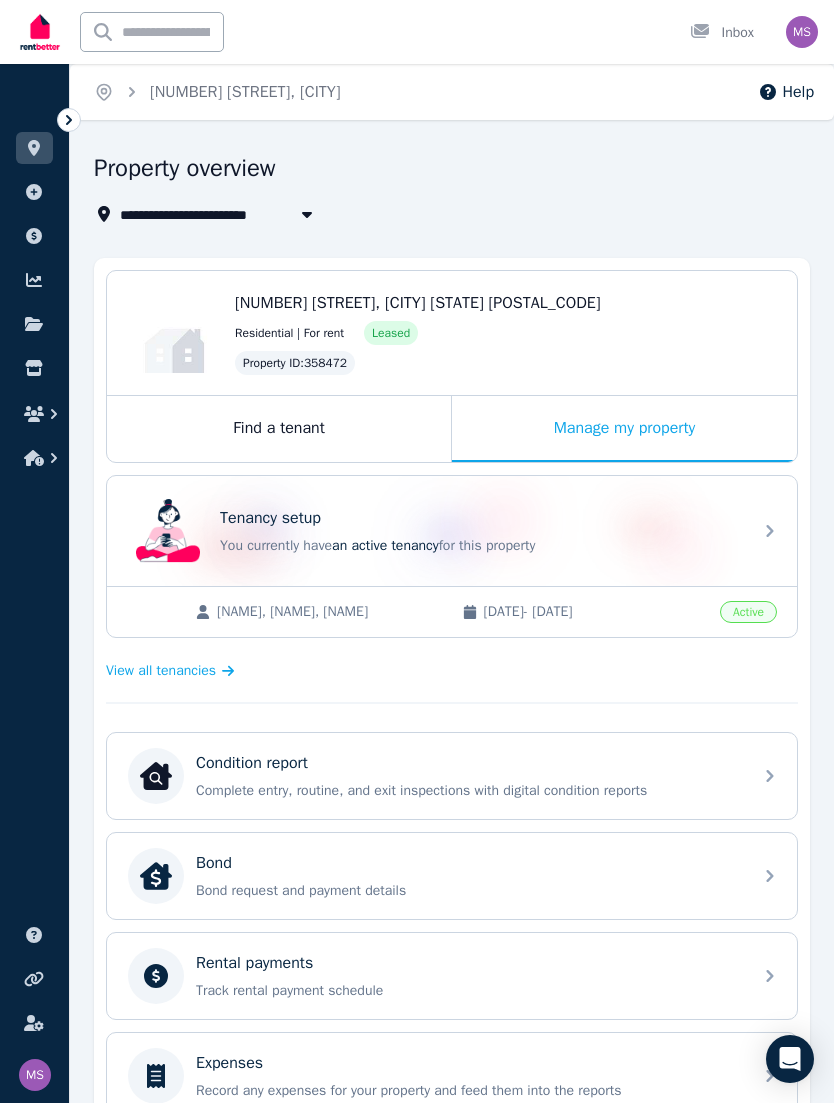 click at bounding box center (34, 192) 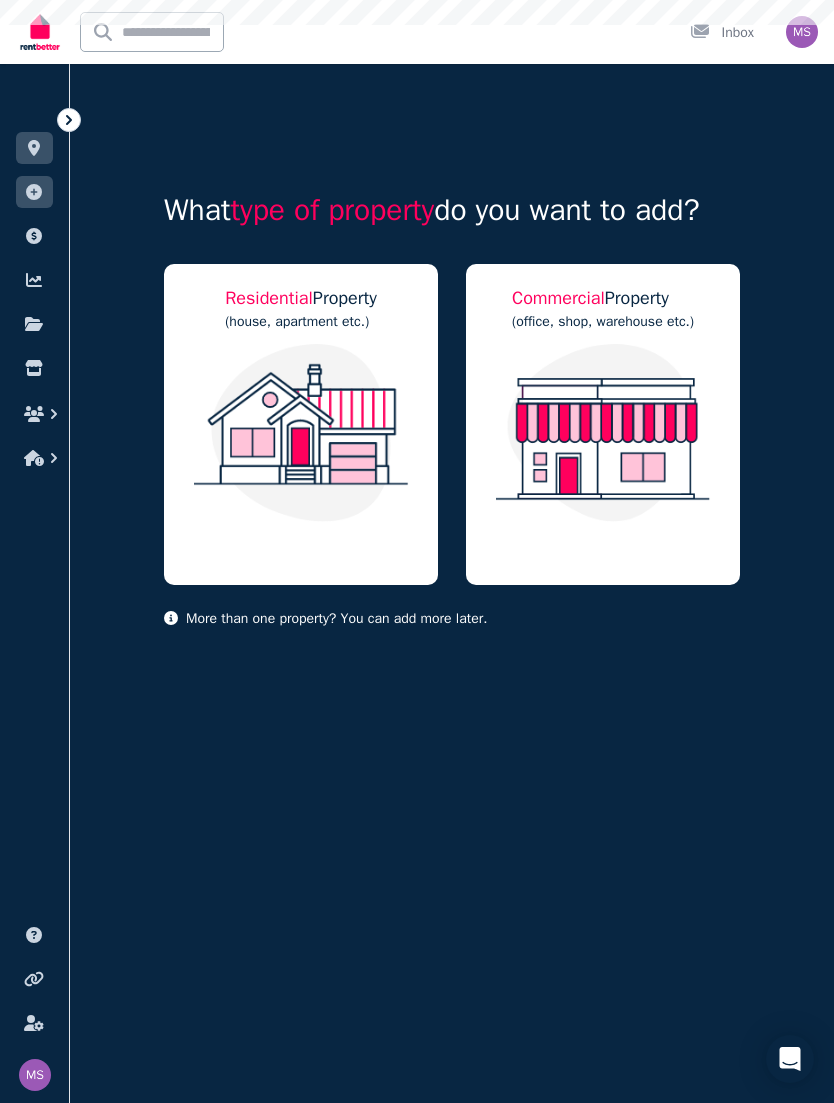 click at bounding box center [34, 236] 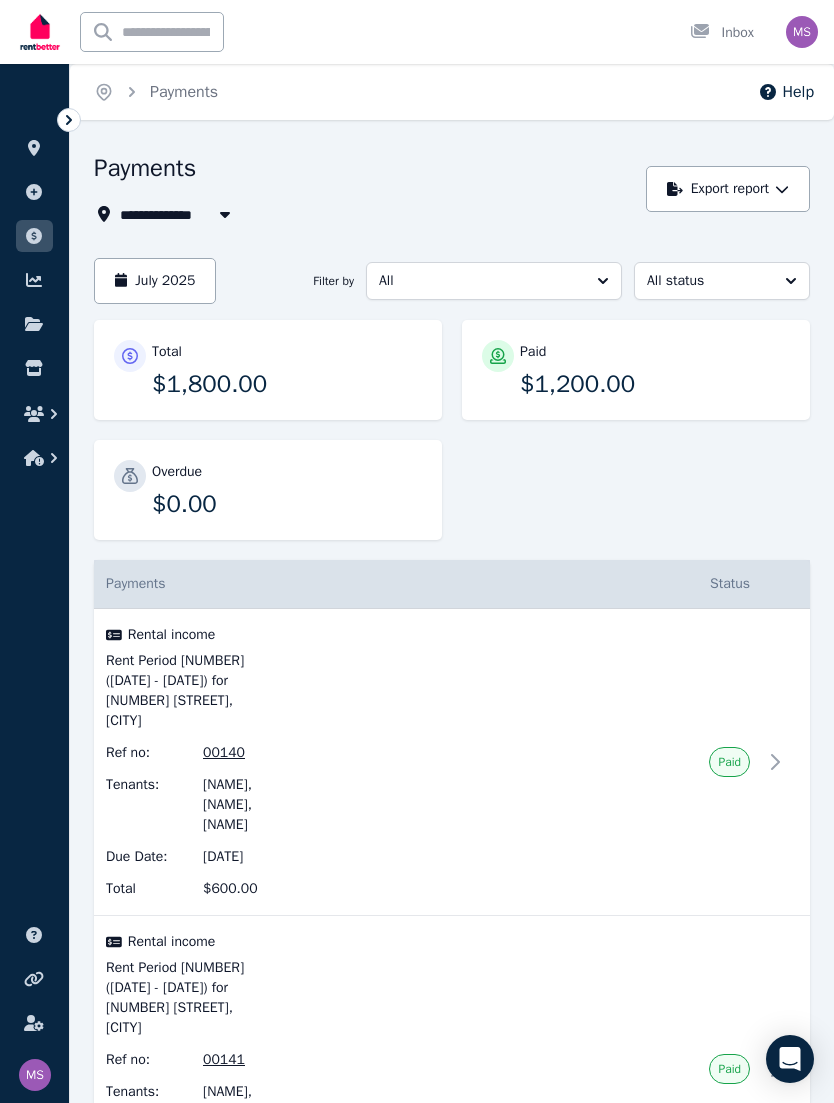click 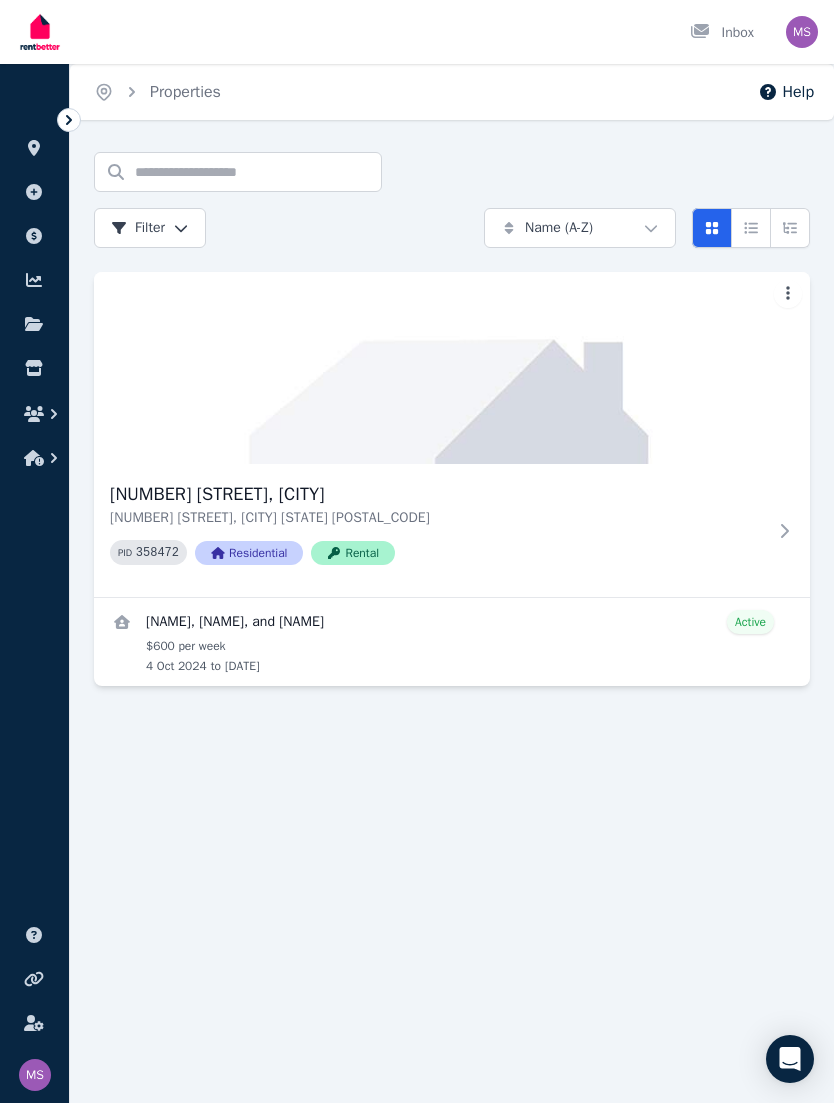 click at bounding box center (34, 192) 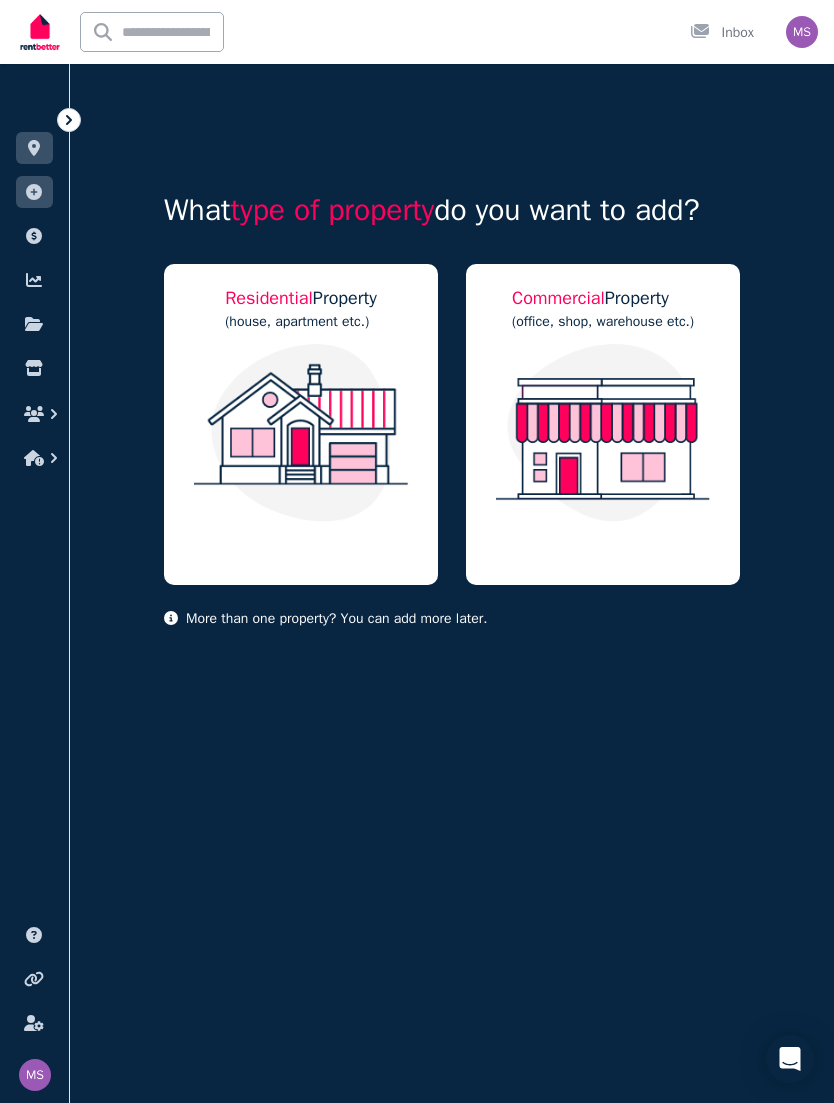 click at bounding box center (34, 236) 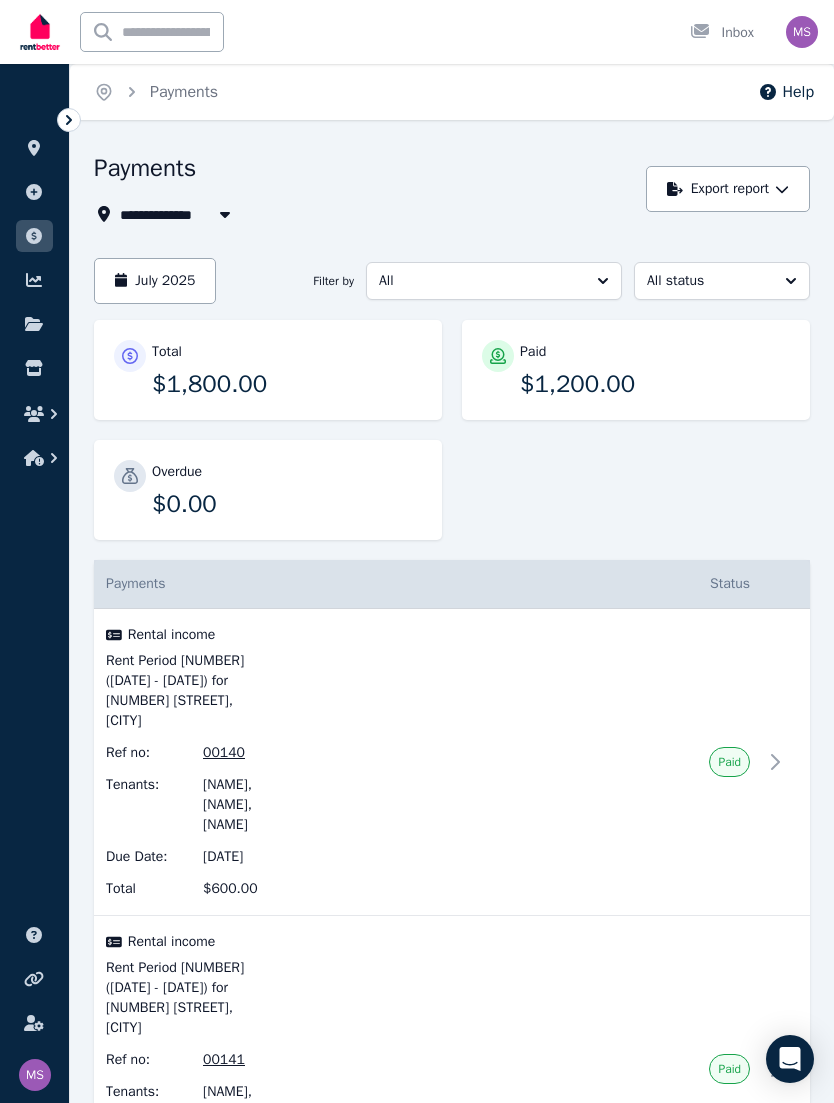 click at bounding box center [34, 280] 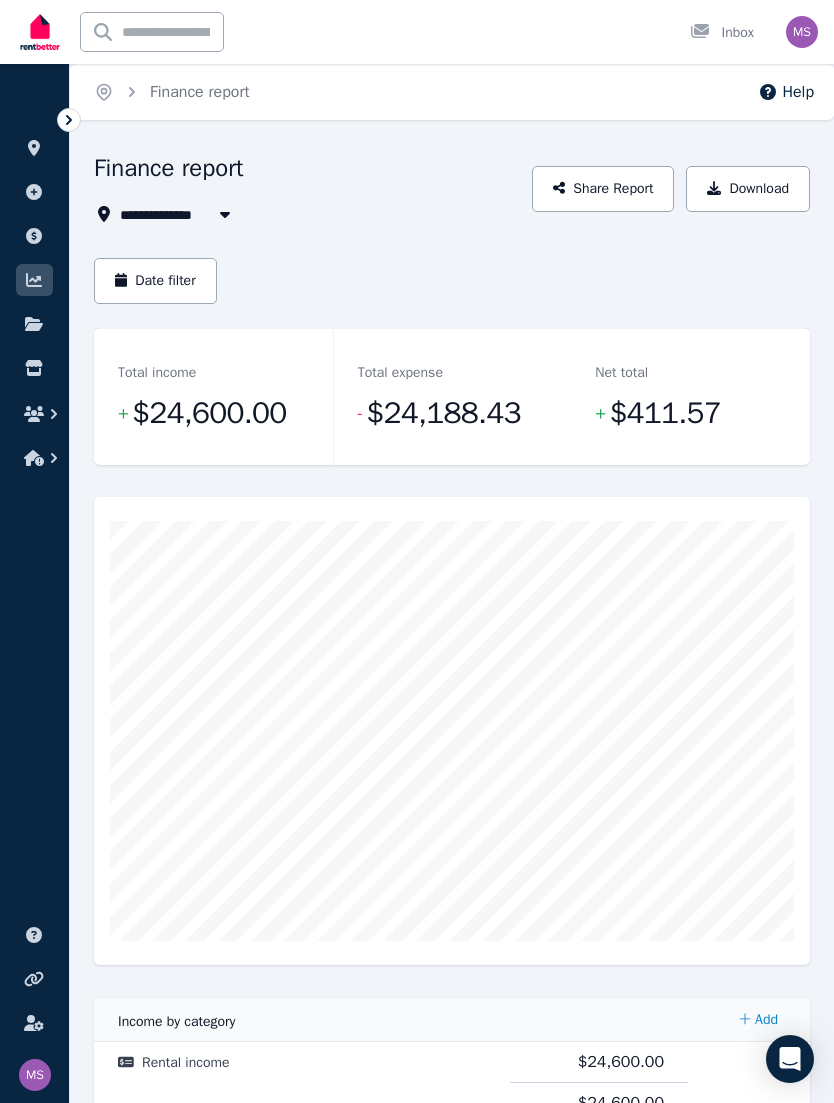 click at bounding box center (34, 324) 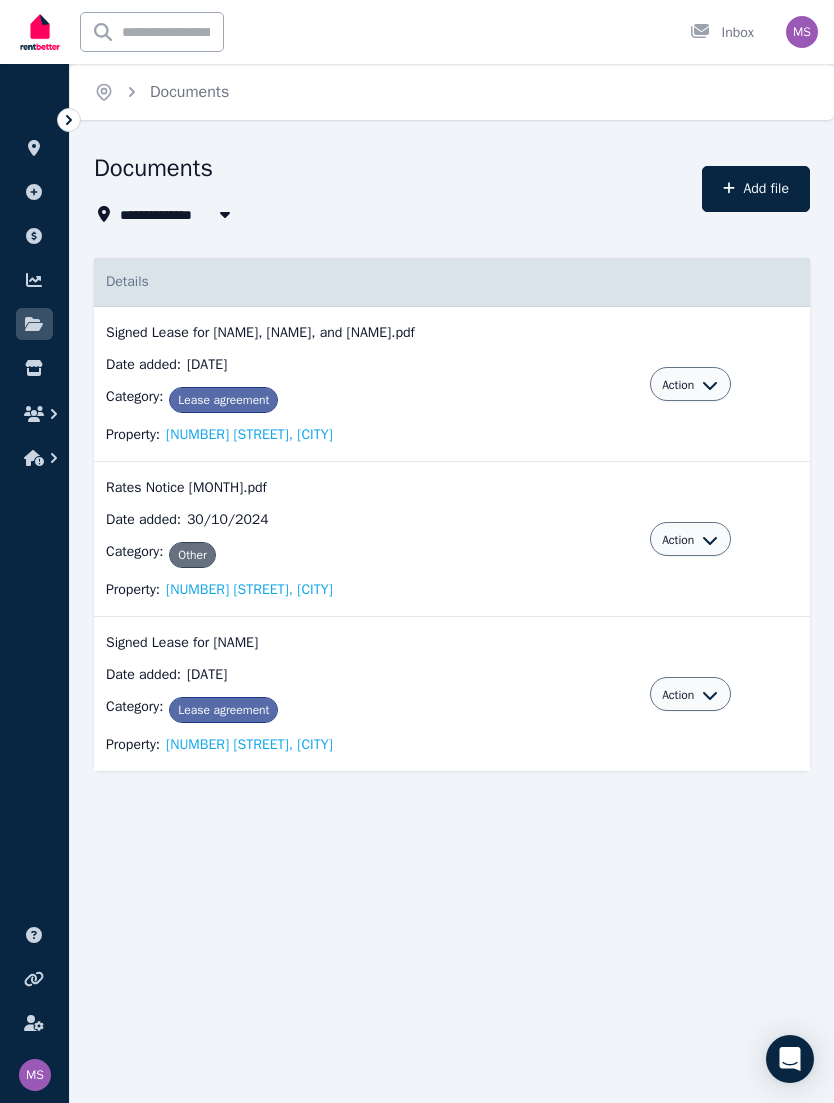 click on "Date added: 2/10/2024 Category: Lease agreement Property: 3 Jacaranda Ave, Blaxland" at bounding box center [366, 710] 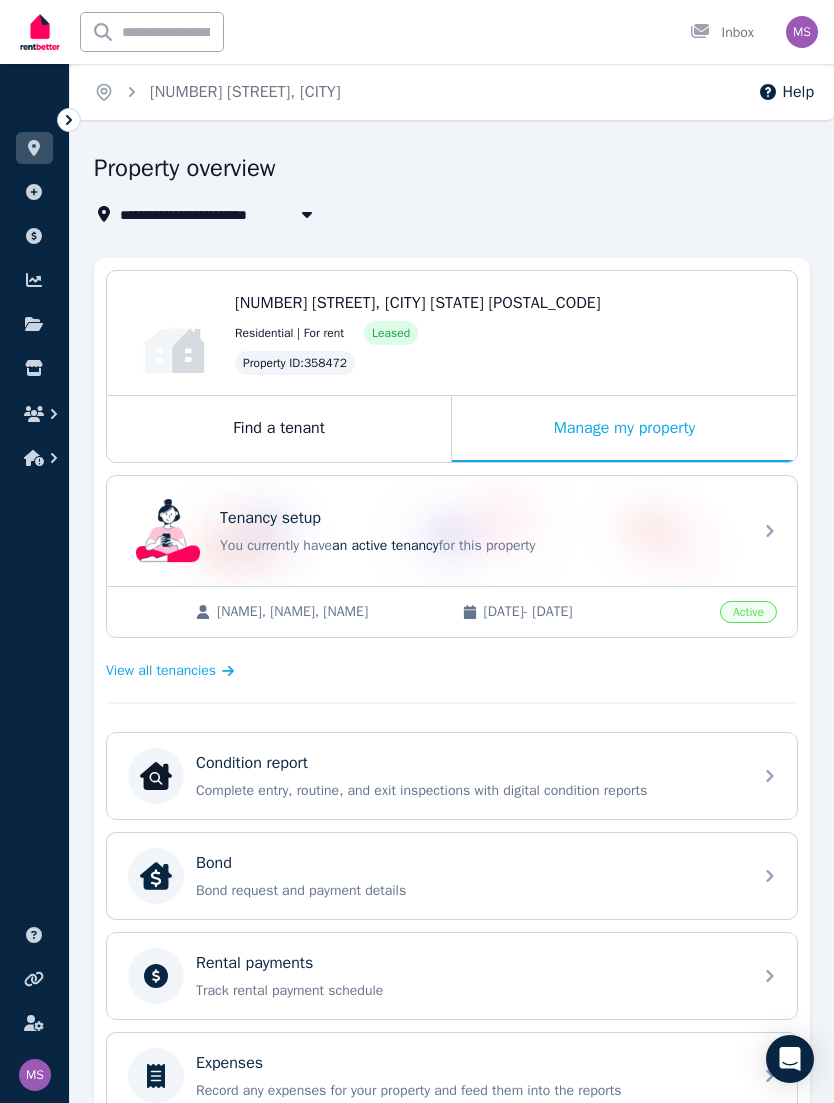 scroll, scrollTop: 36, scrollLeft: 0, axis: vertical 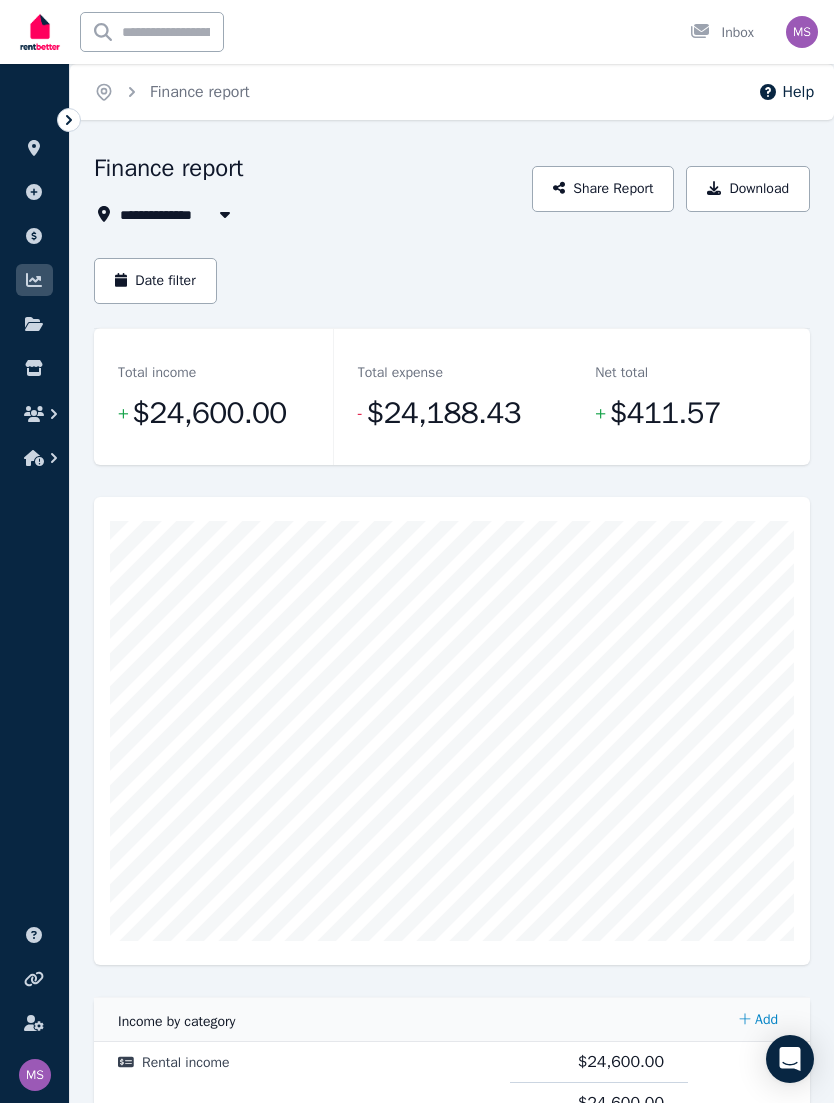 click on "Net total + $411.57" at bounding box center (690, 396) 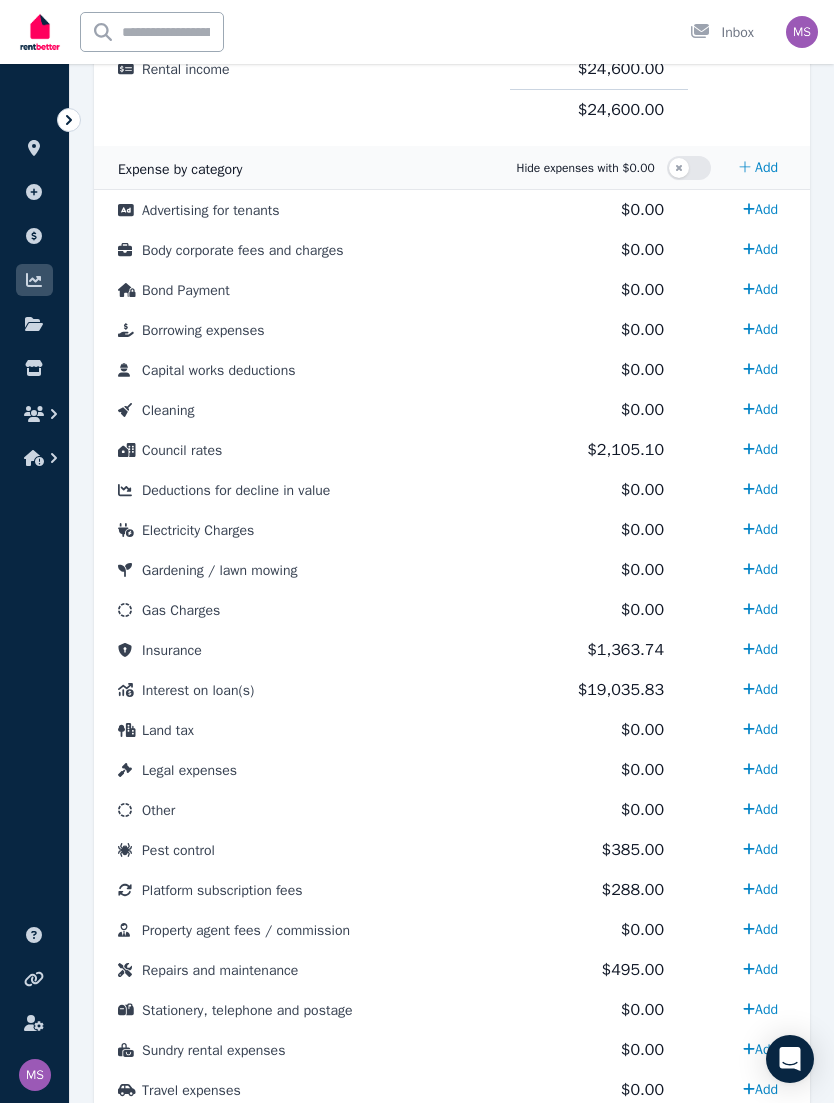 scroll, scrollTop: 992, scrollLeft: 0, axis: vertical 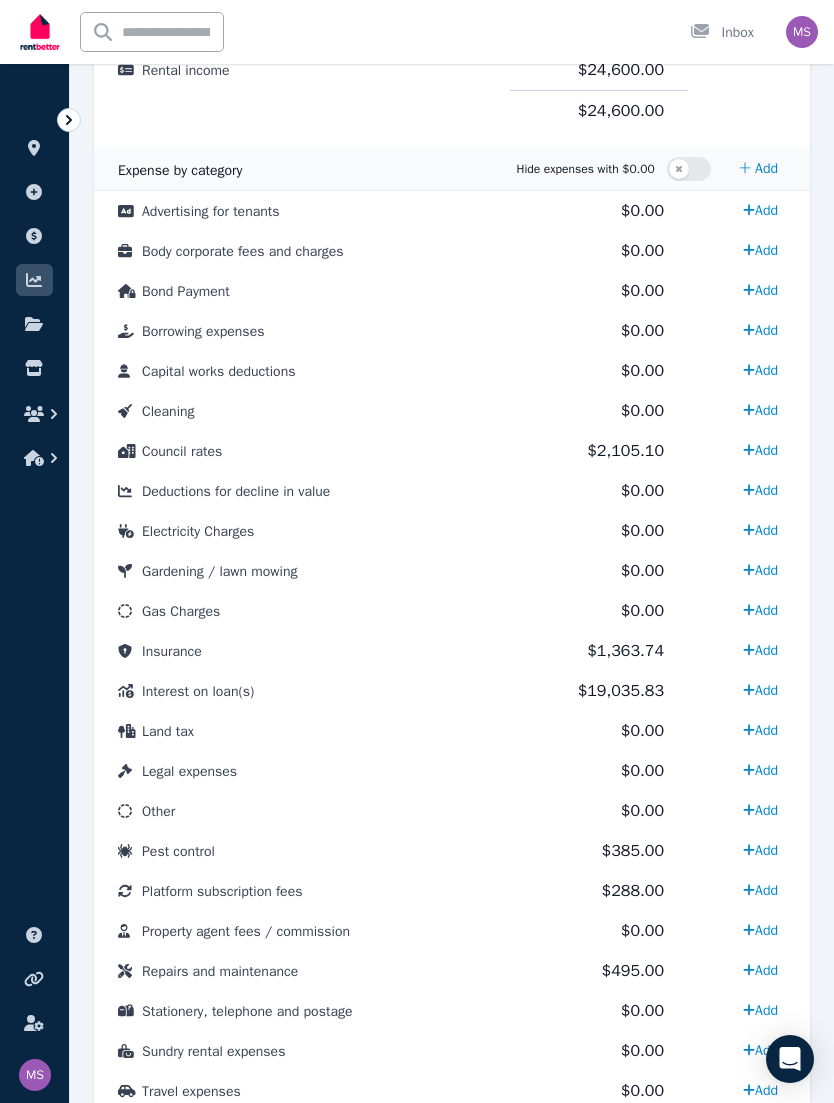 click on "Add" at bounding box center [760, 690] 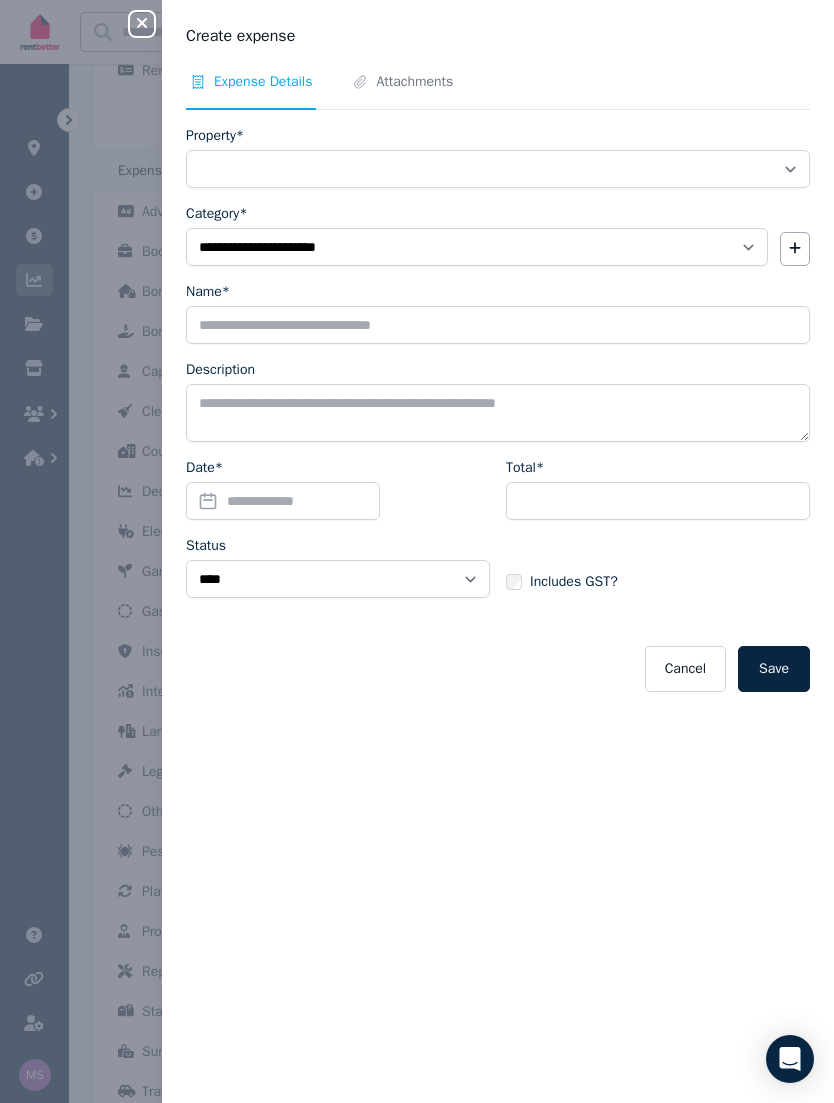 select 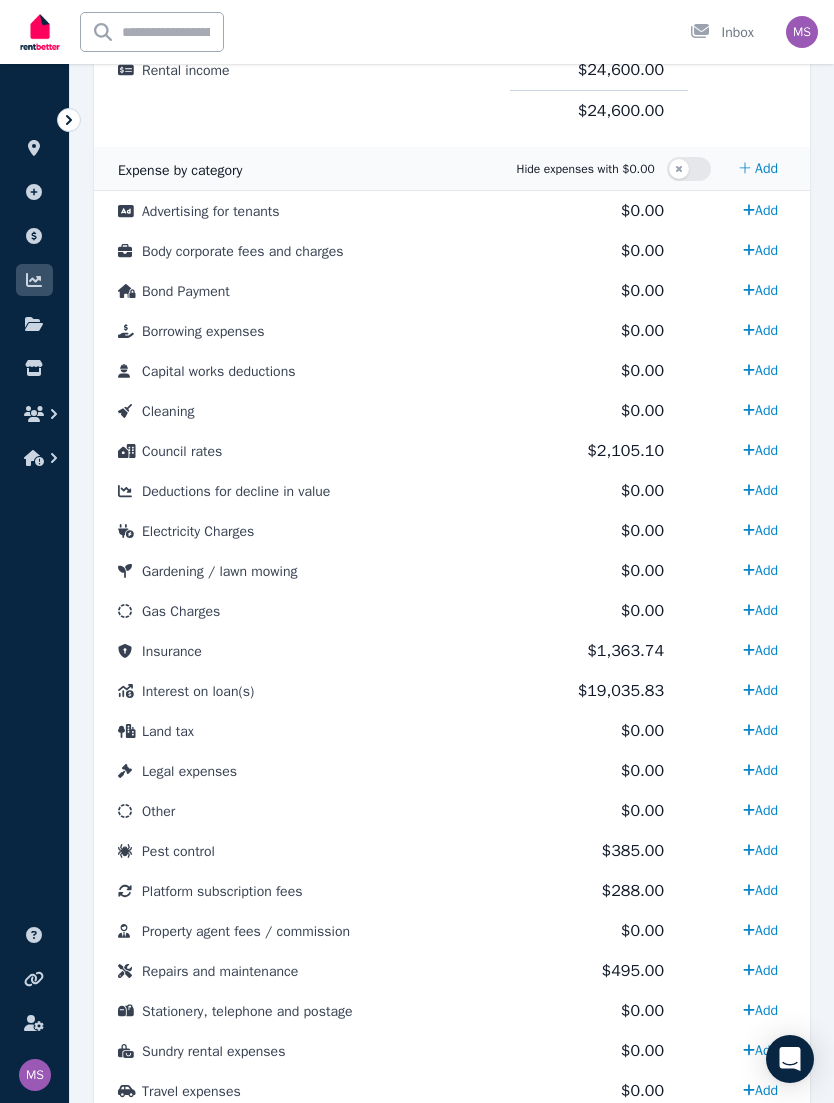 click on "Land tax" at bounding box center [302, 731] 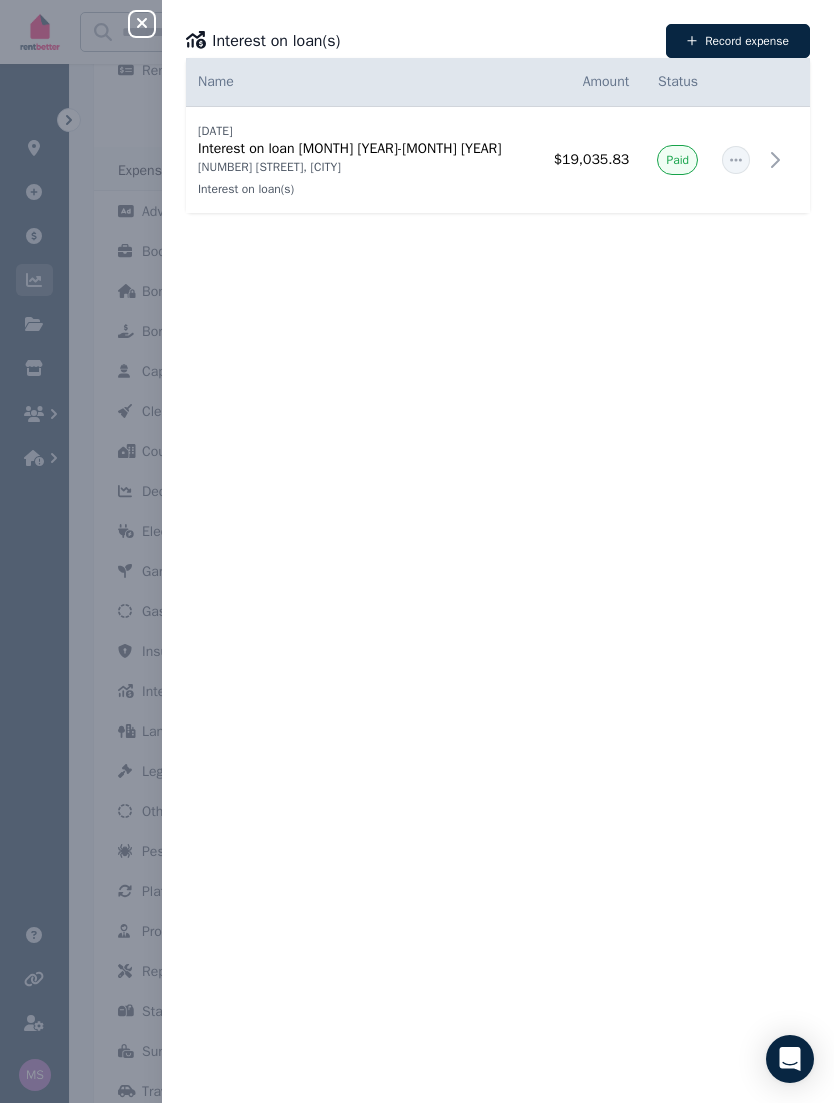 click on "$19,035.83" at bounding box center (588, 160) 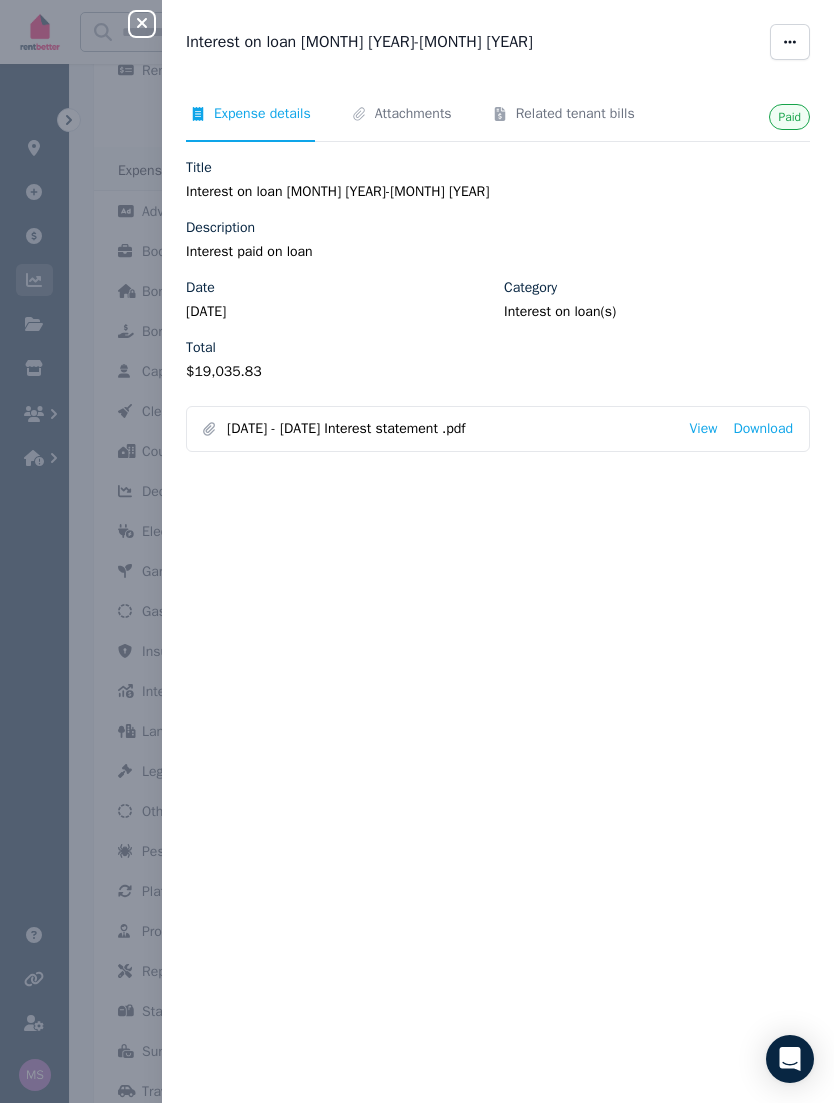 click on "OCT 24 - FEB 25 Interest statement .pdf View Download" at bounding box center [498, 429] 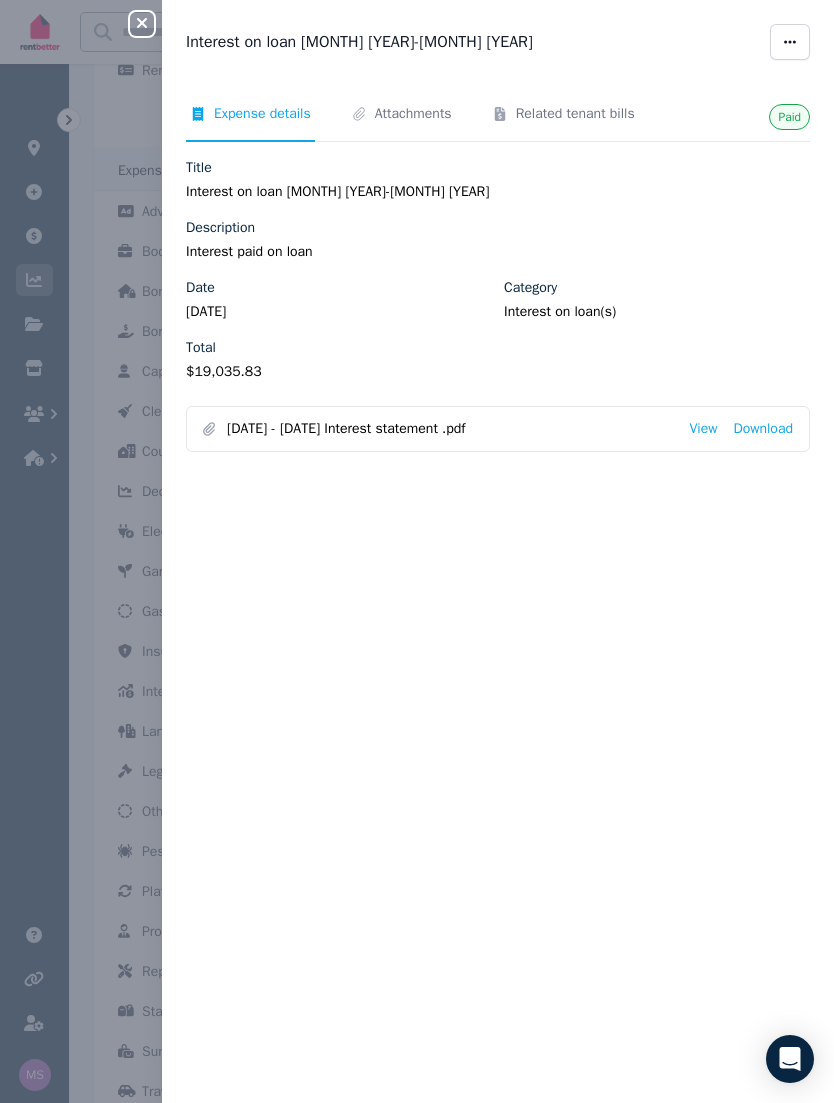 scroll, scrollTop: 1024, scrollLeft: 0, axis: vertical 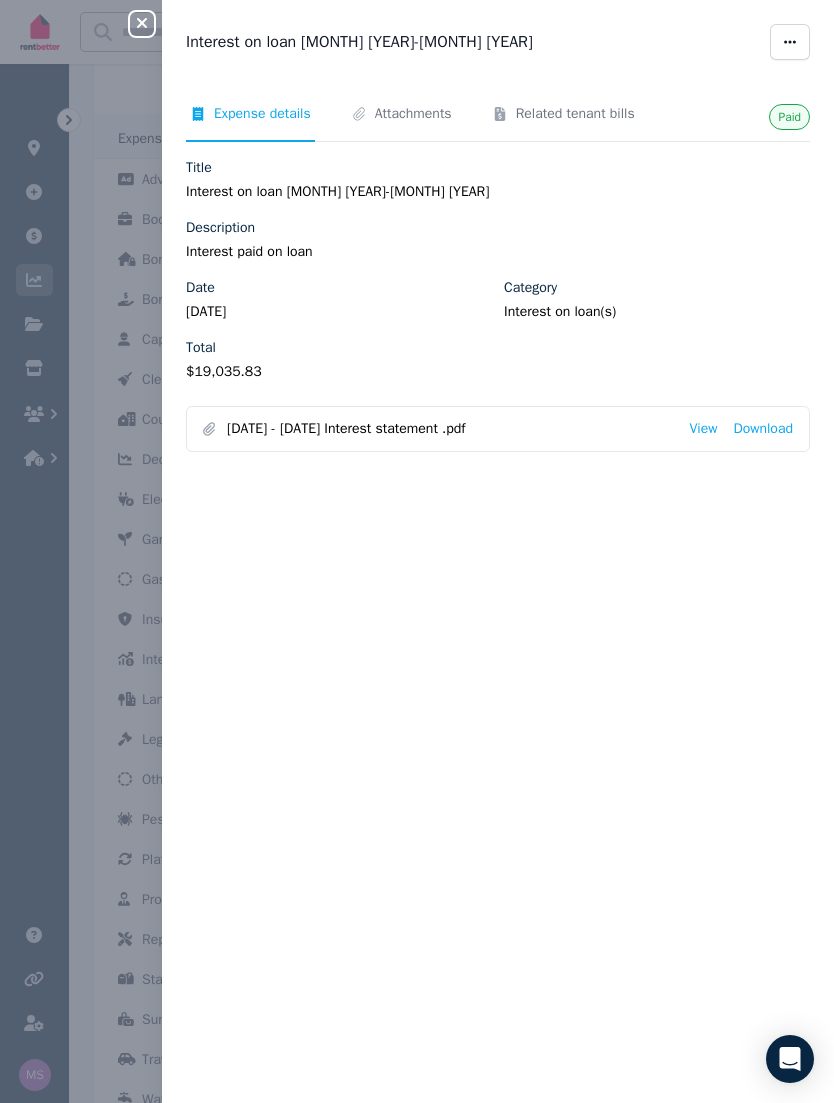 click at bounding box center (790, 42) 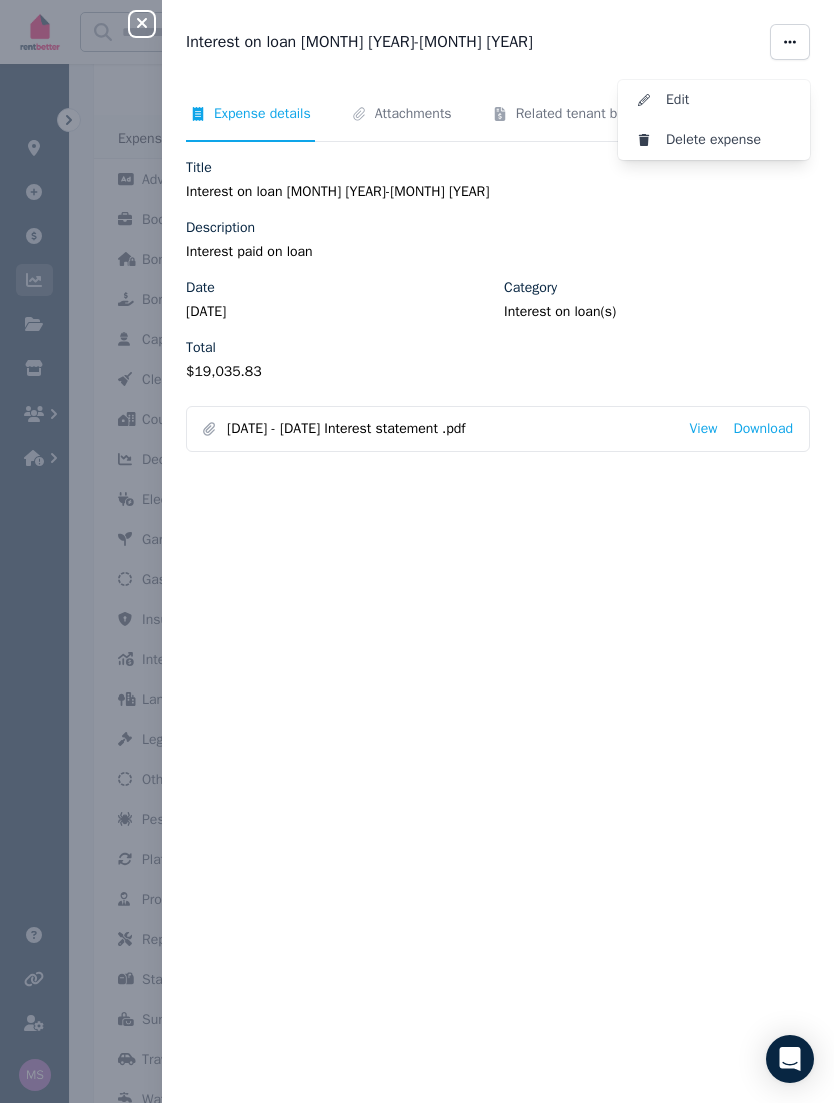 click on "Edit" at bounding box center (730, 100) 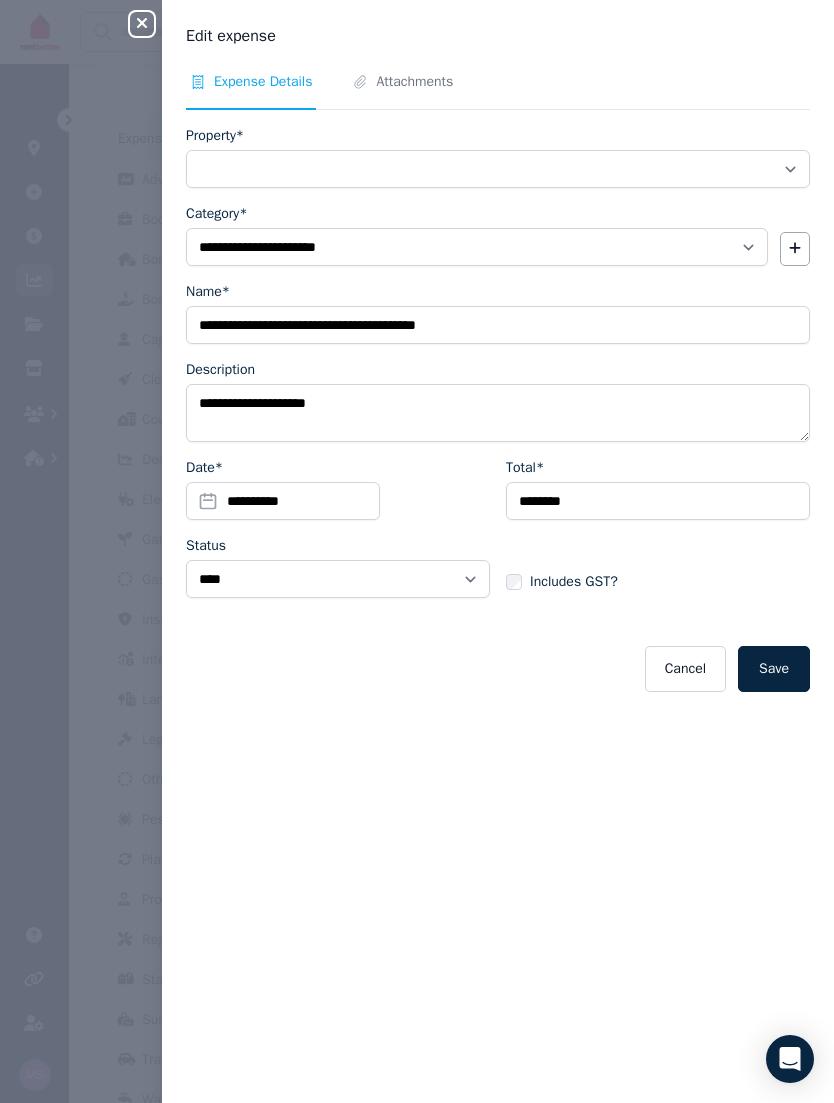 select on "**********" 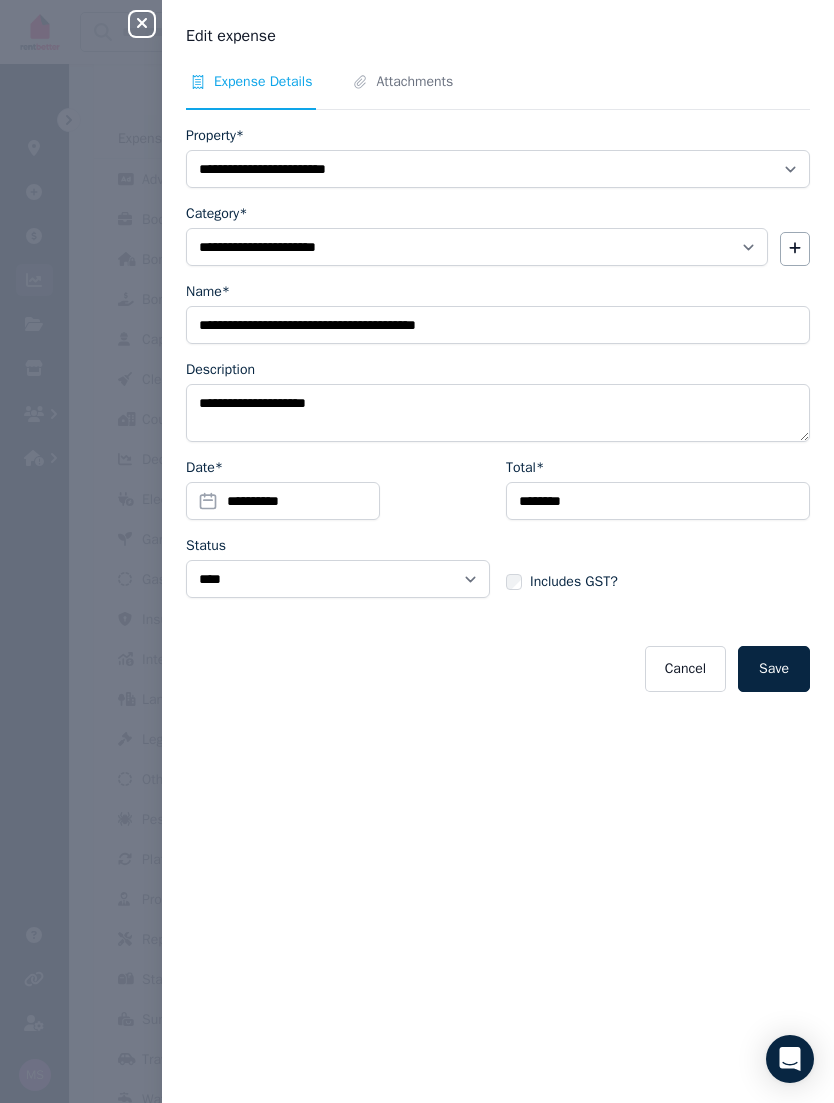 click 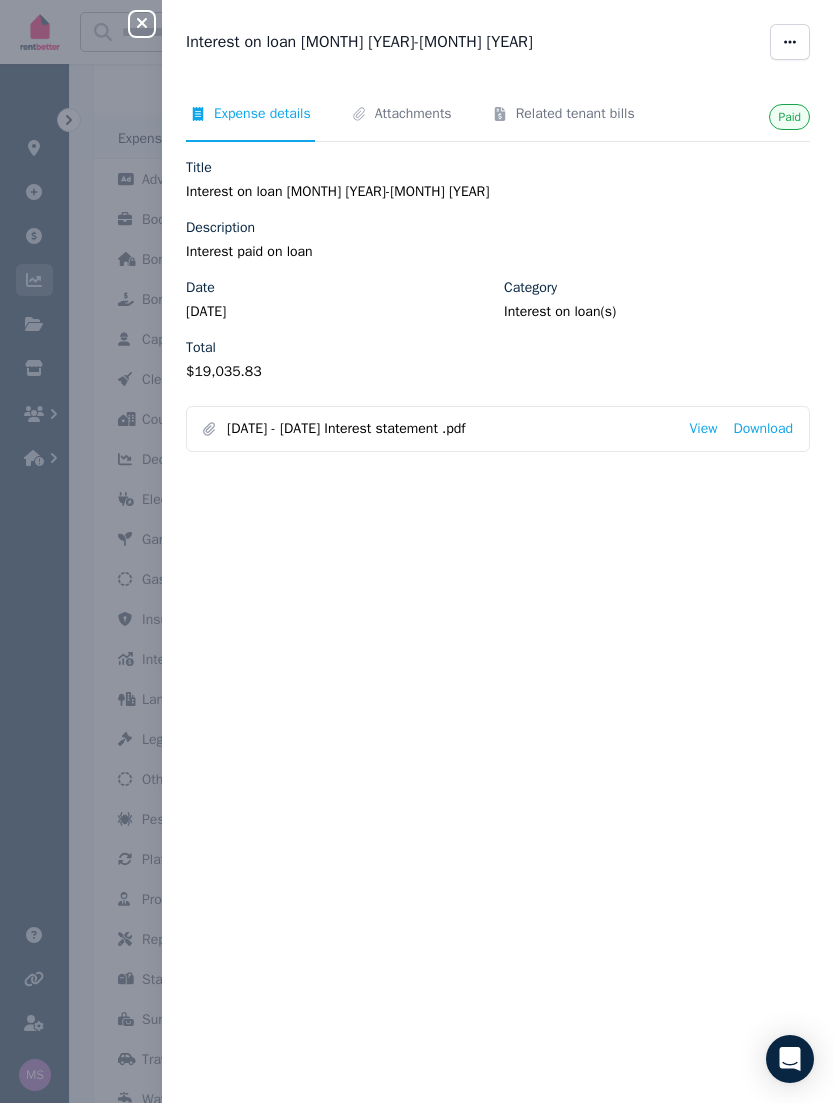 click at bounding box center [790, 42] 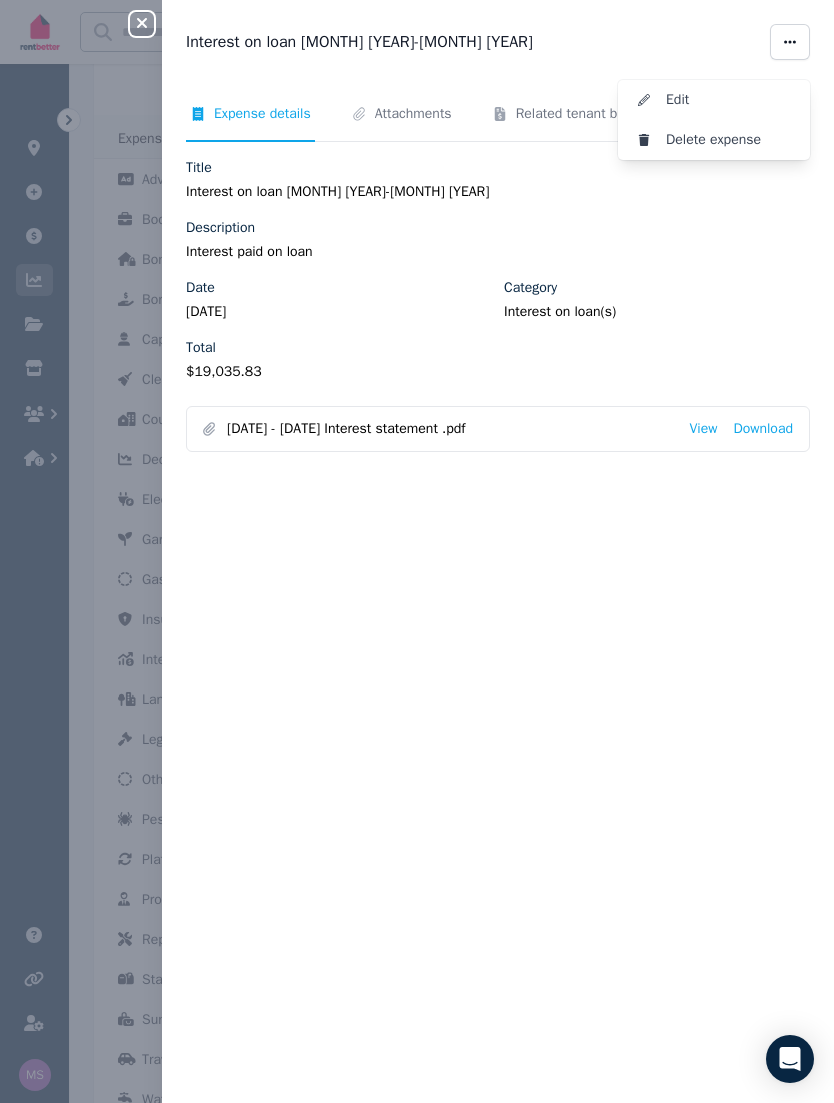 click on "Delete expense" at bounding box center [730, 140] 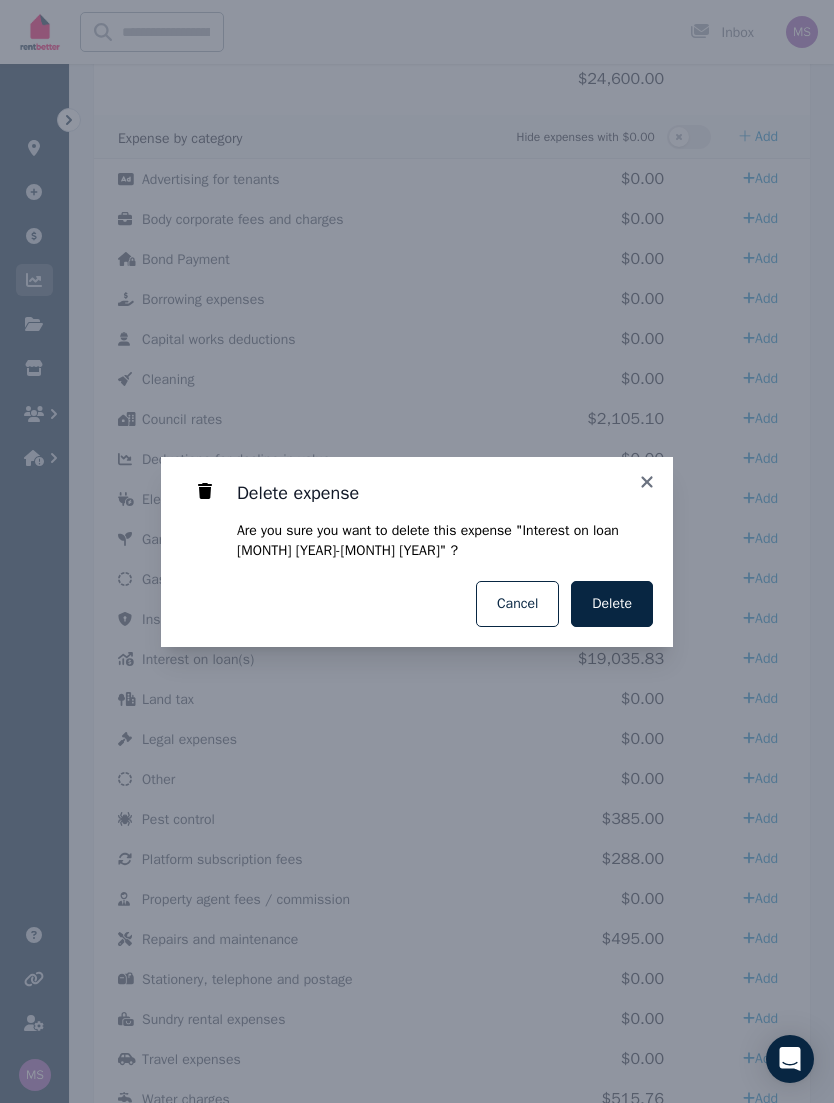 click on "Delete" at bounding box center [612, 604] 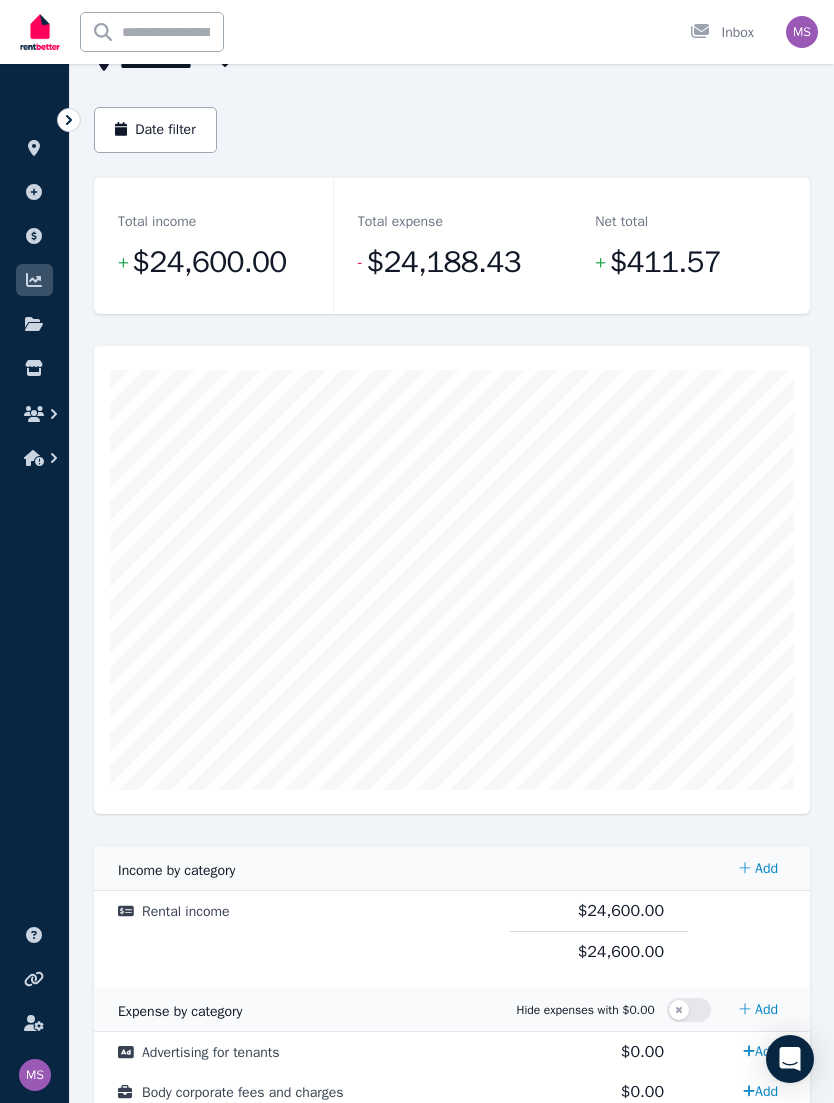 scroll, scrollTop: 0, scrollLeft: 0, axis: both 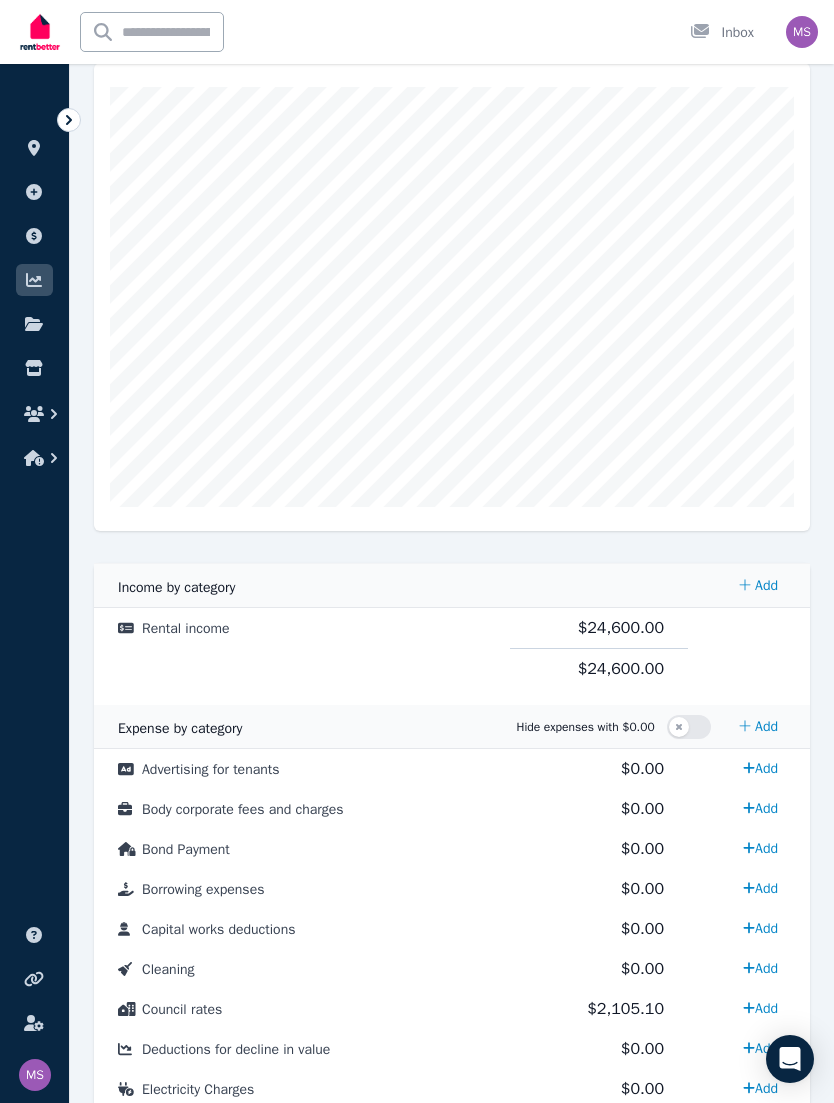 click on "$24,600.00" at bounding box center (599, 628) 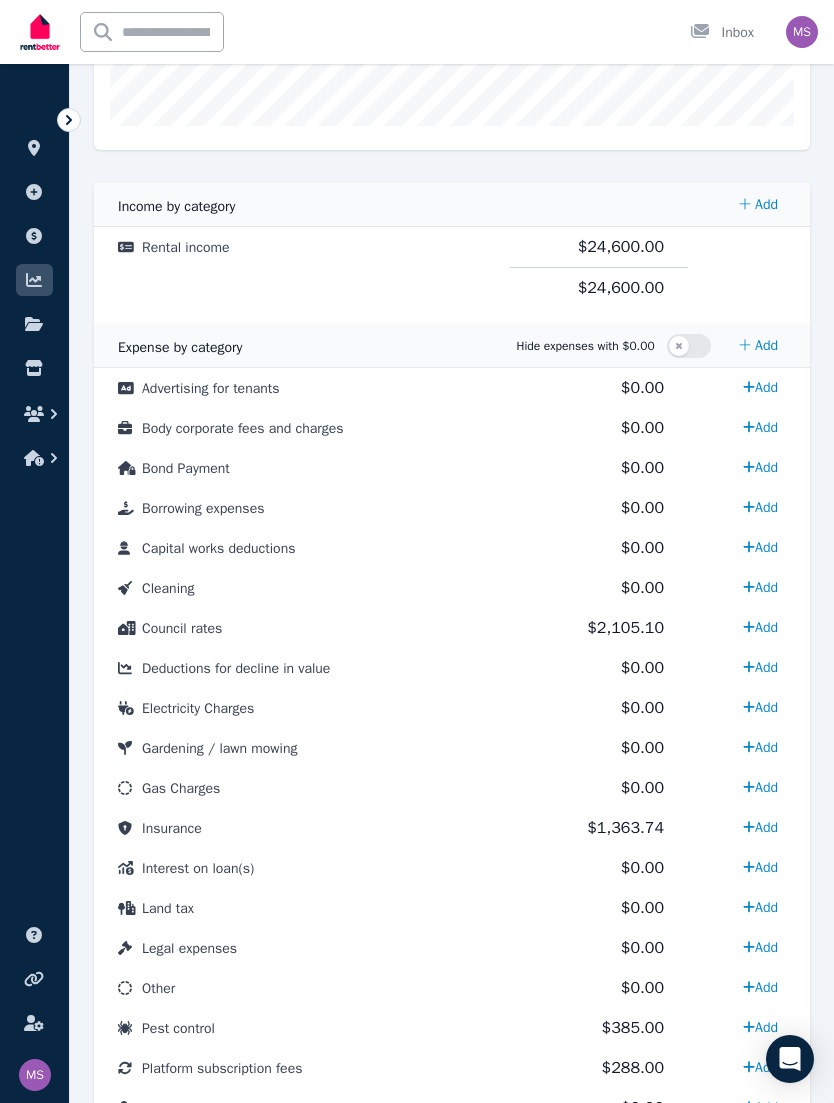 scroll, scrollTop: 823, scrollLeft: 0, axis: vertical 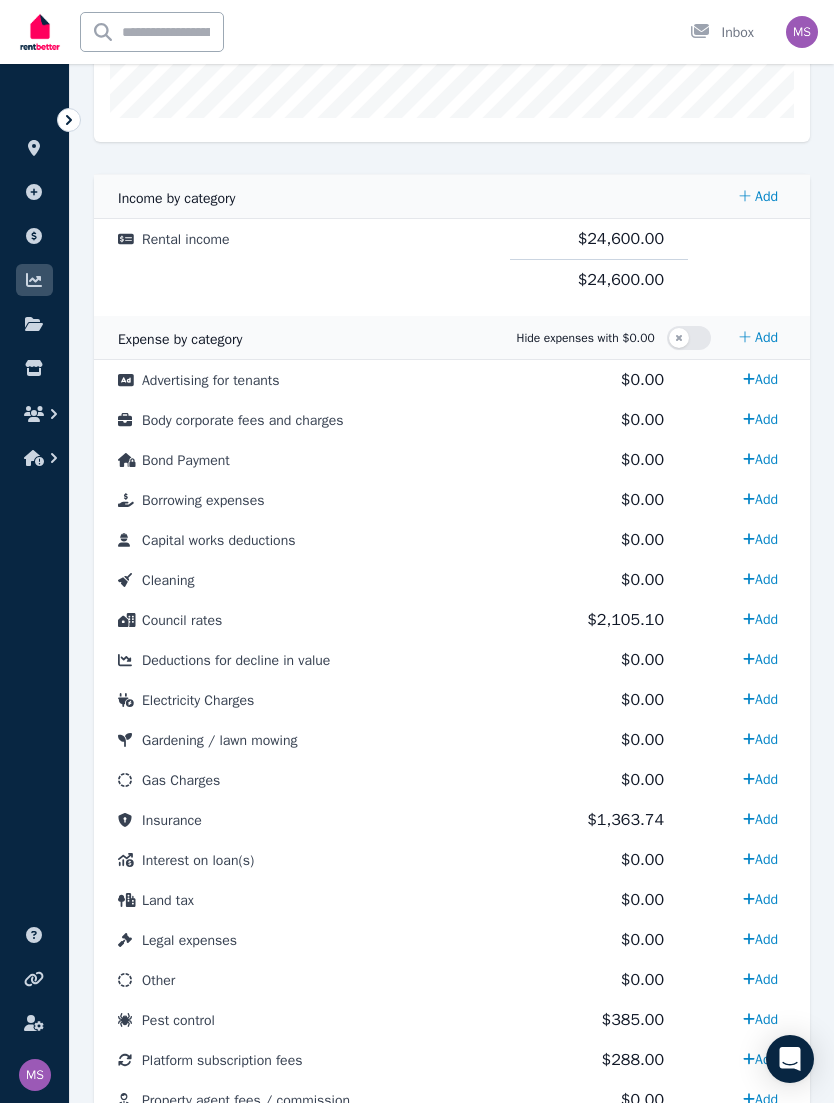 click on "Add" at bounding box center [760, 859] 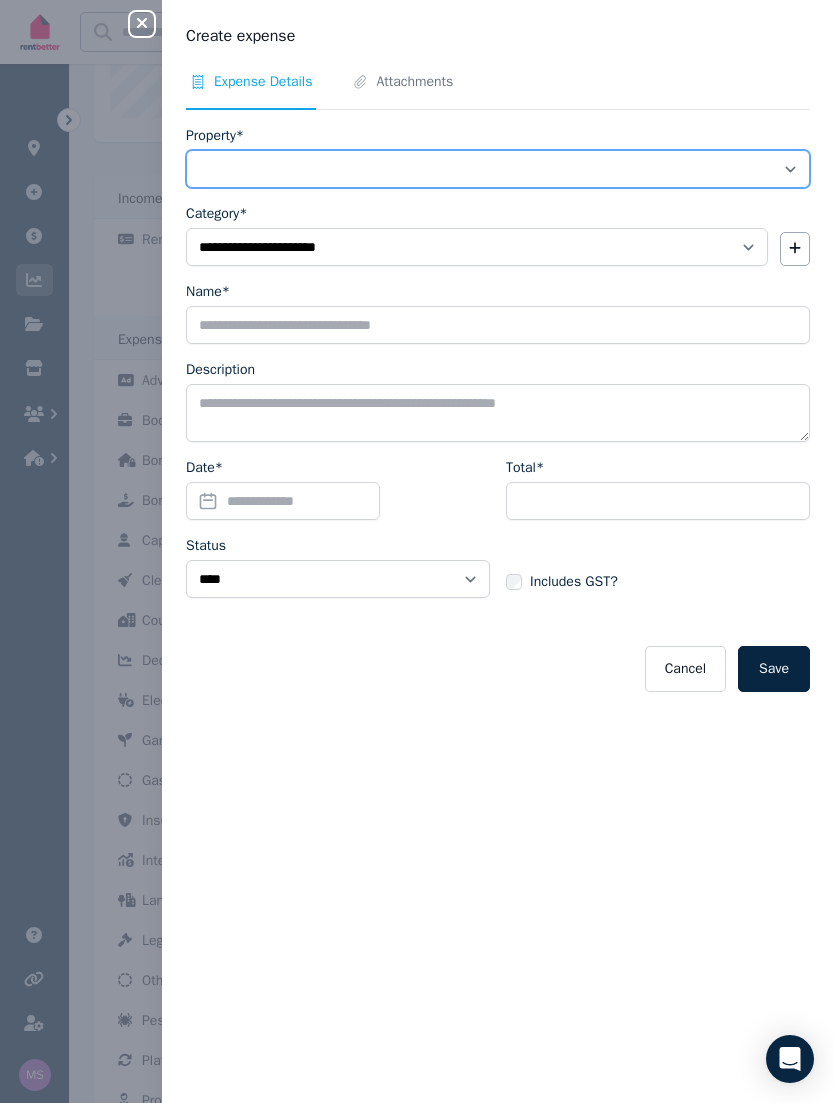 click on "**********" at bounding box center [498, 169] 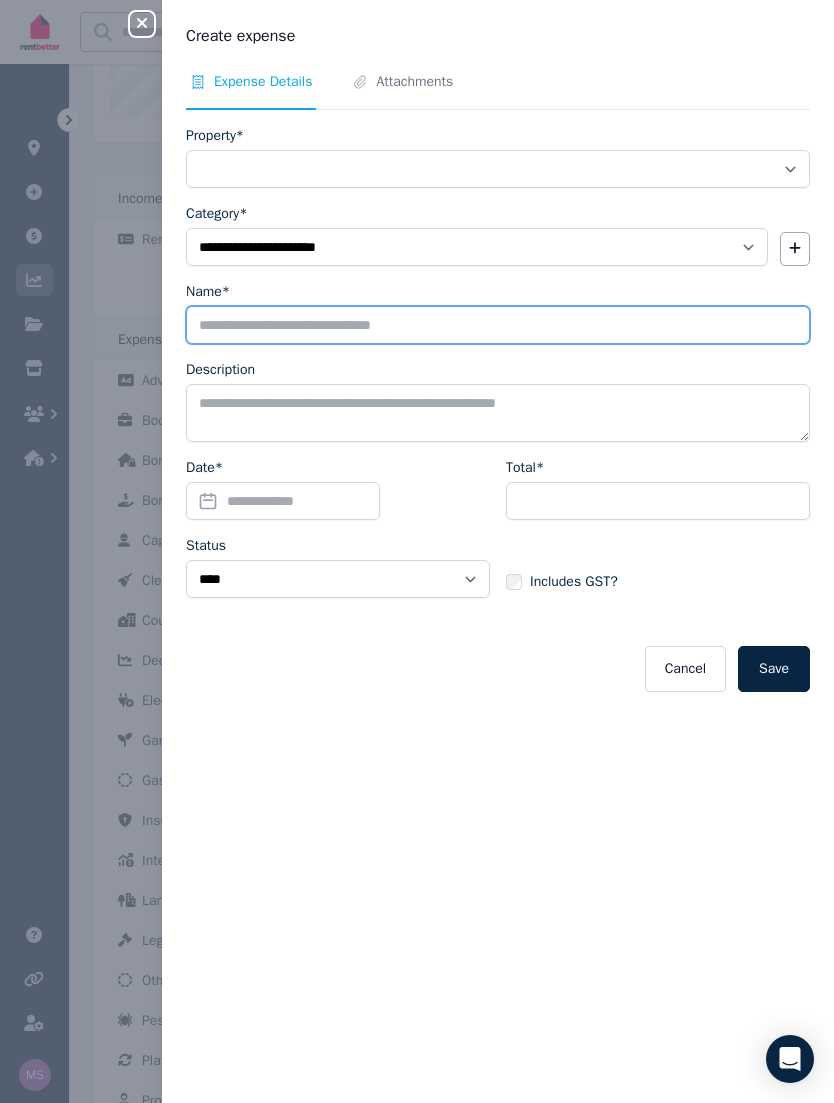 click on "Name*" at bounding box center (498, 325) 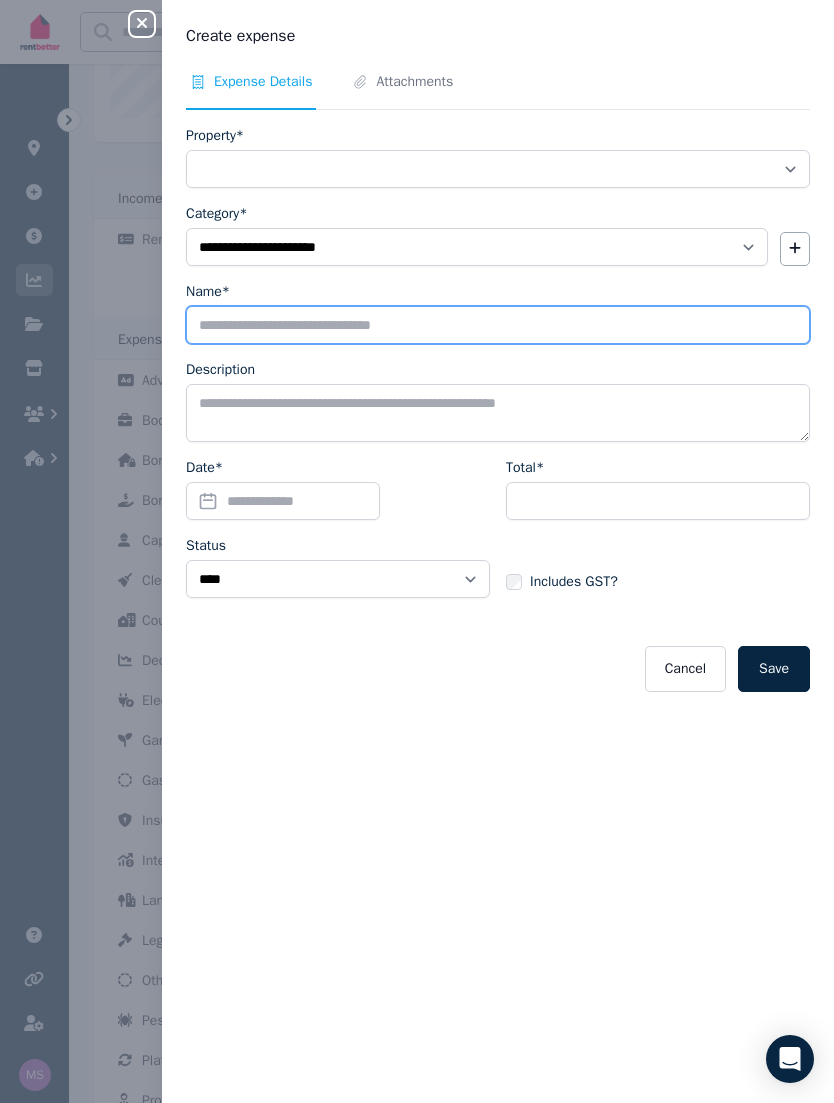 select 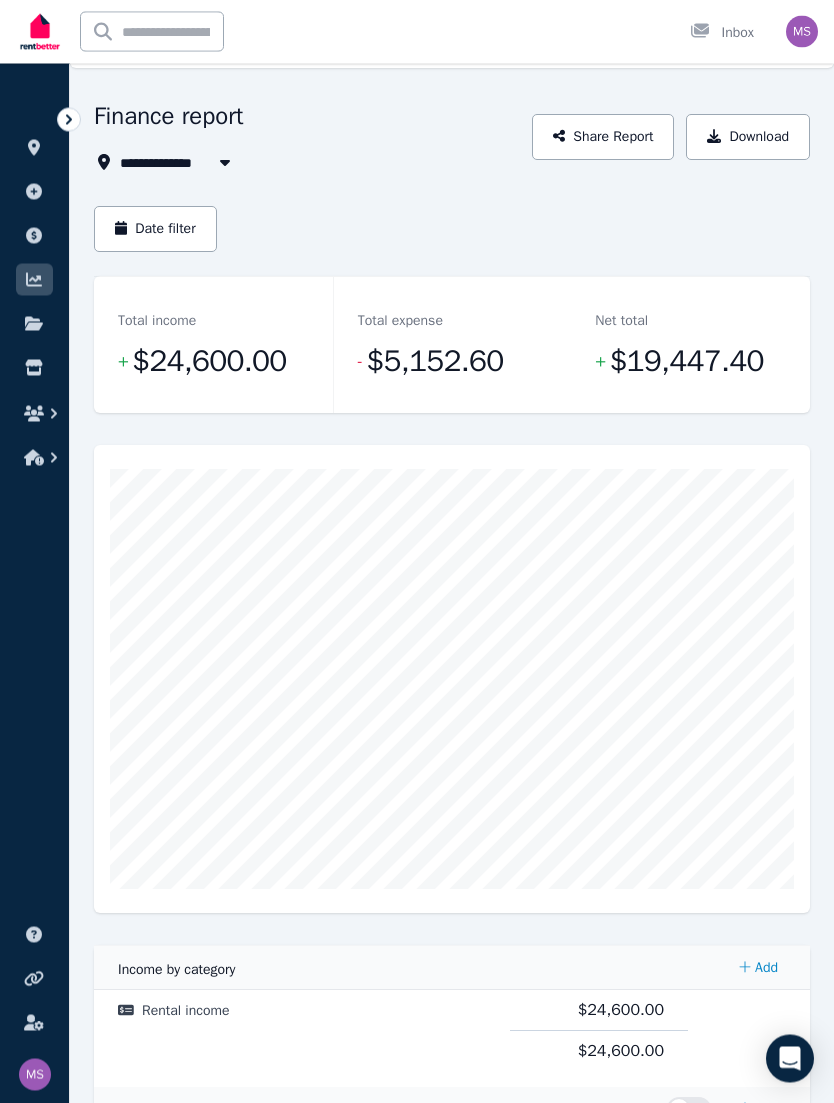 scroll, scrollTop: 0, scrollLeft: 0, axis: both 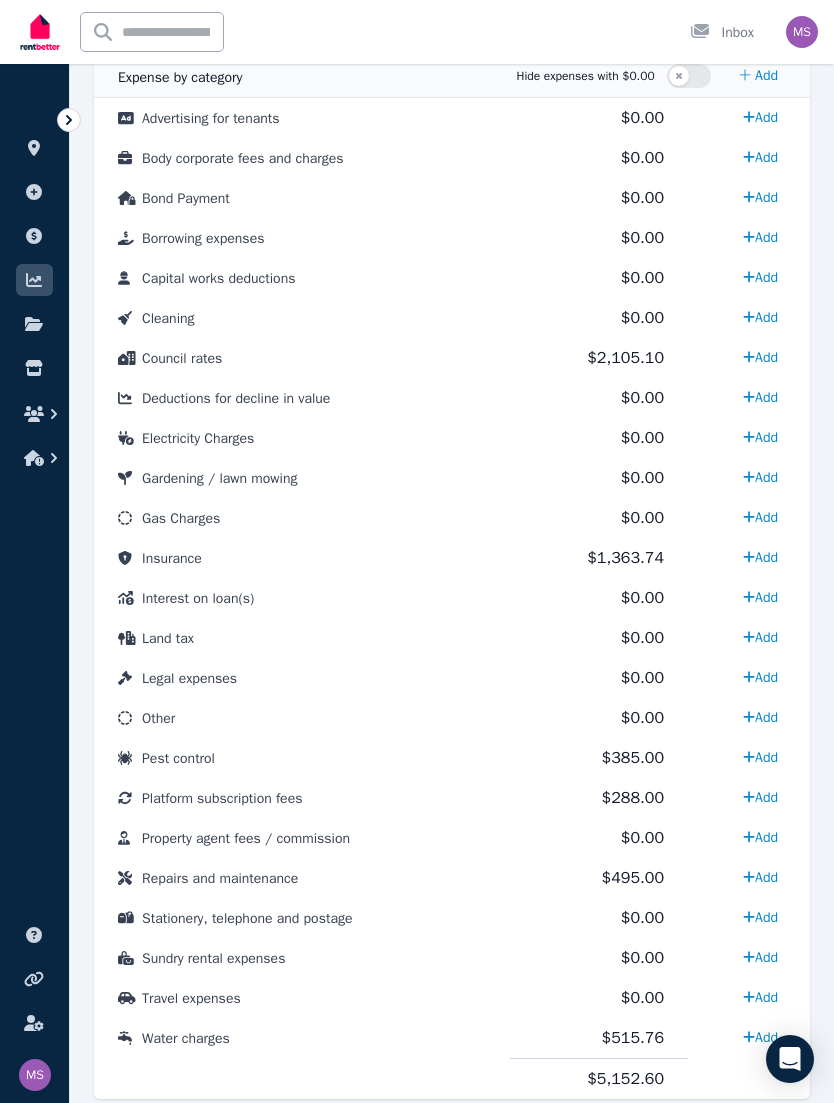 click on "Add" at bounding box center (760, 597) 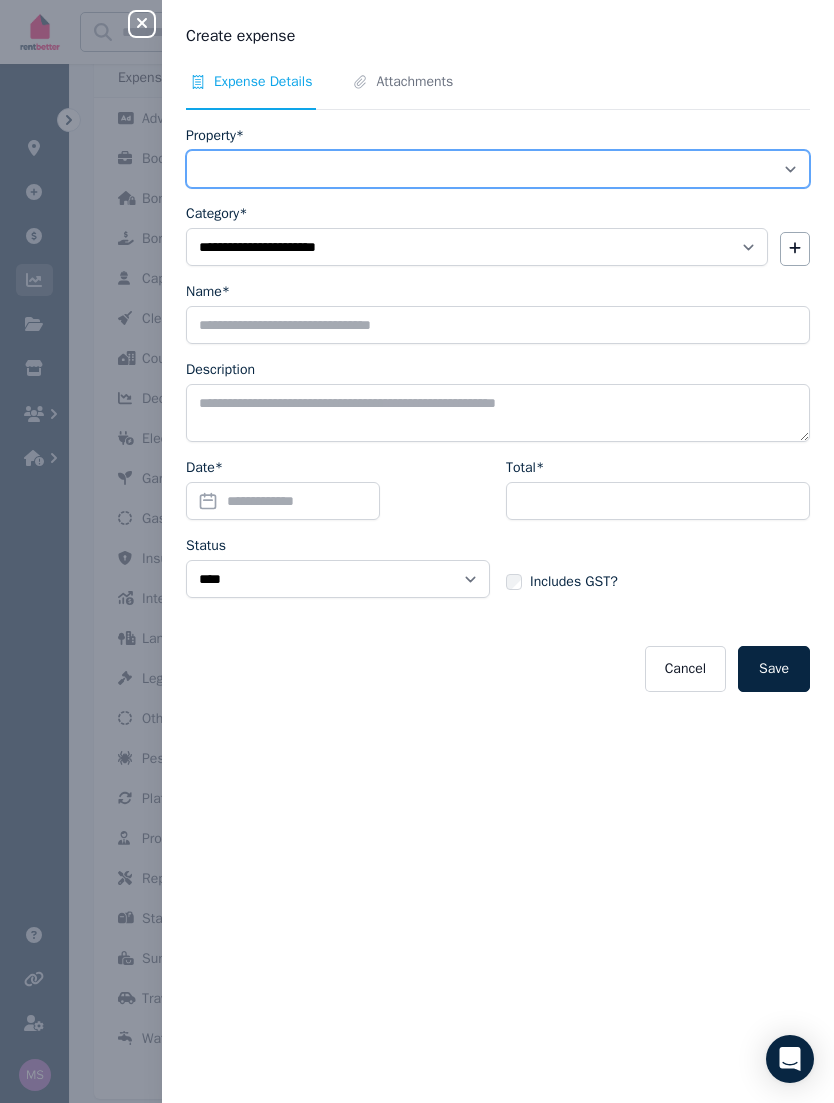 click on "**********" at bounding box center [498, 169] 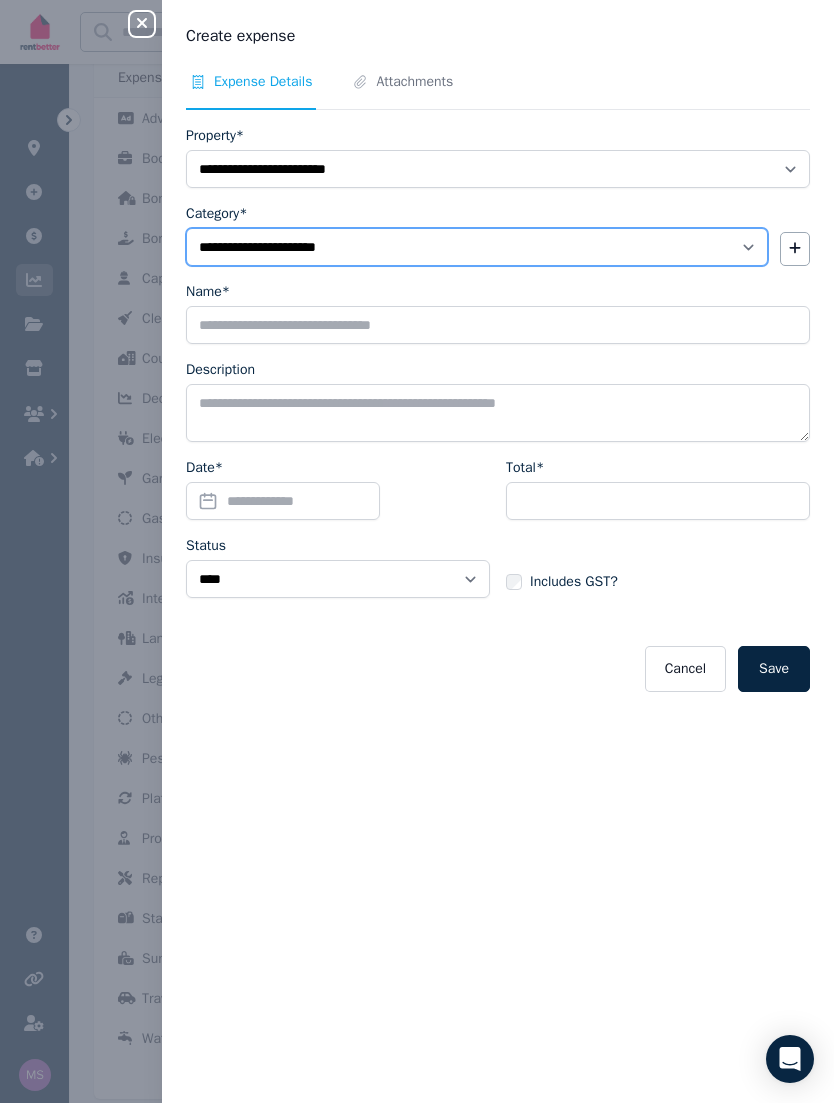 click on "**********" at bounding box center [477, 247] 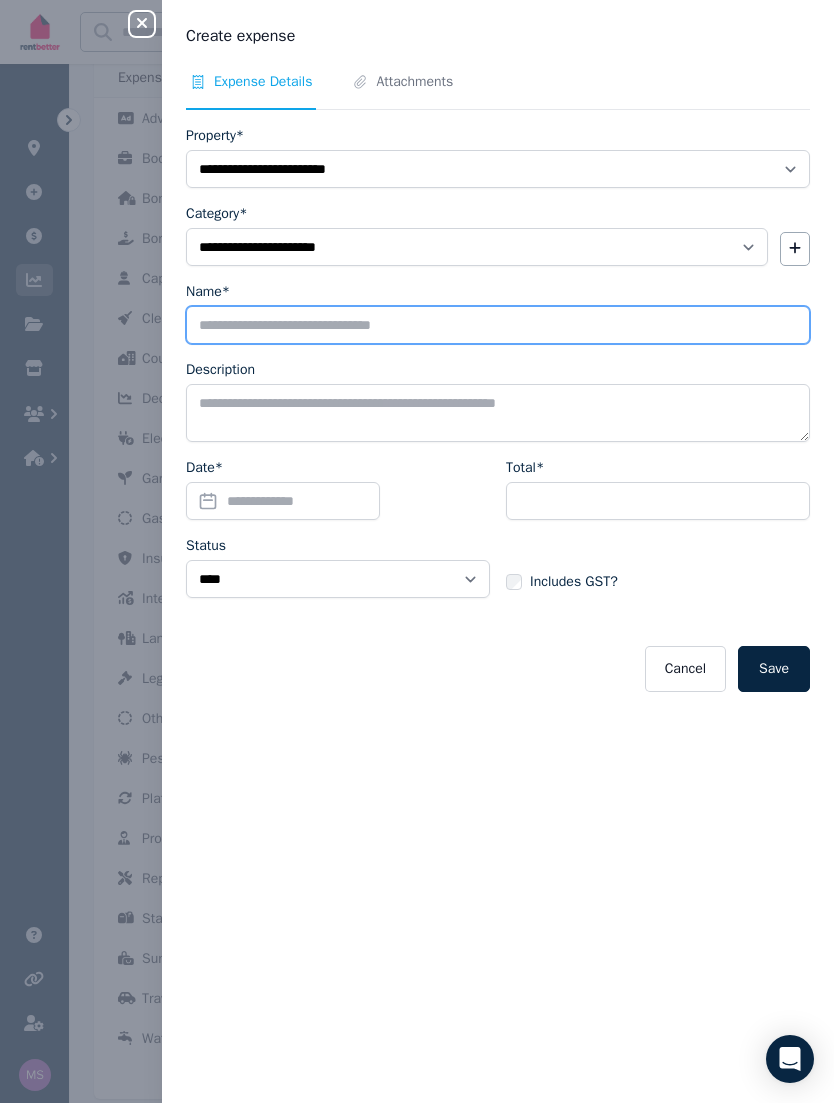 click on "Name*" at bounding box center (498, 325) 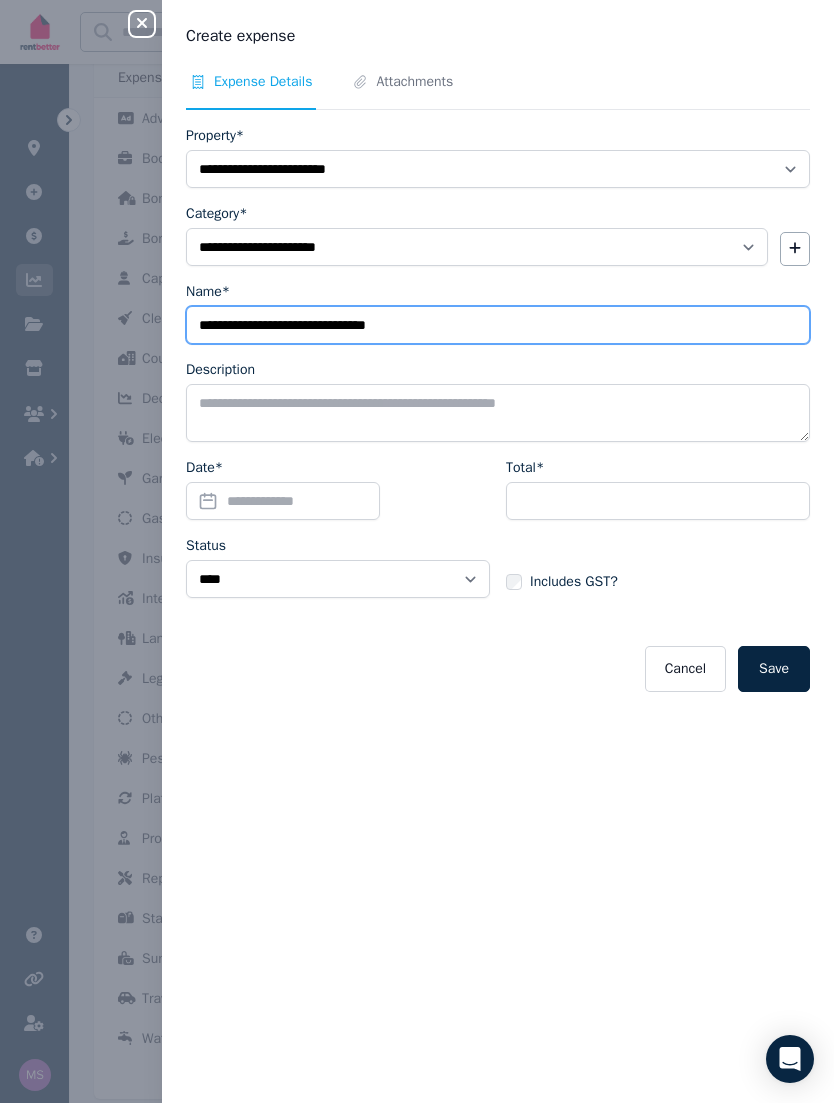 type on "**********" 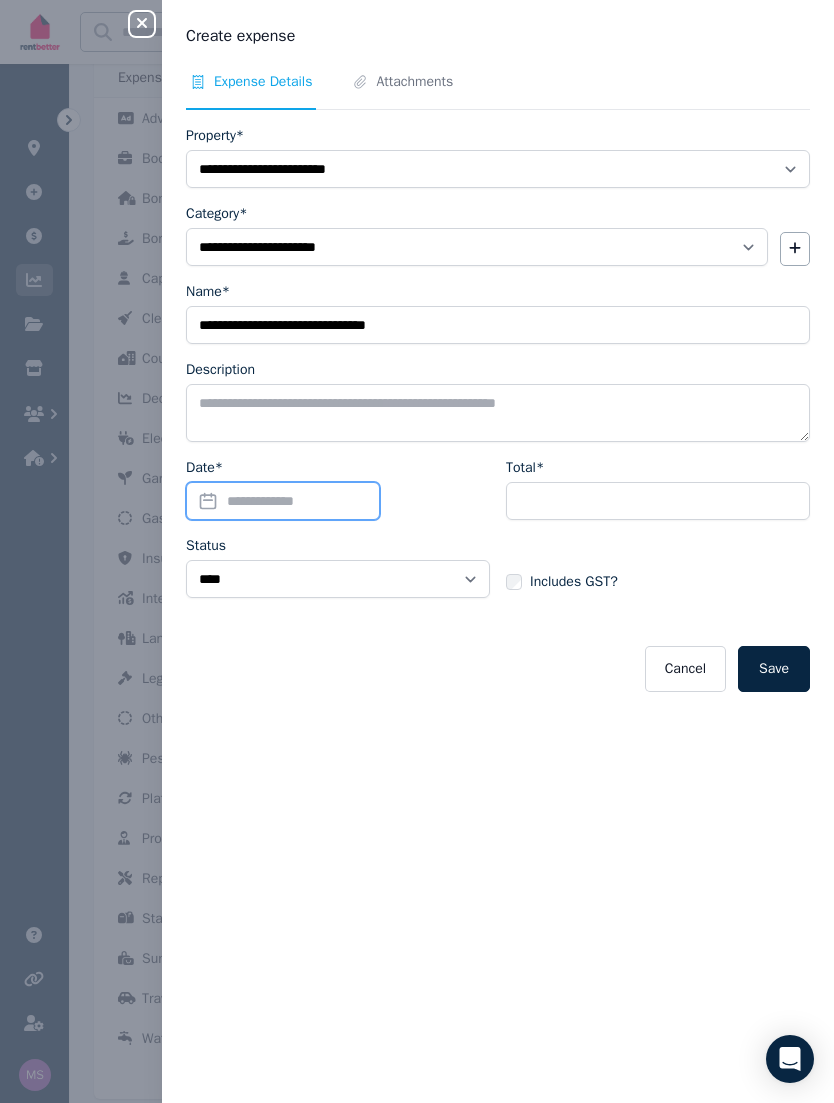 click on "Date*" at bounding box center (283, 501) 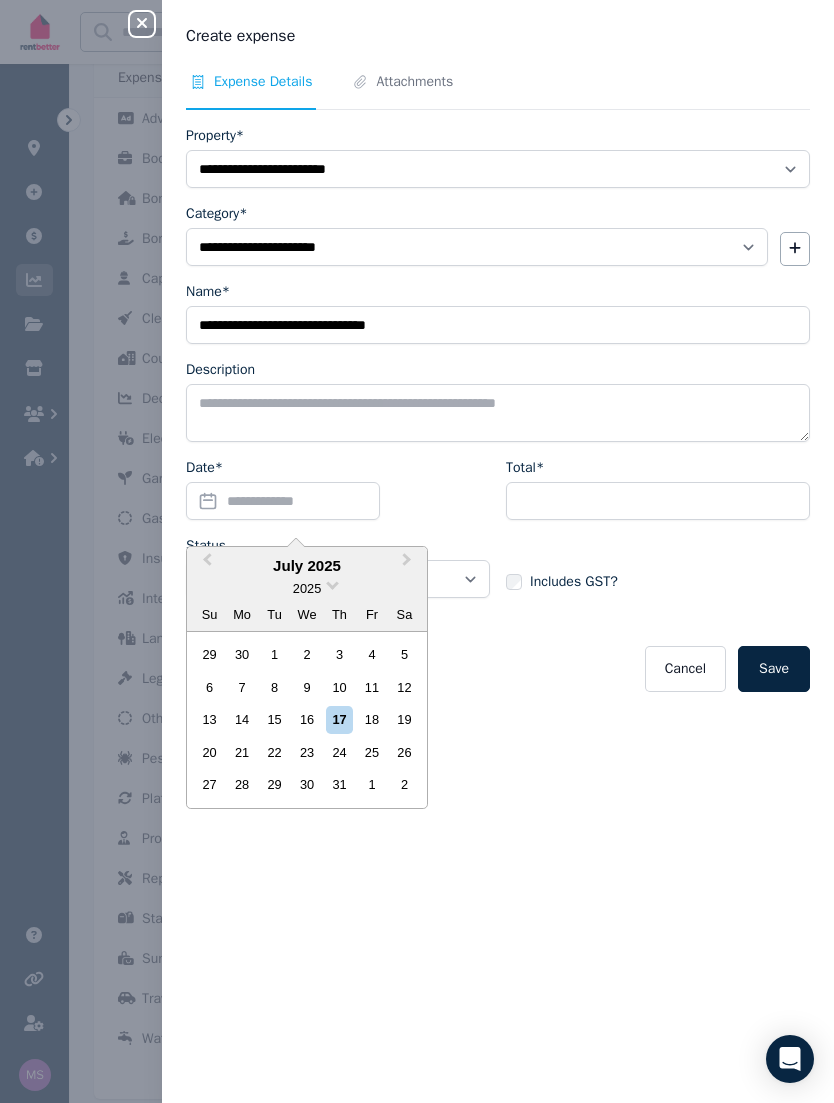 click on "Previous Month" at bounding box center (205, 565) 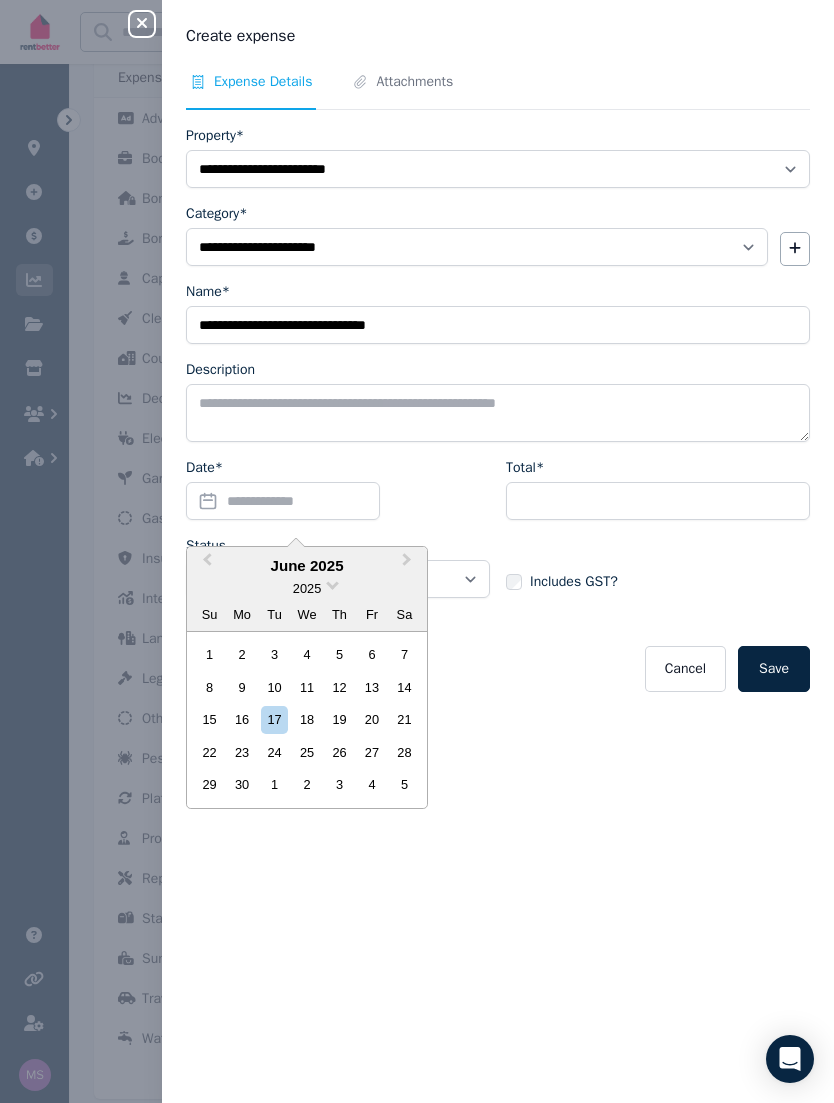 click on "Previous Month" at bounding box center (205, 565) 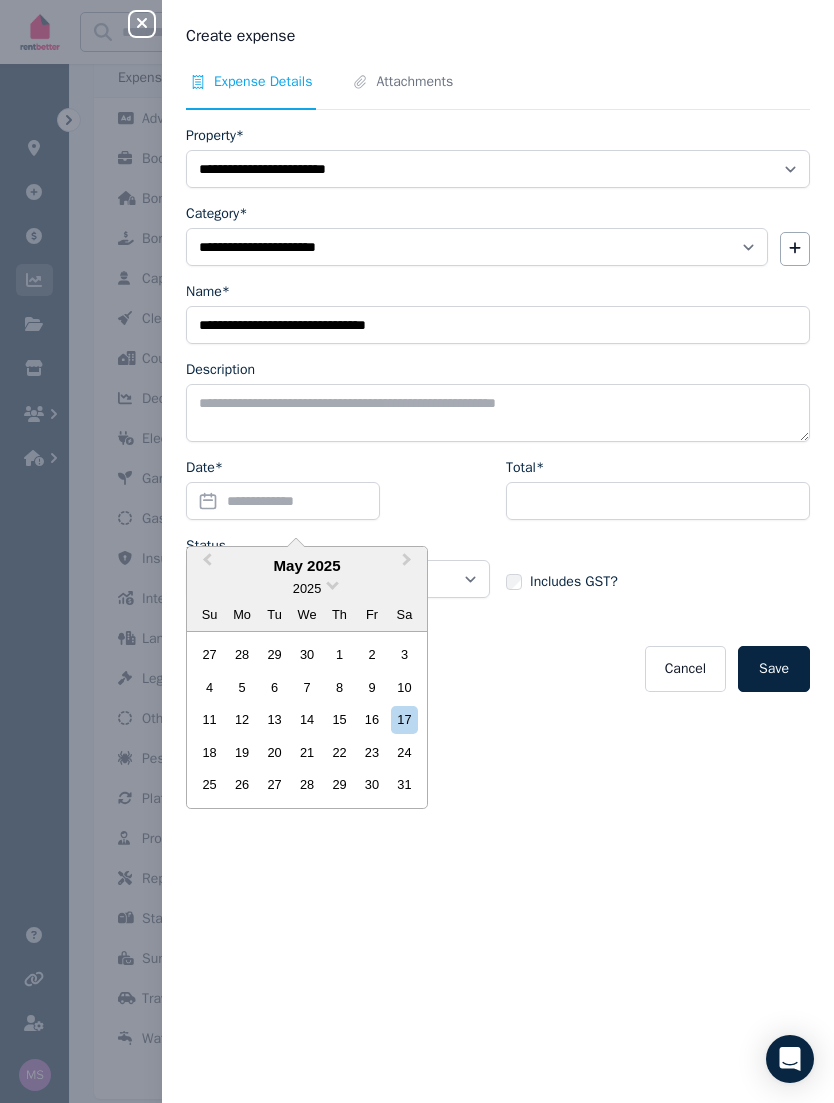 click on "Previous Month" at bounding box center (205, 565) 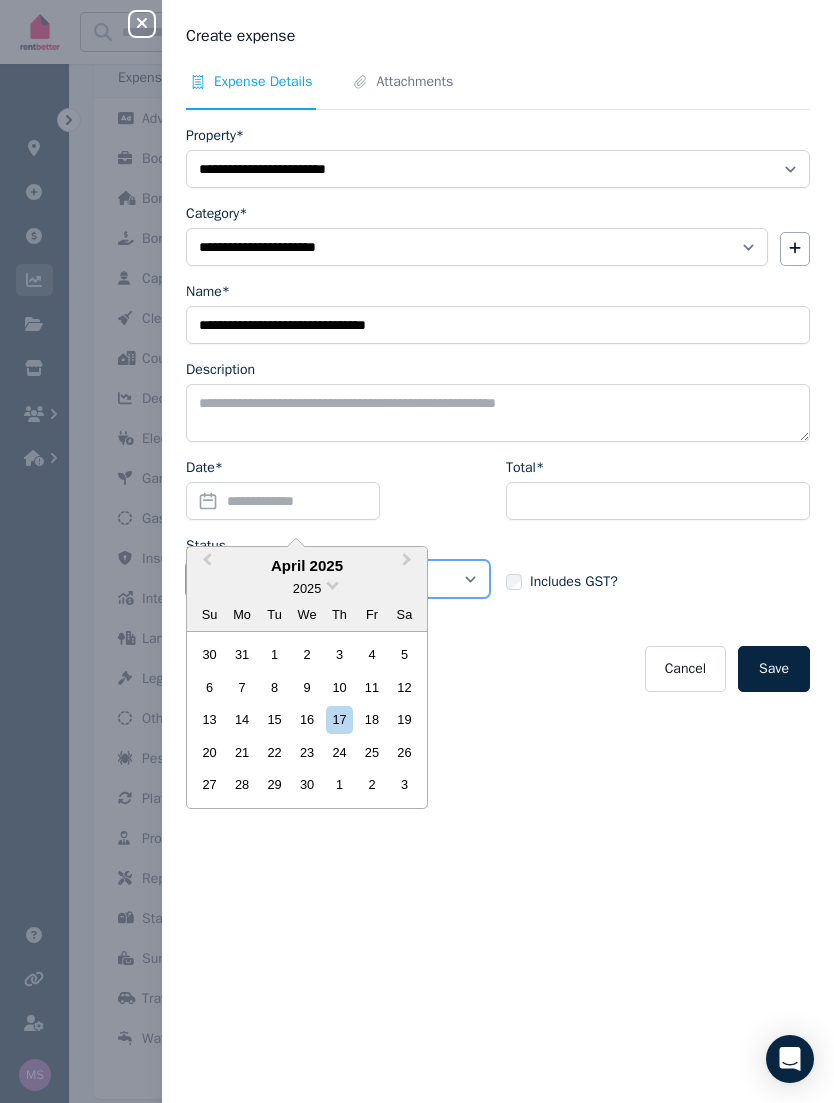 click on "****** ****" at bounding box center (338, 579) 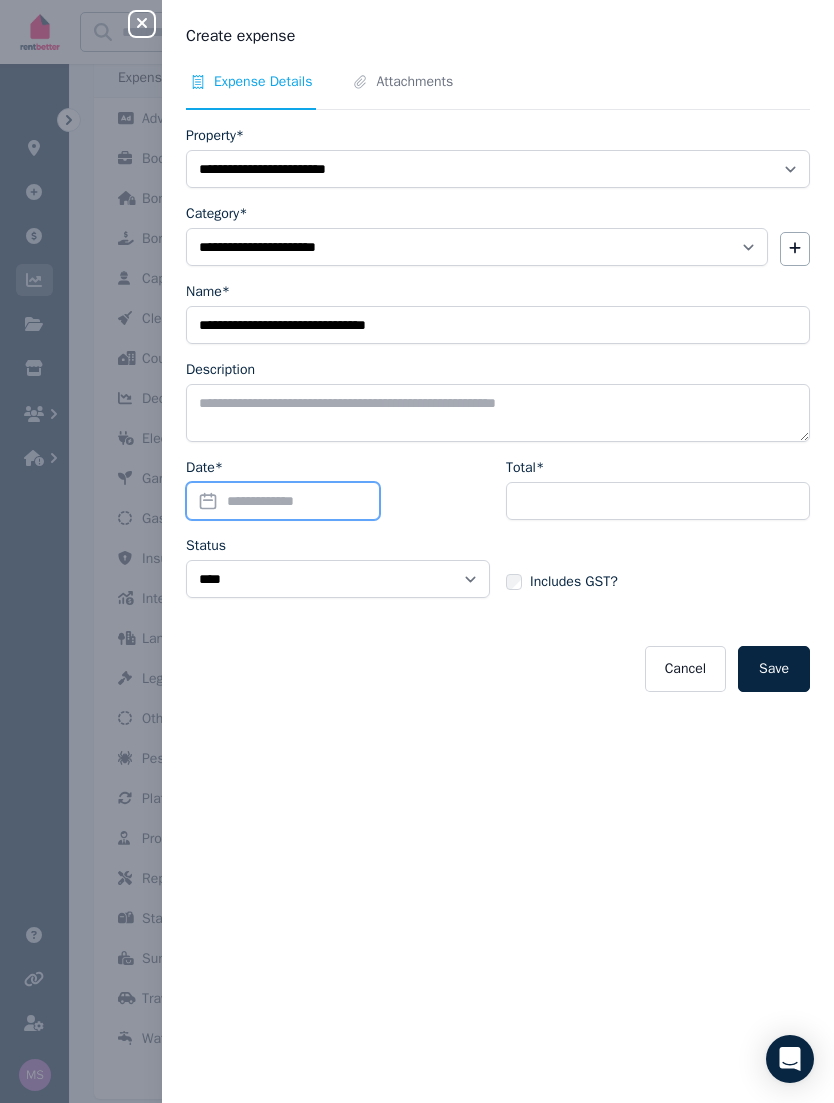 click on "Date*" at bounding box center (283, 501) 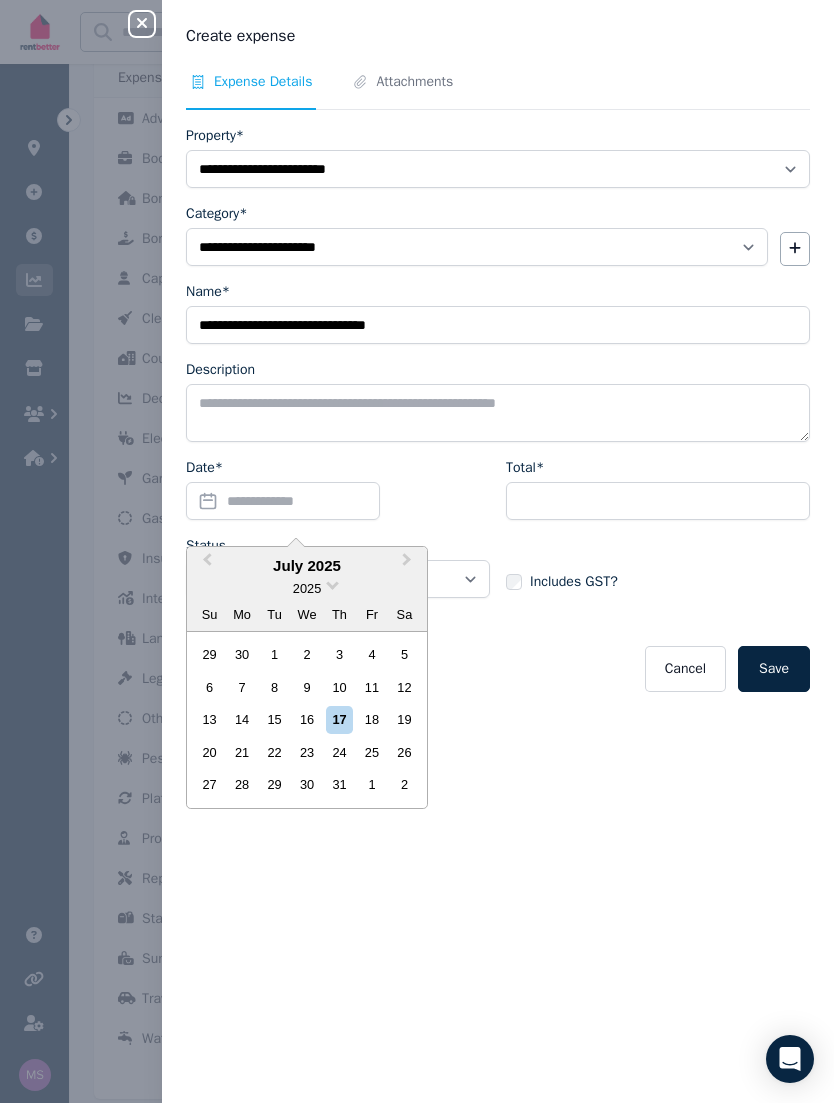 click on "Previous Month" at bounding box center [205, 565] 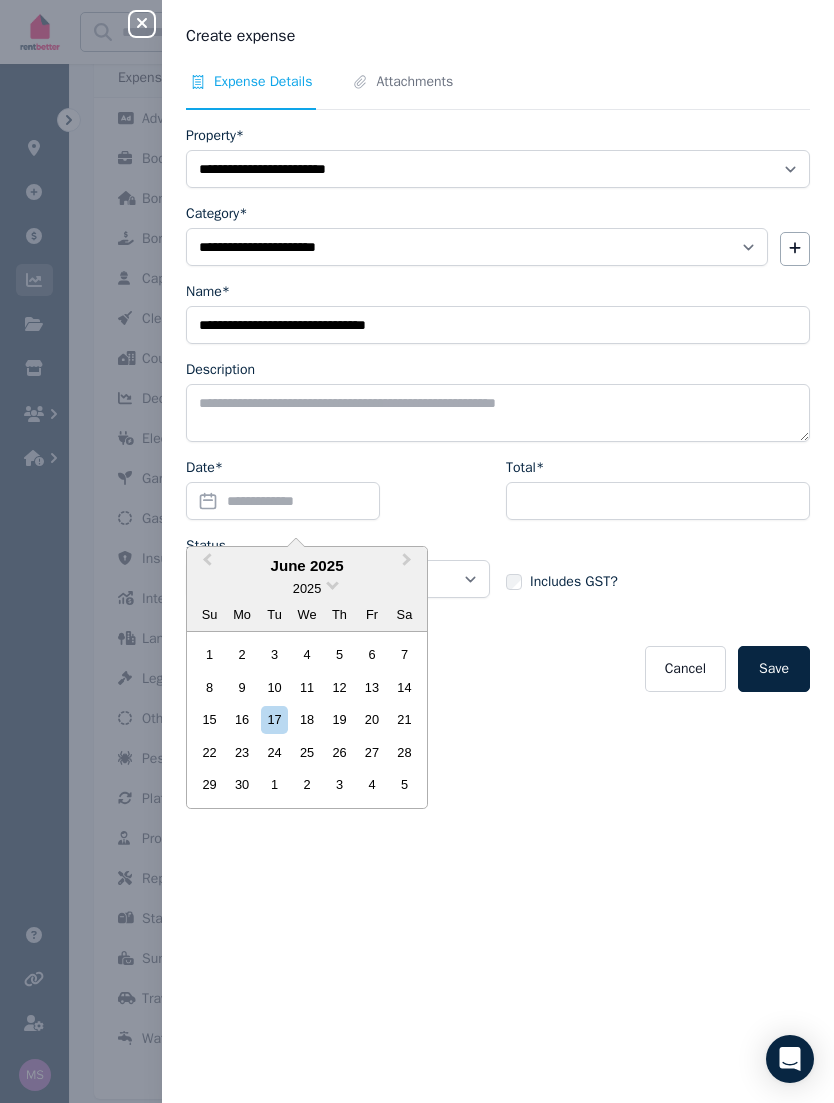 click on "Previous Month" at bounding box center [205, 565] 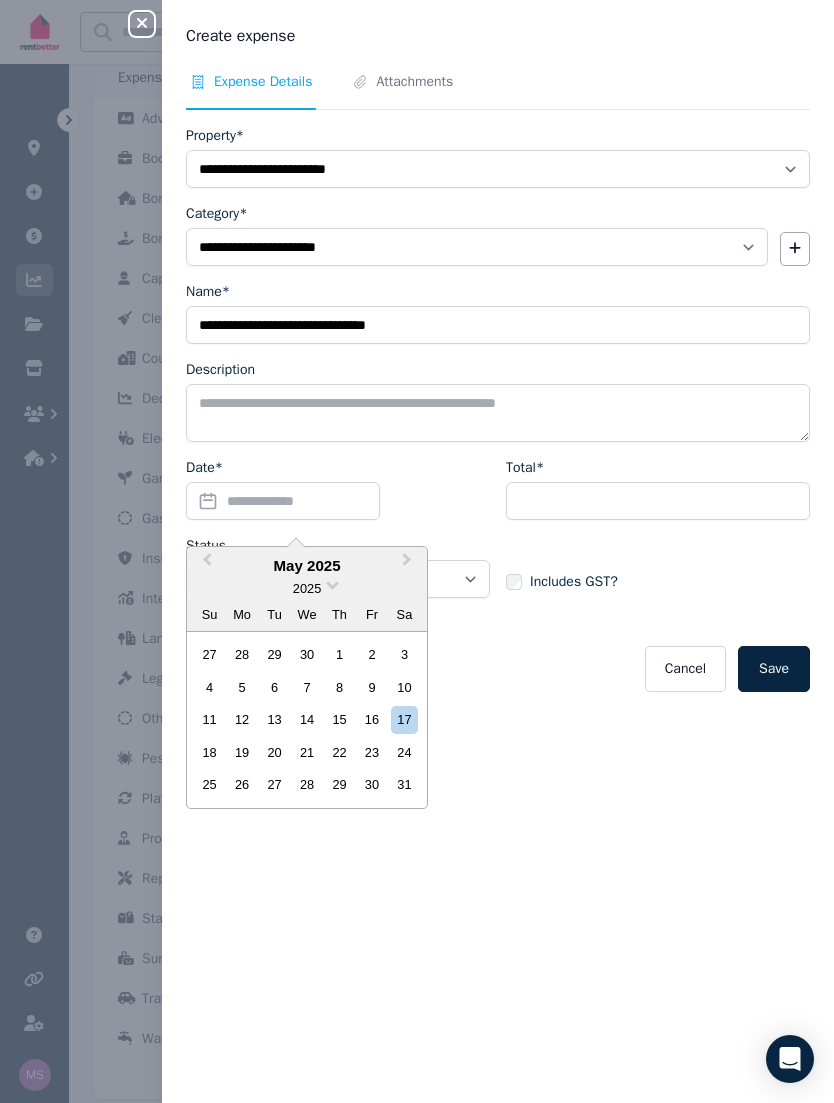 click on "Previous Month" at bounding box center [205, 565] 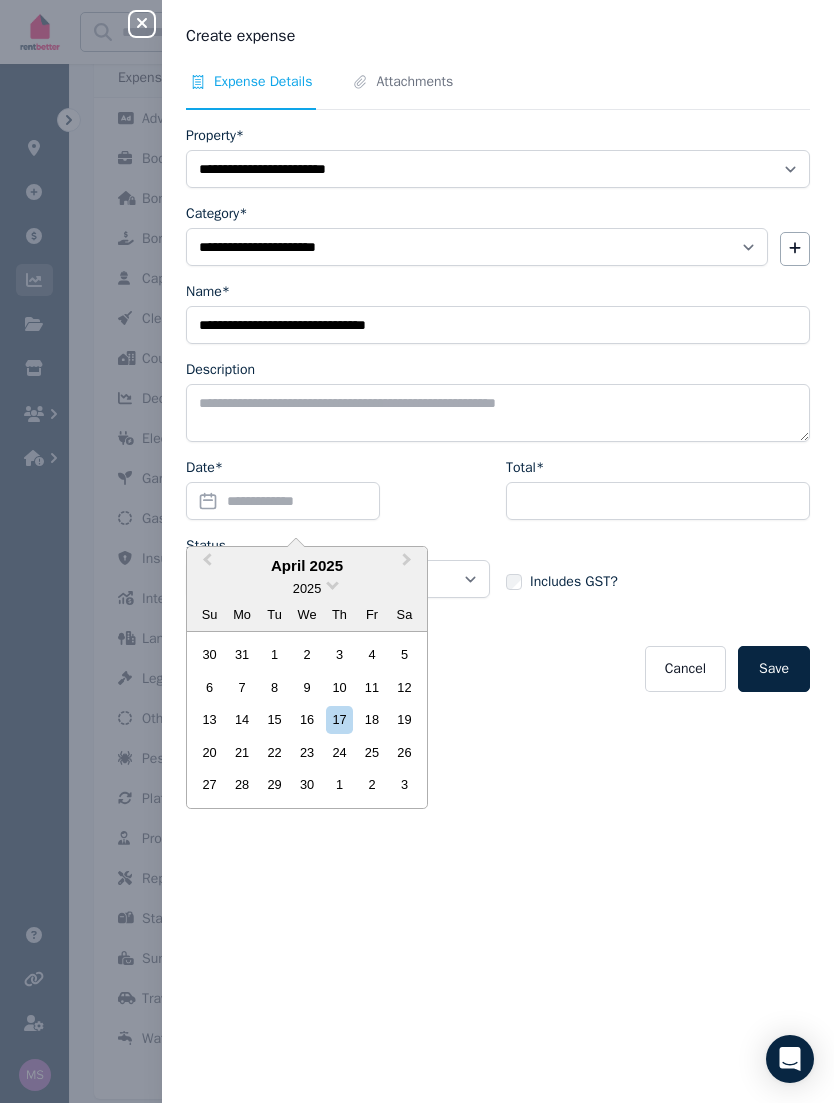 click on "Previous Month" at bounding box center (205, 565) 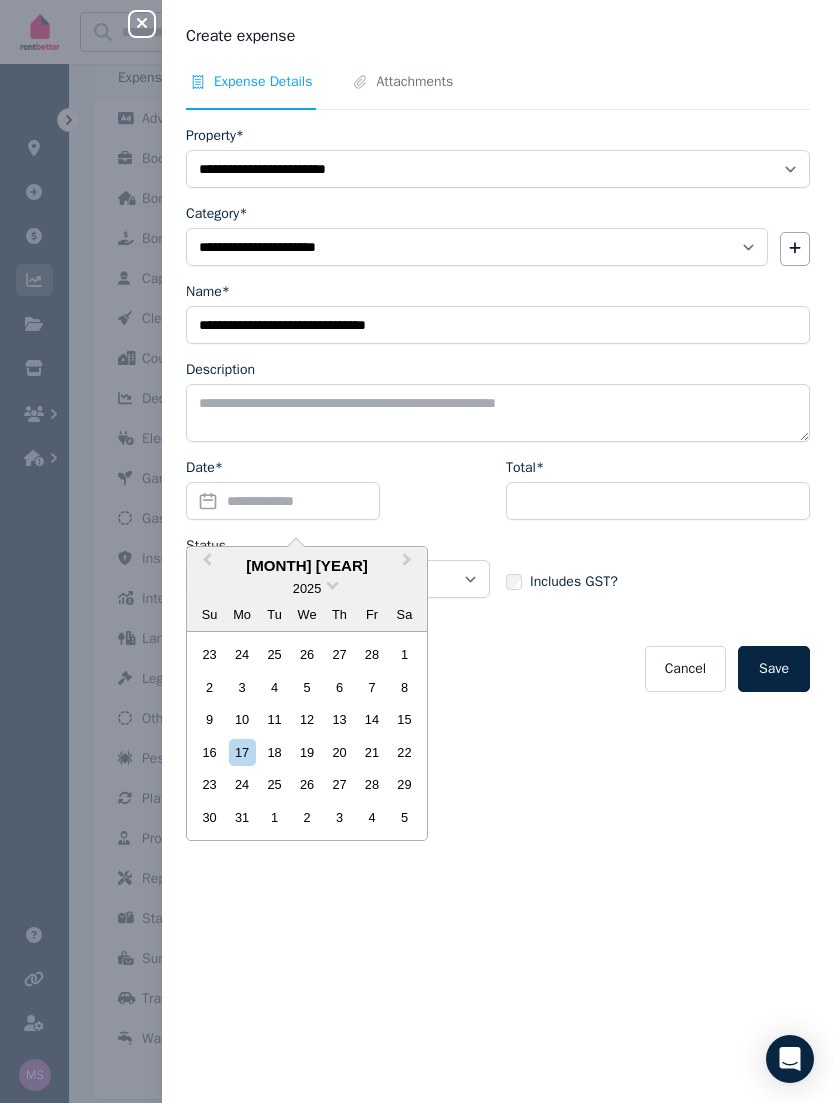 click on "Previous Month" at bounding box center (205, 565) 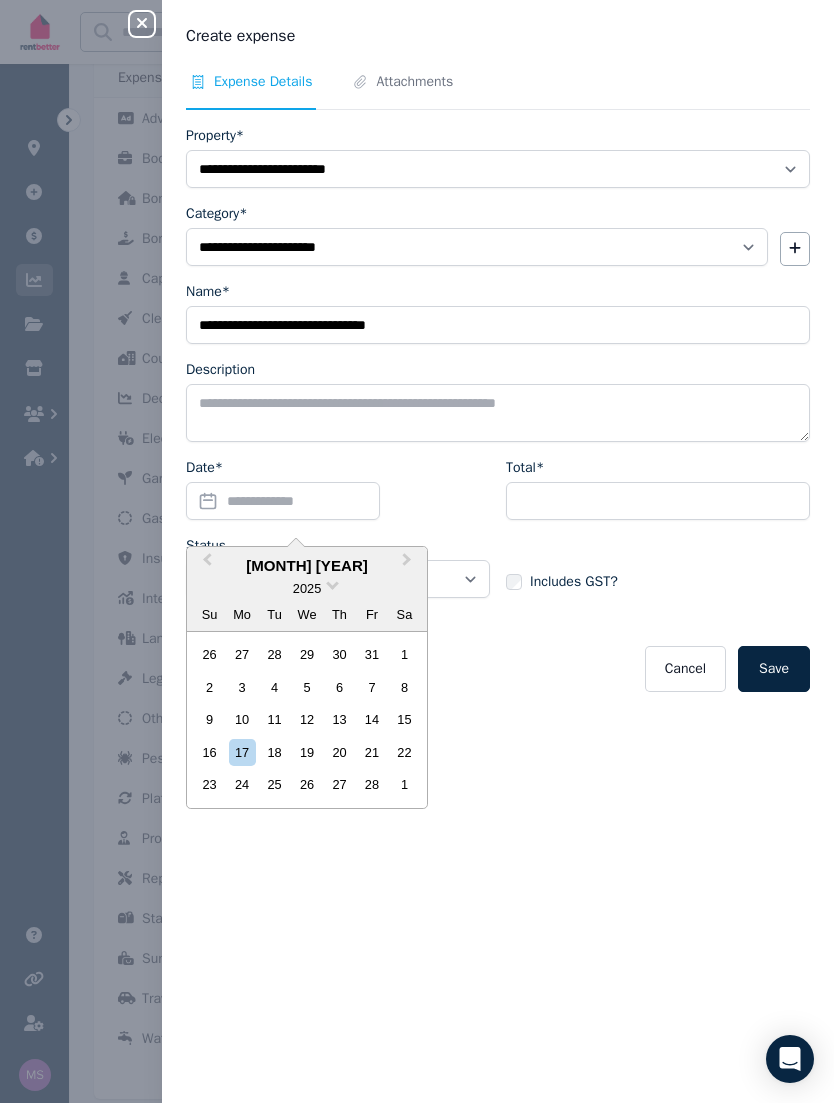 click on "28" at bounding box center (371, 784) 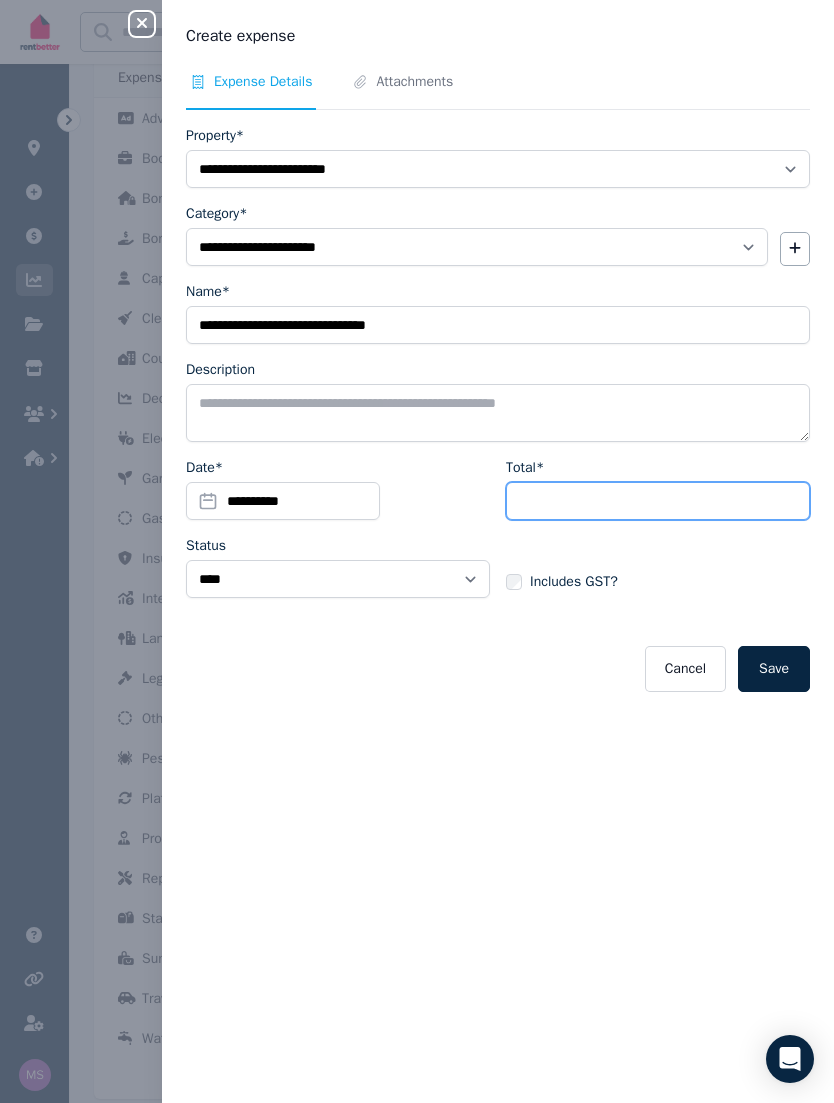 click on "Total*" at bounding box center (658, 501) 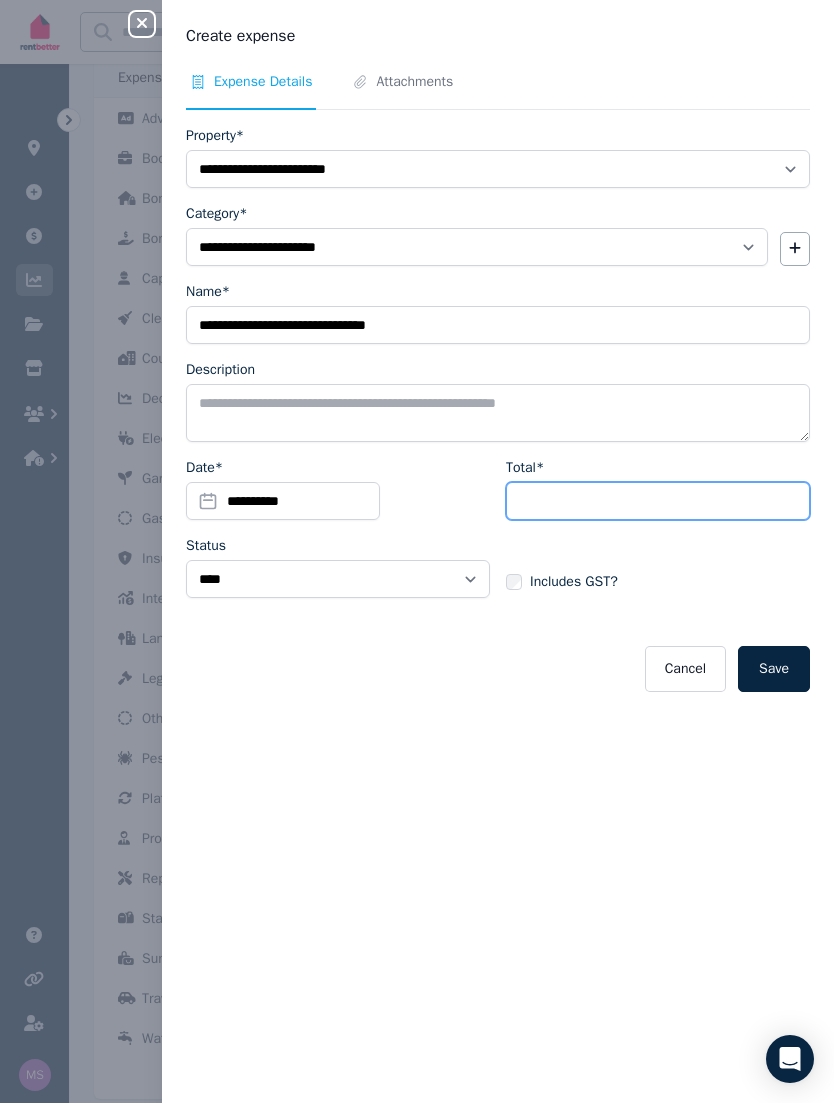 select 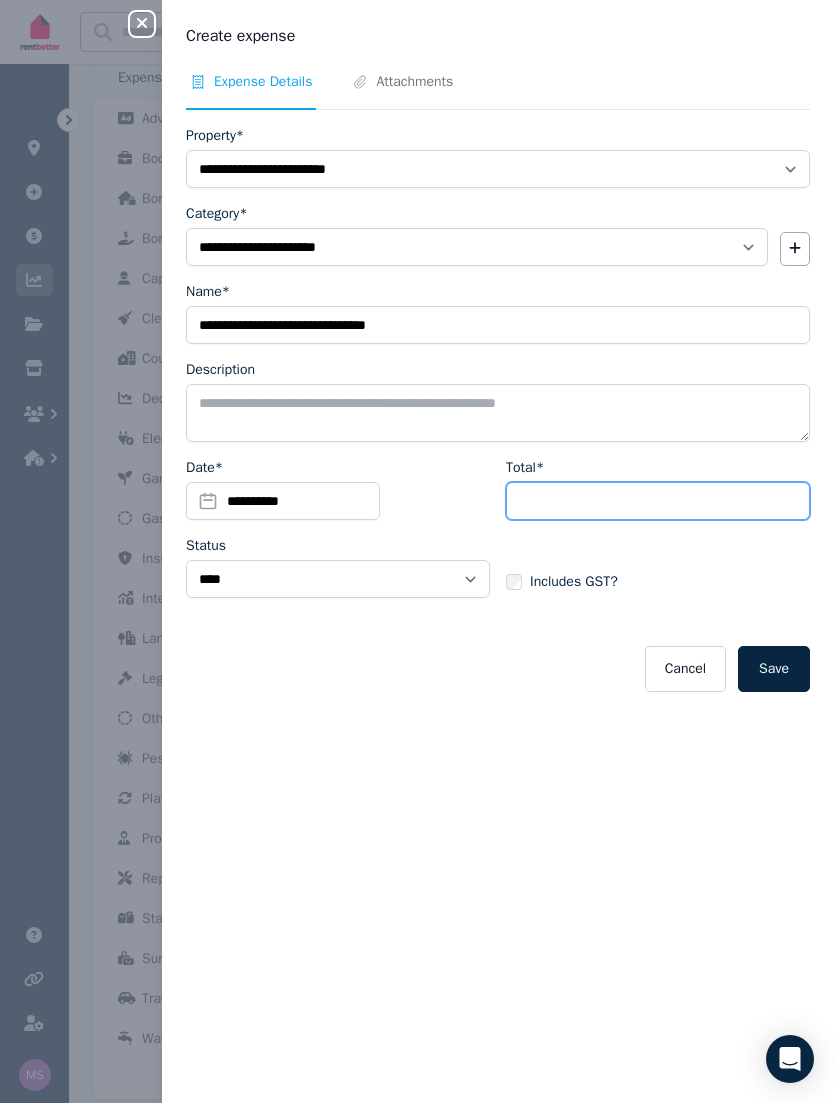 select 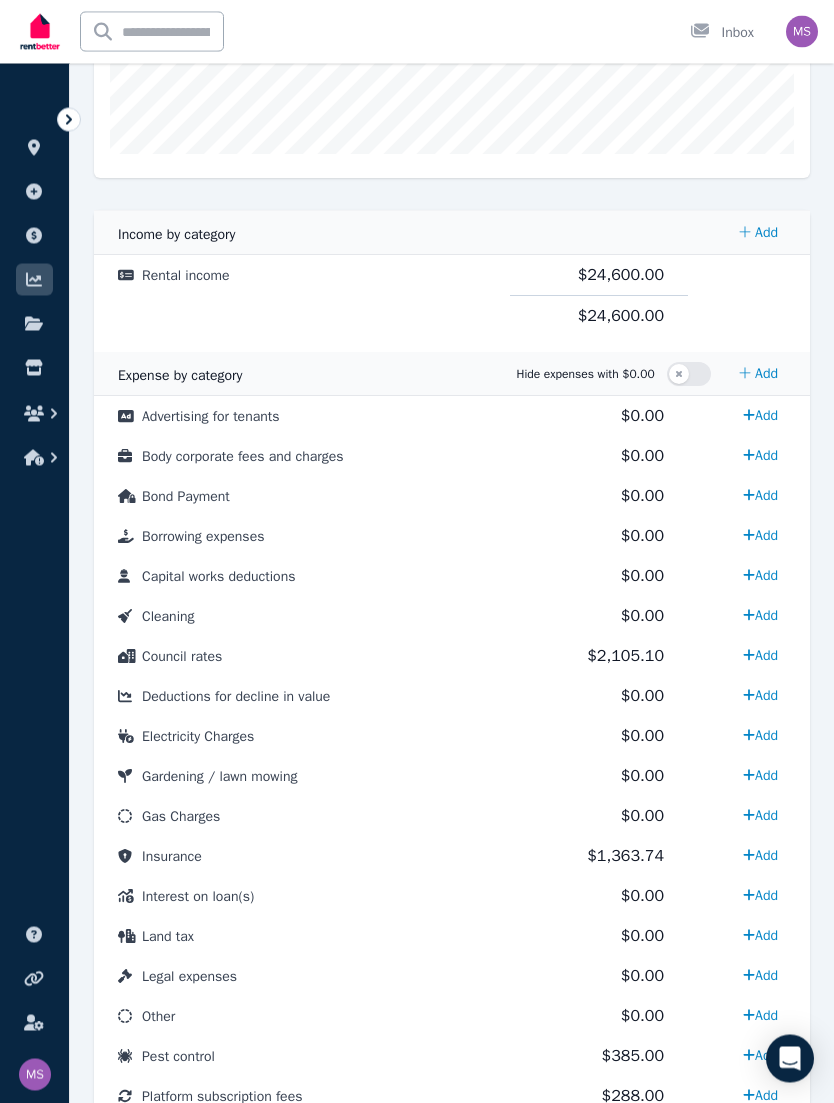 scroll, scrollTop: 781, scrollLeft: 0, axis: vertical 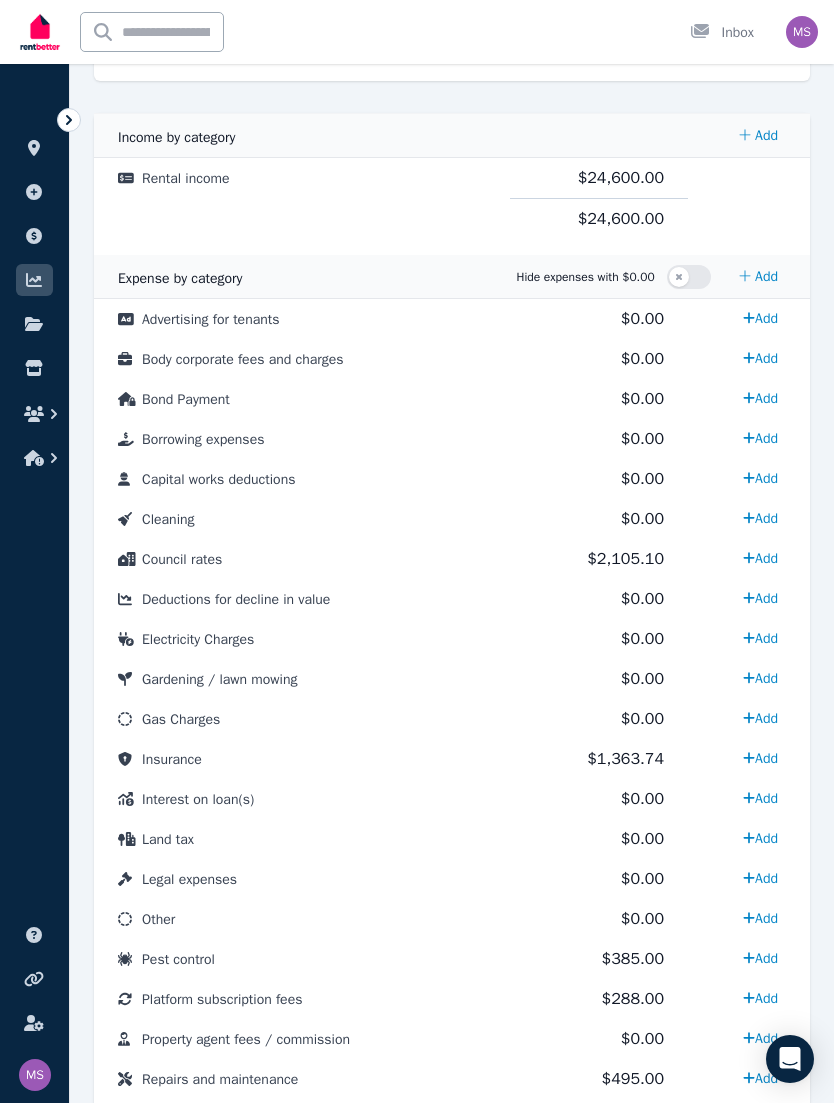 click on "Add" at bounding box center (760, 798) 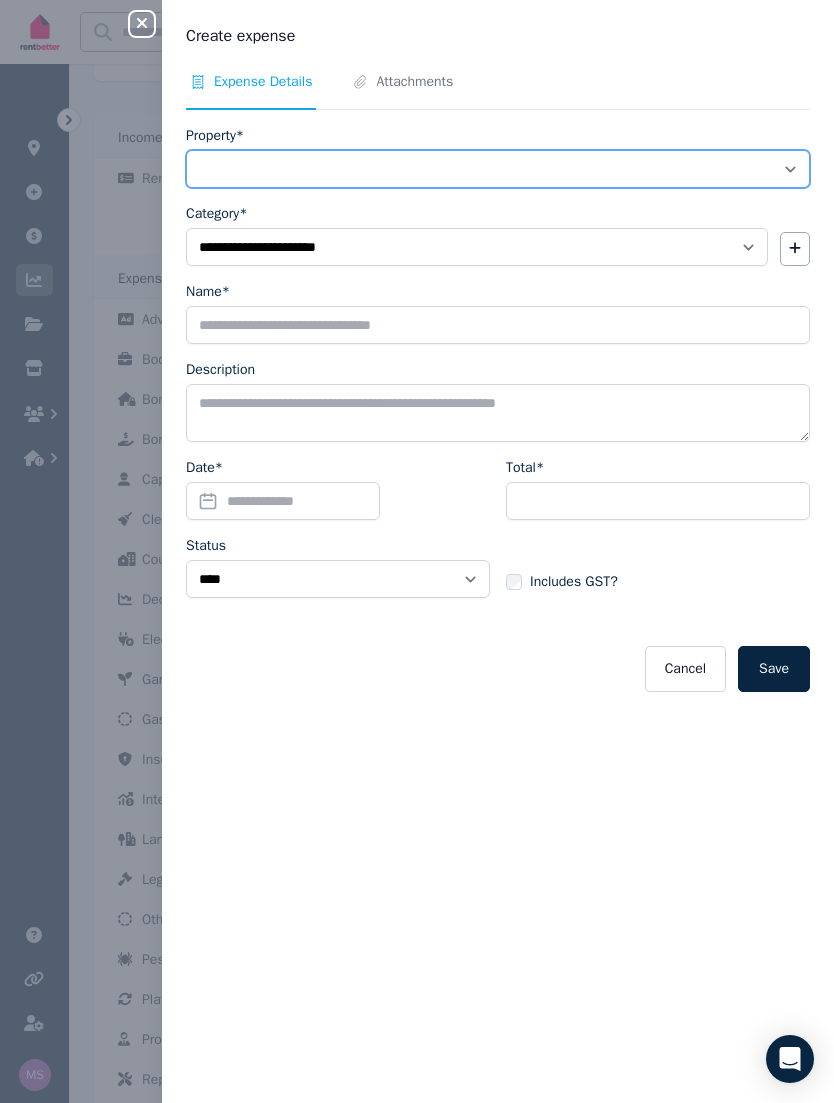 click on "**********" at bounding box center [498, 169] 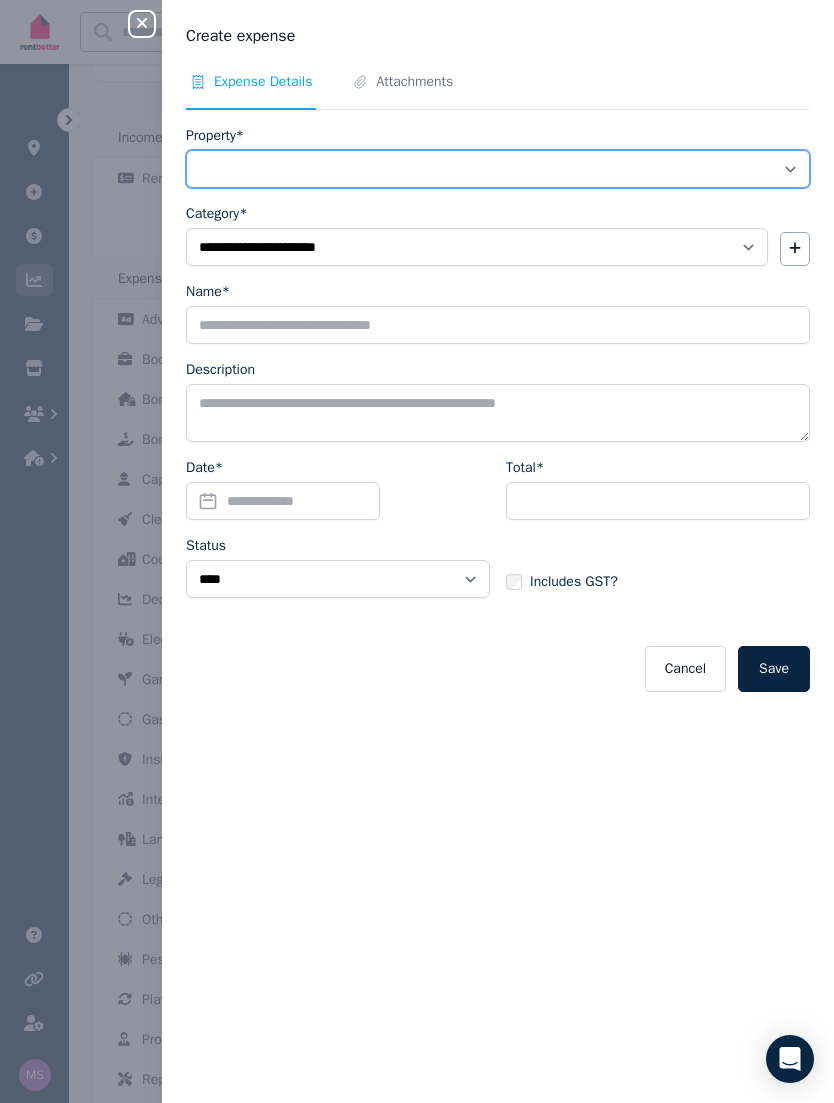 select on "**********" 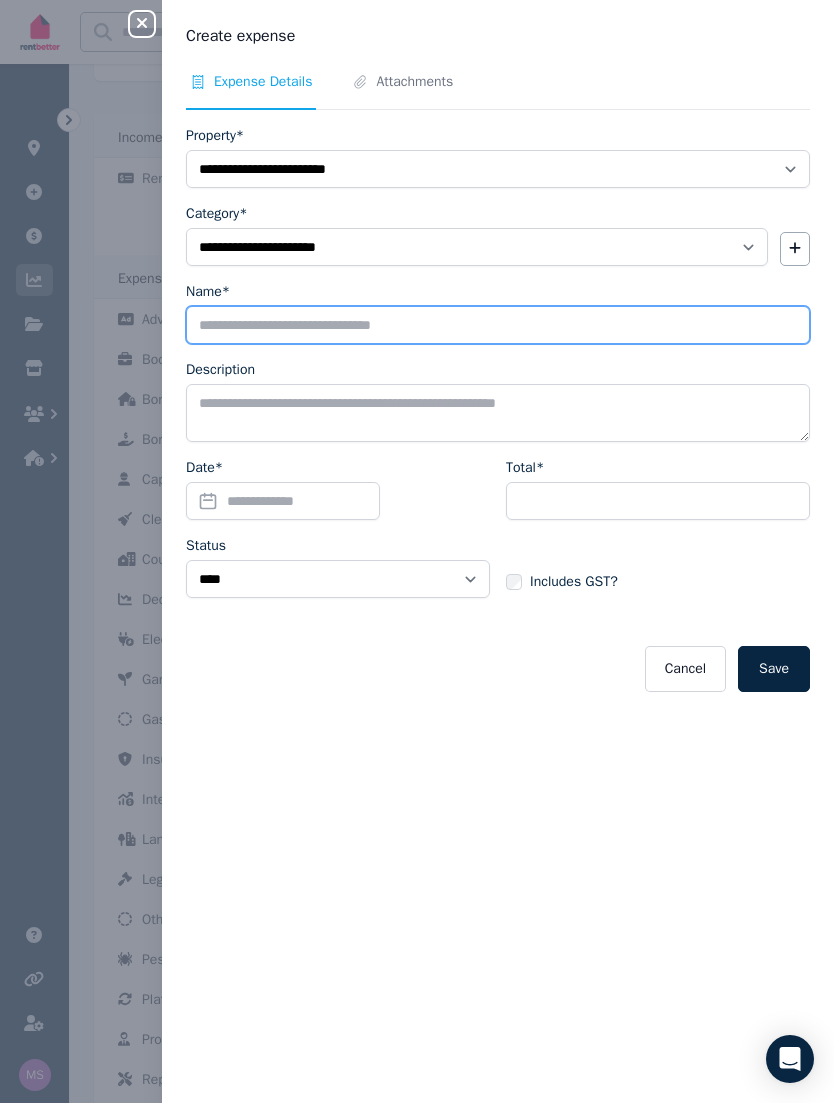 click on "Name*" at bounding box center [498, 325] 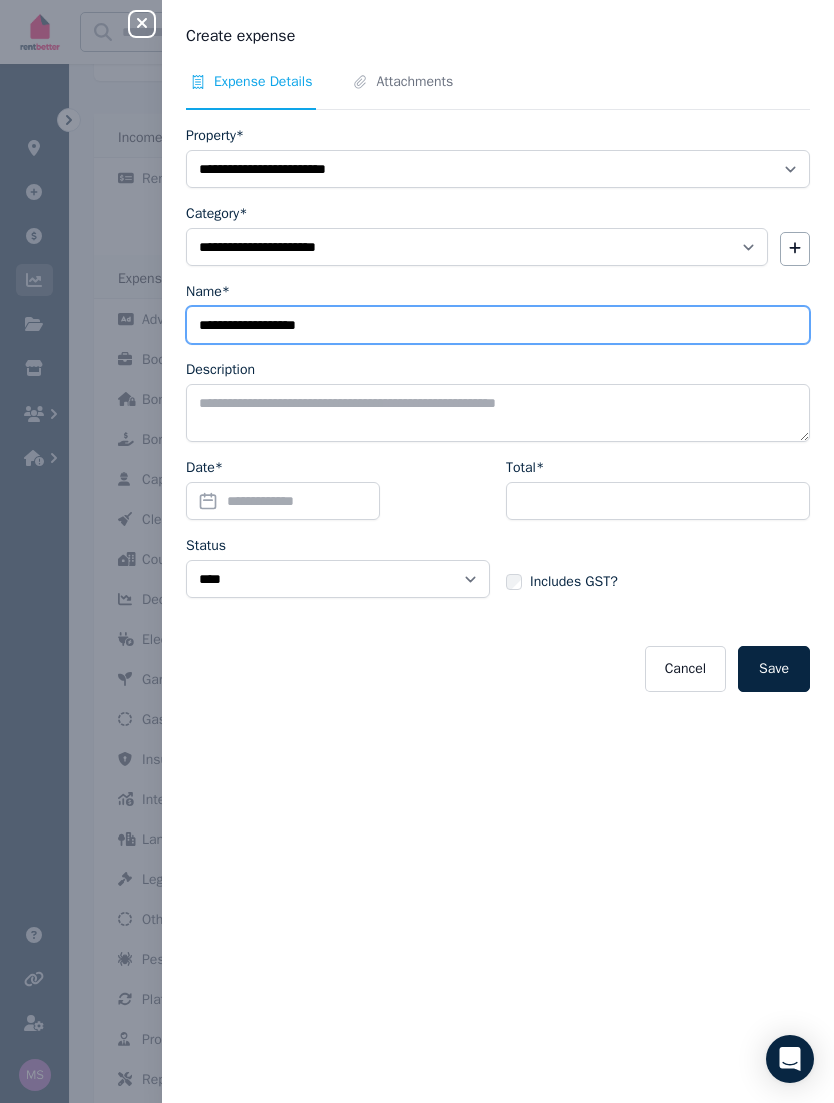 type on "**********" 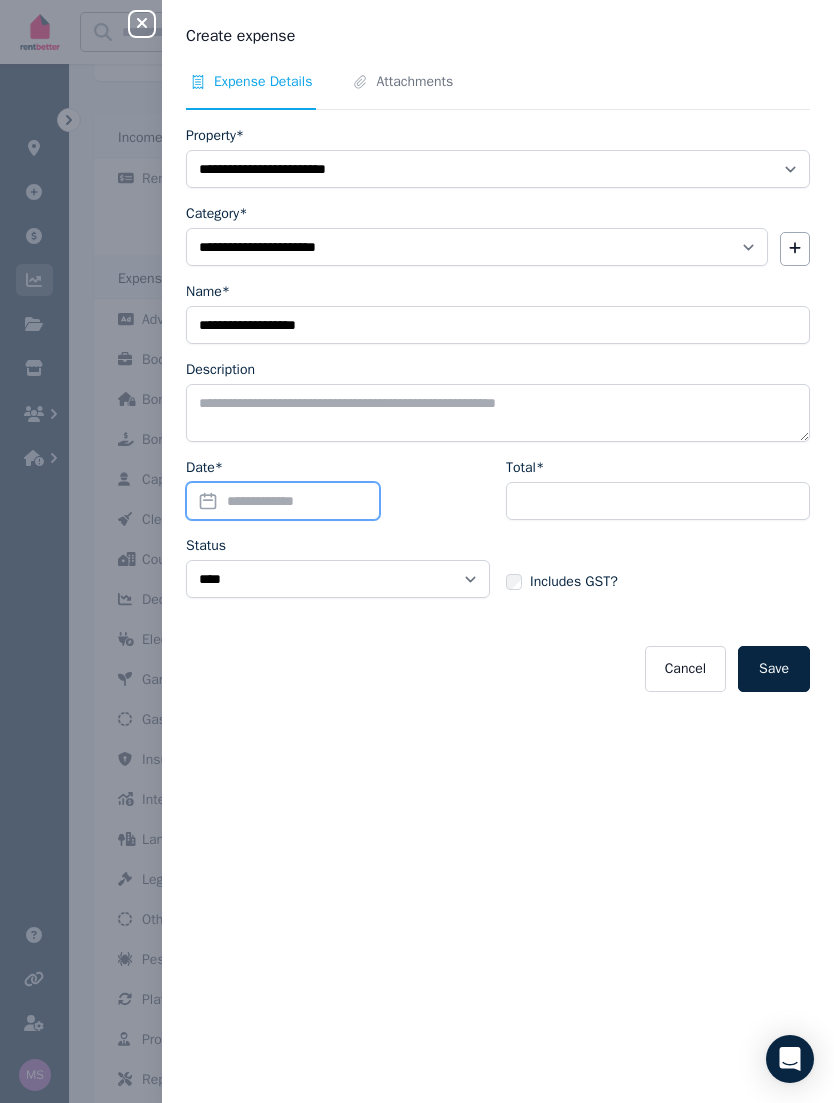 click on "Date*" at bounding box center [283, 501] 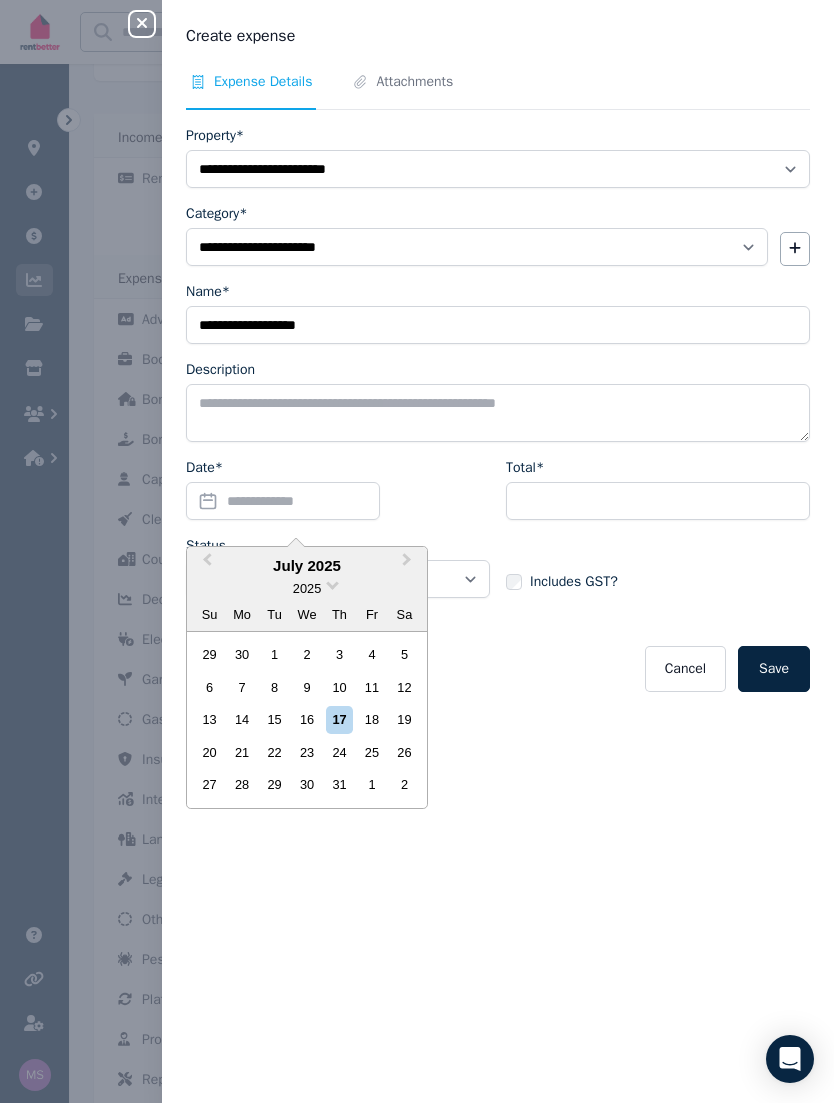 click on "Previous Month" at bounding box center (205, 565) 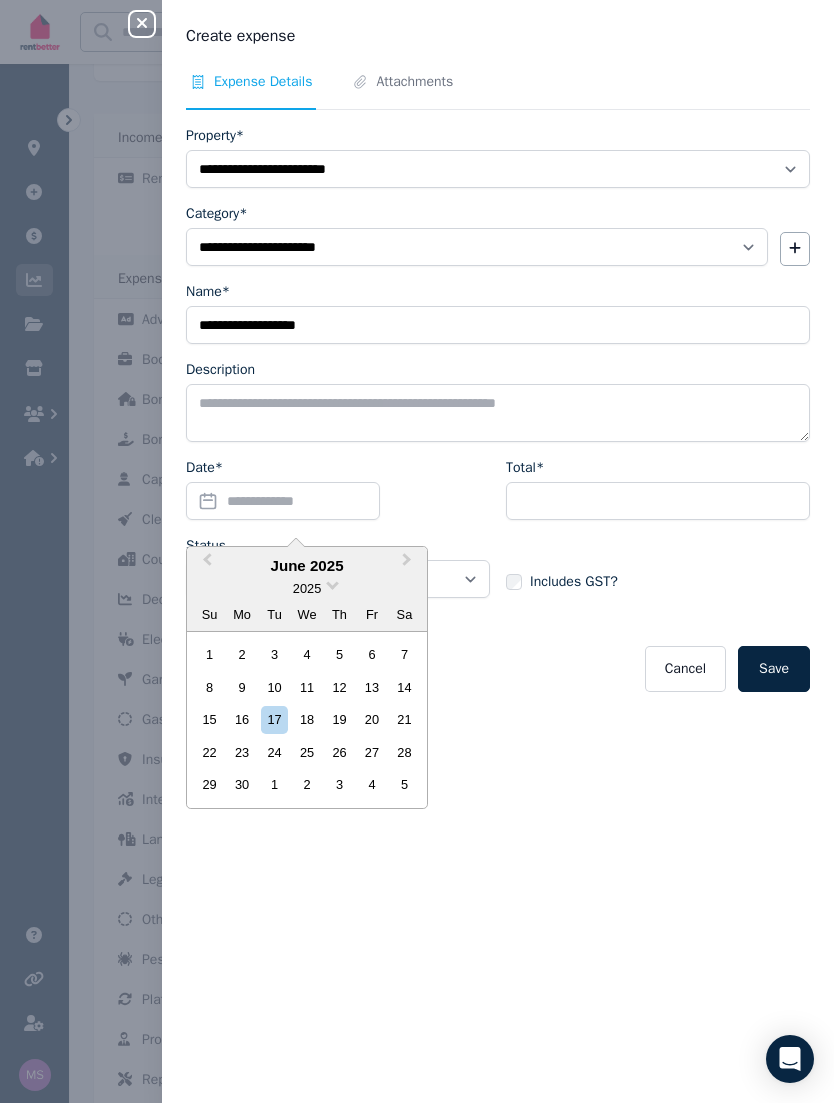 click on "Previous Month" at bounding box center (205, 565) 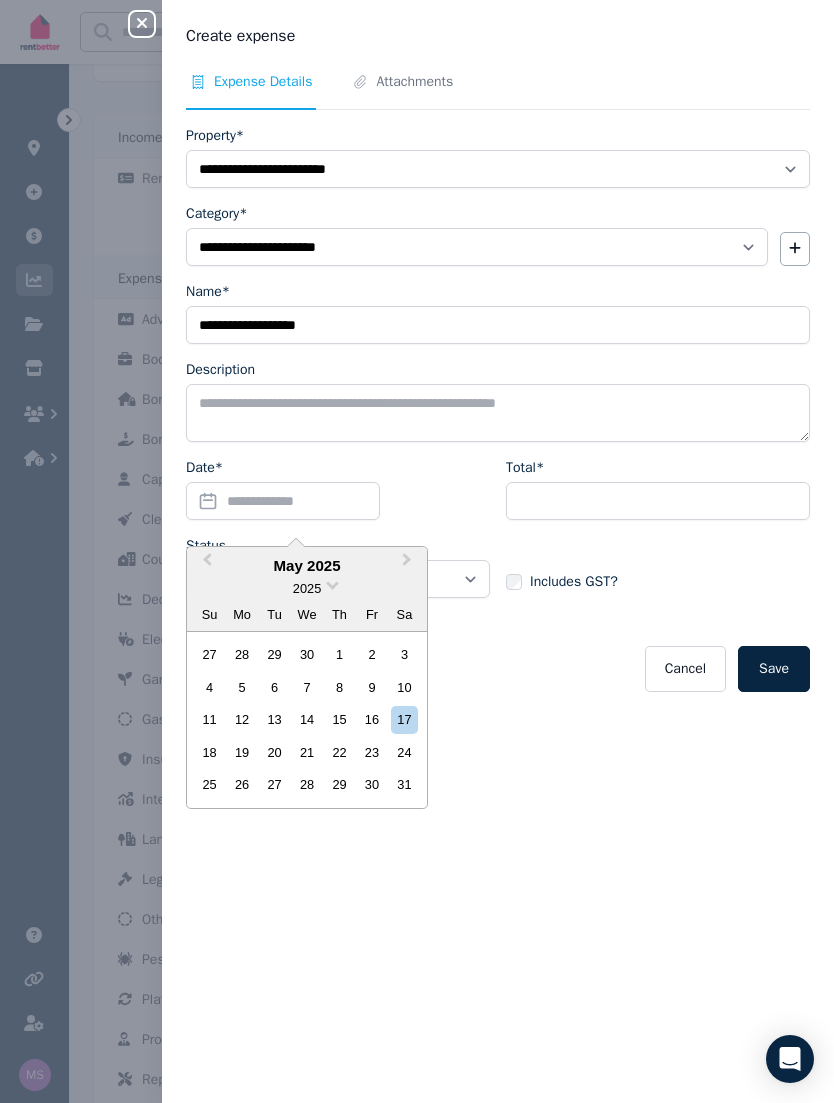 click on "Previous Month" at bounding box center (205, 565) 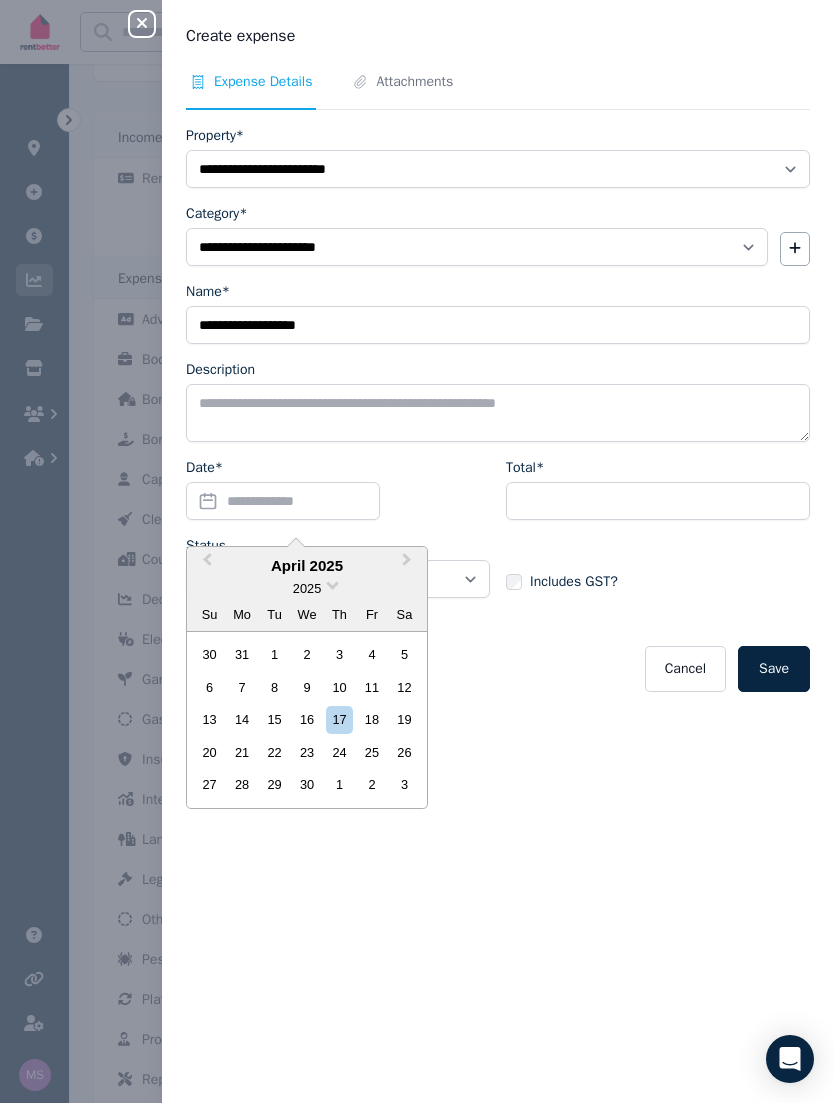click on "Previous Month" at bounding box center (205, 565) 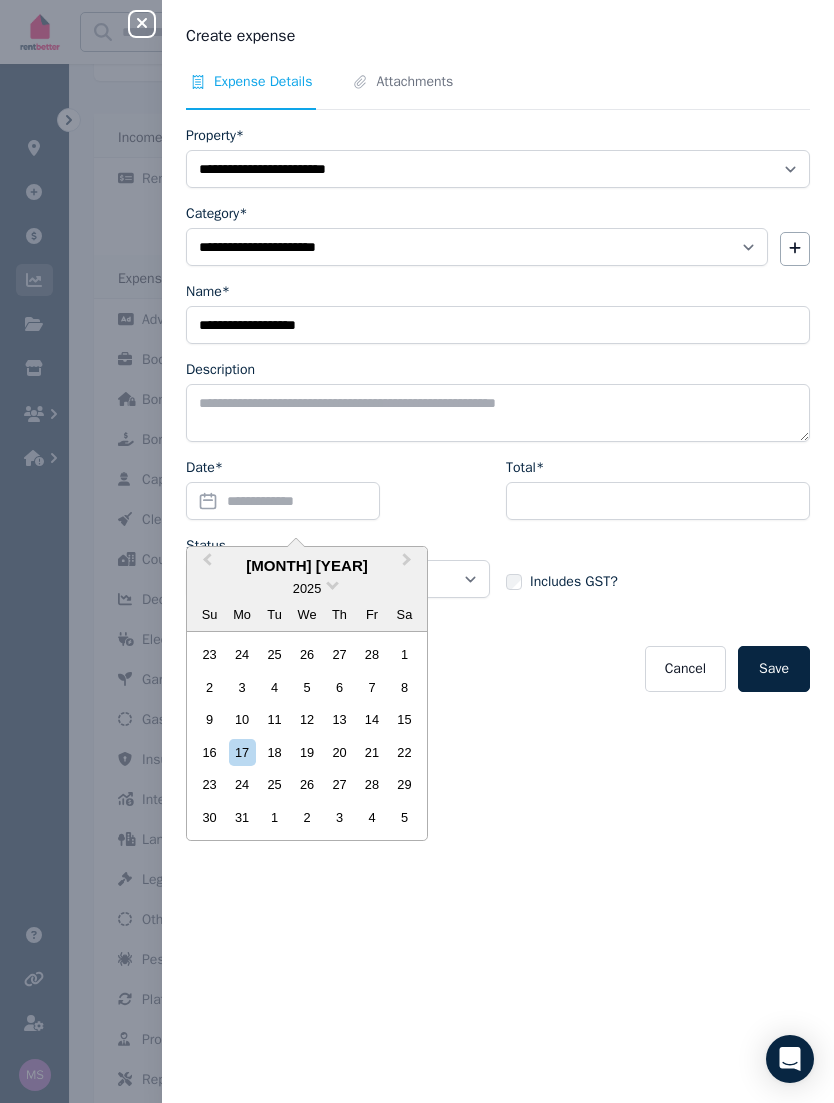 click on "Previous Month" at bounding box center [205, 565] 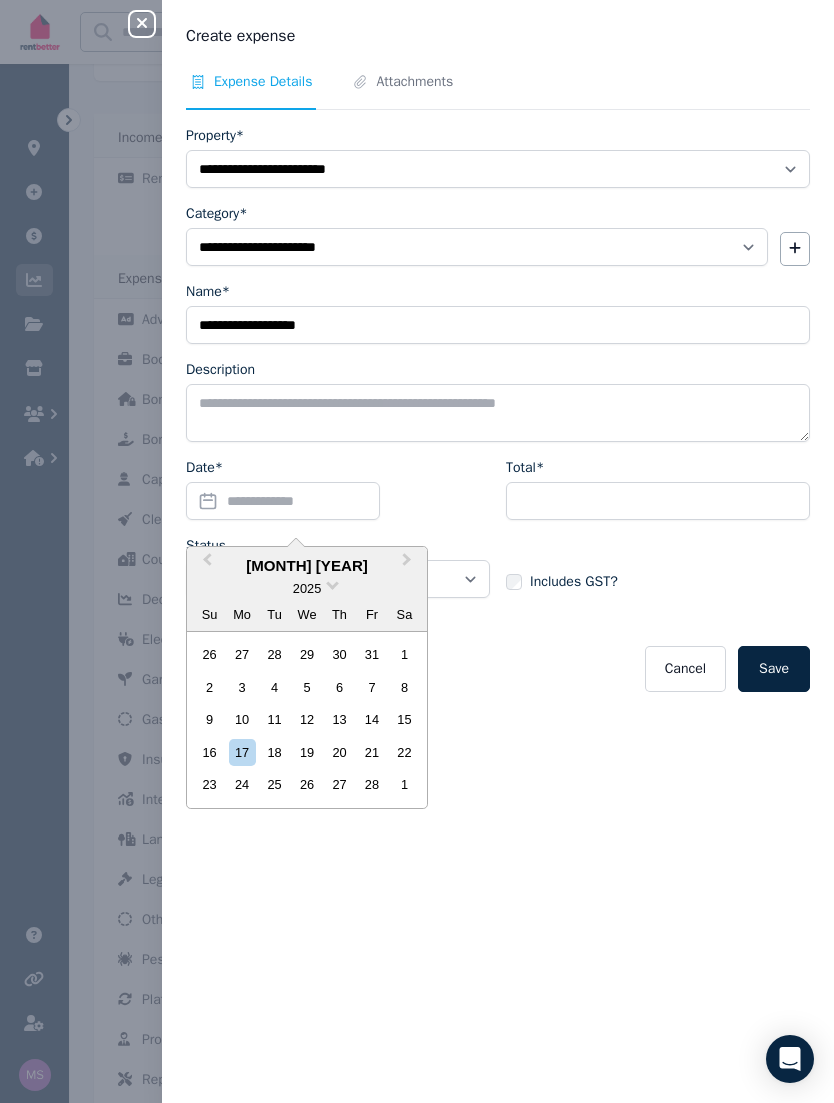 click on "28" at bounding box center [371, 784] 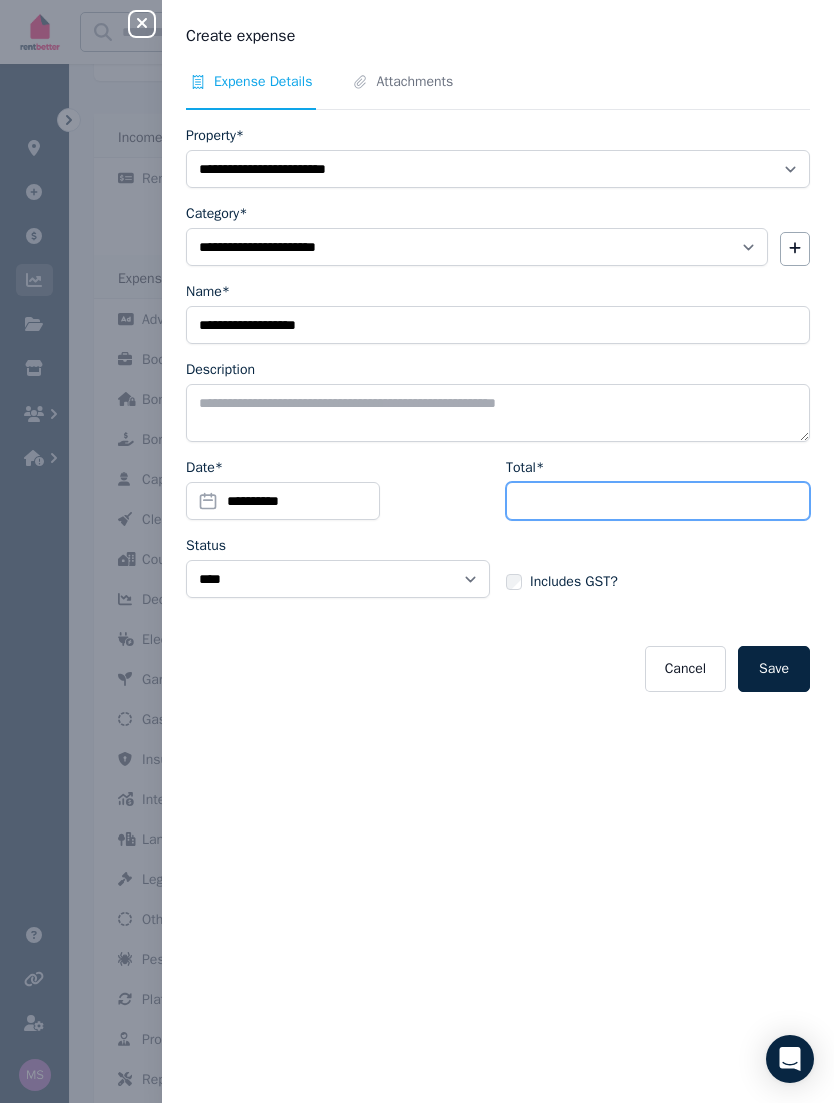 click on "Total*" at bounding box center (658, 501) 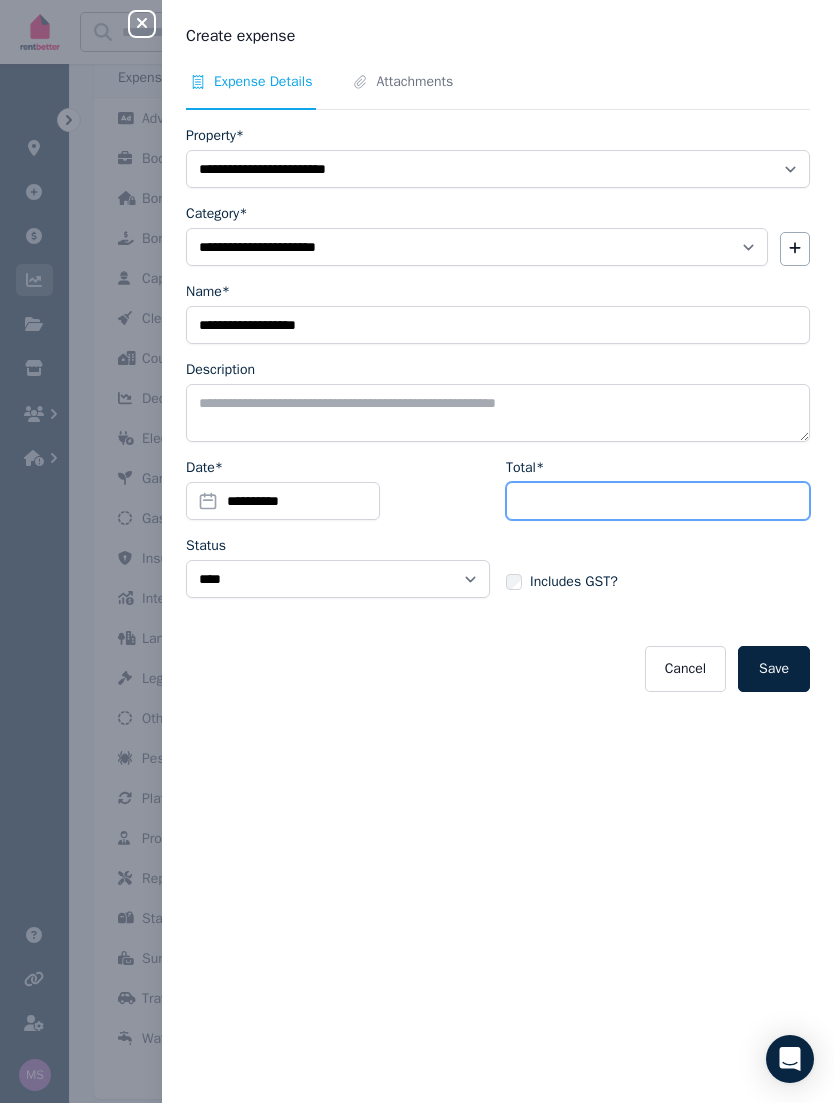 select 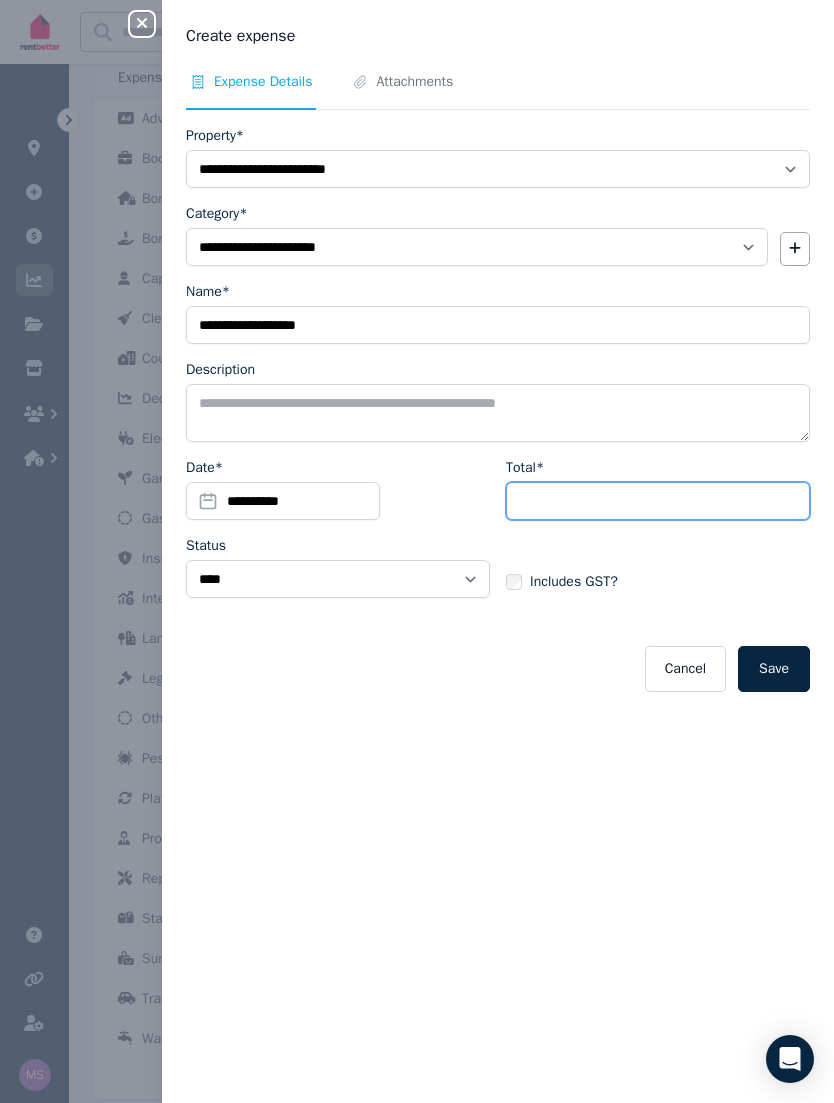 select 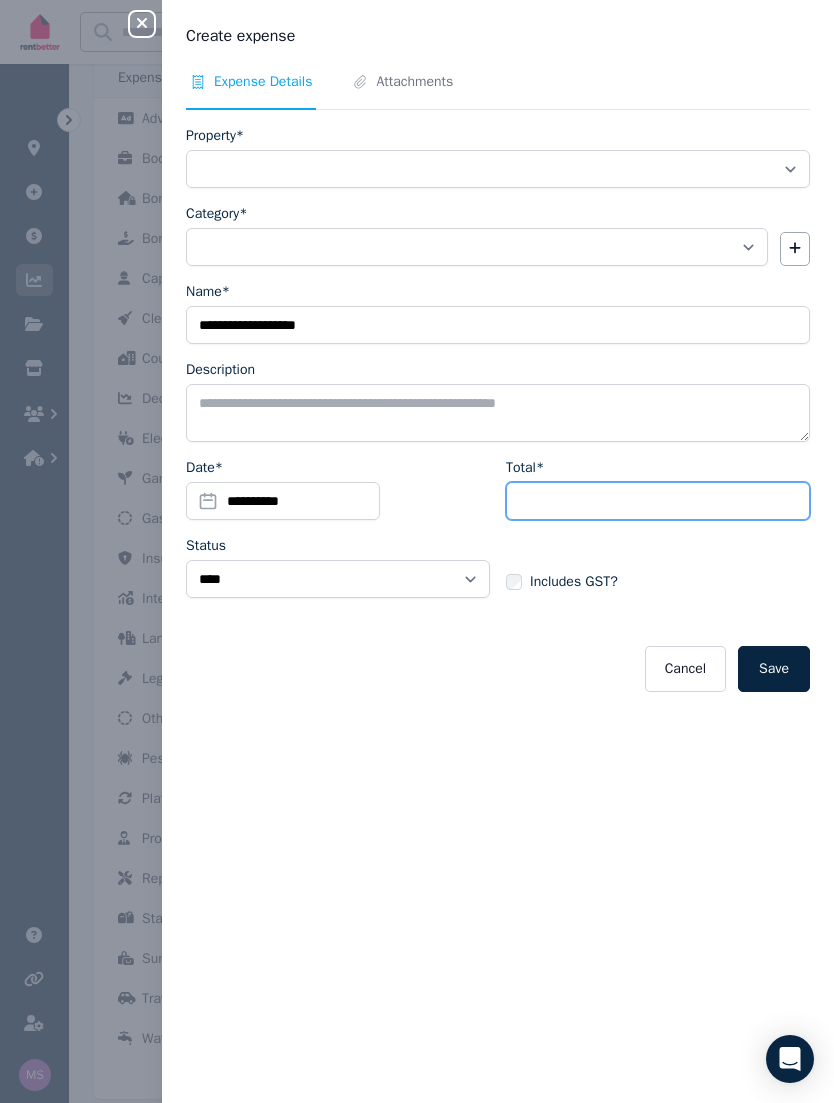 scroll, scrollTop: 884, scrollLeft: 0, axis: vertical 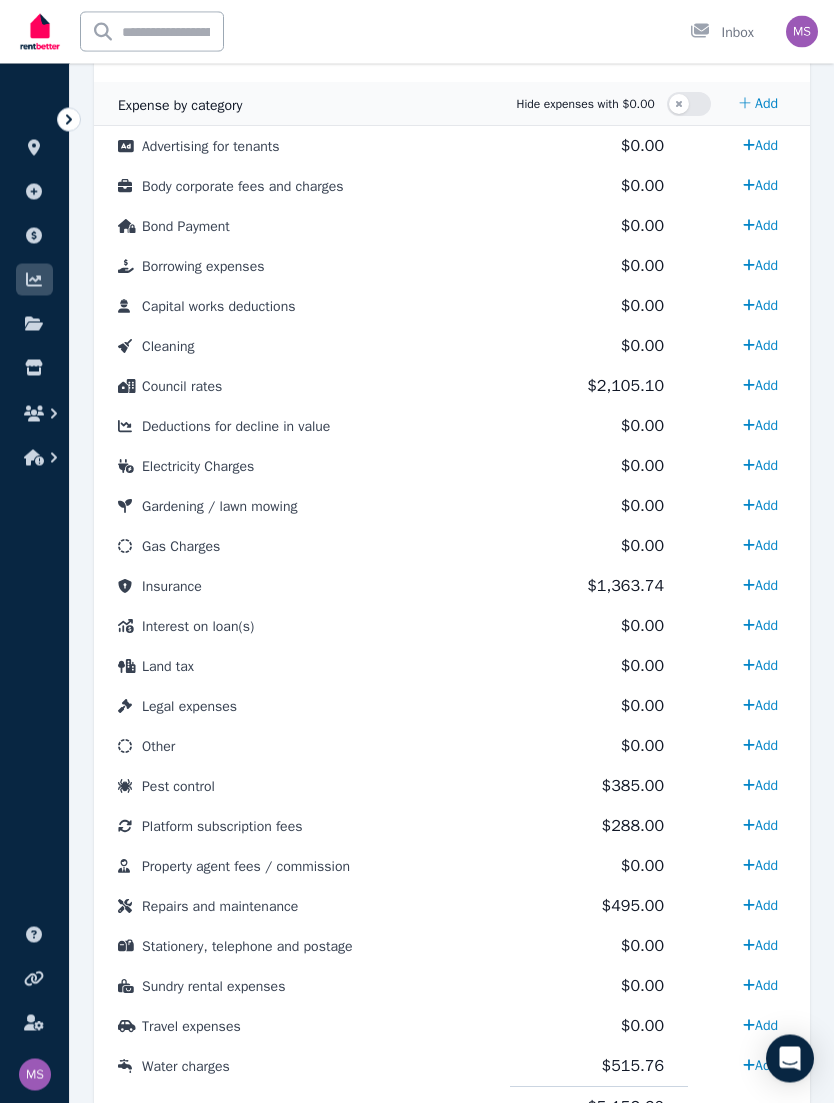 click on "Add" at bounding box center (760, 626) 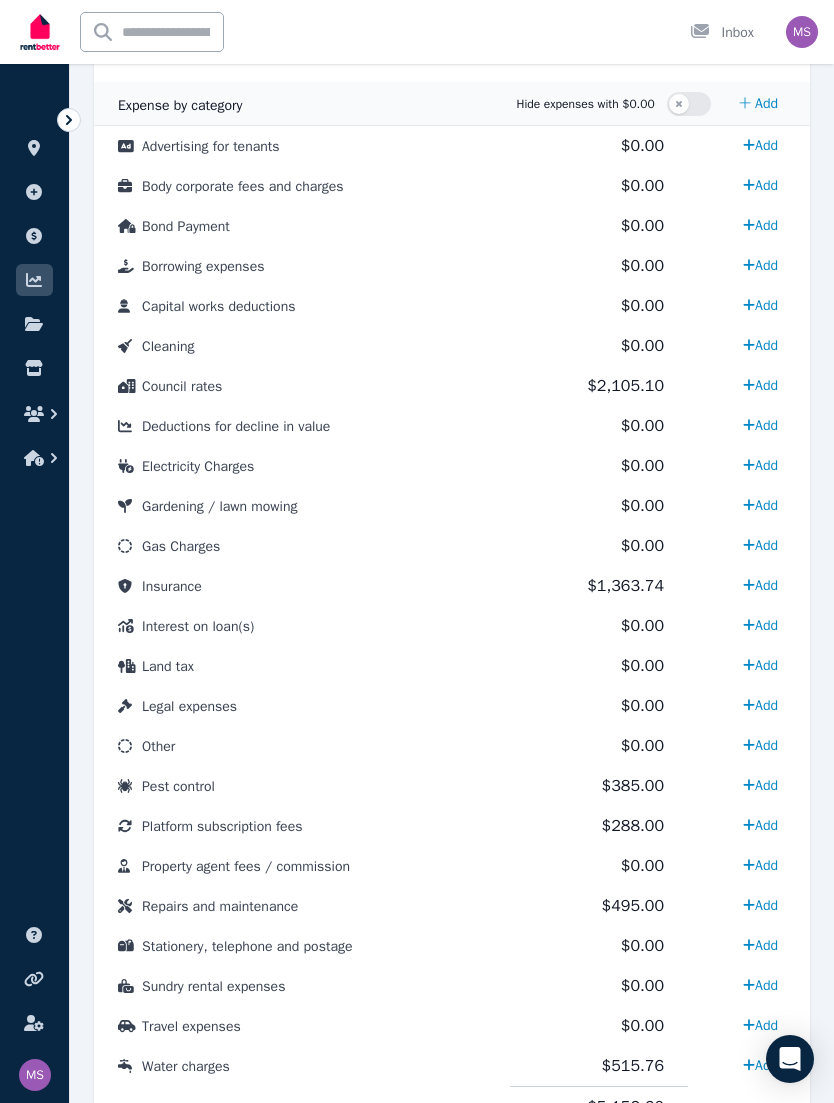select on "**********" 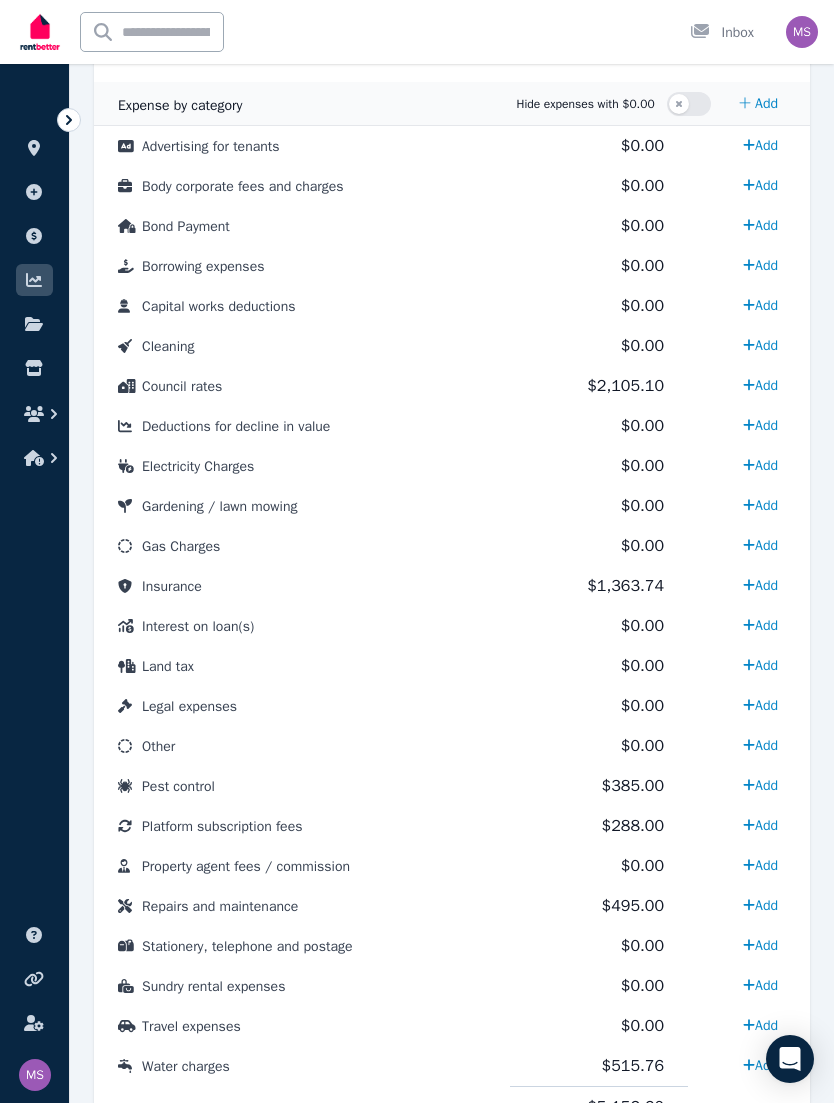 select on "**********" 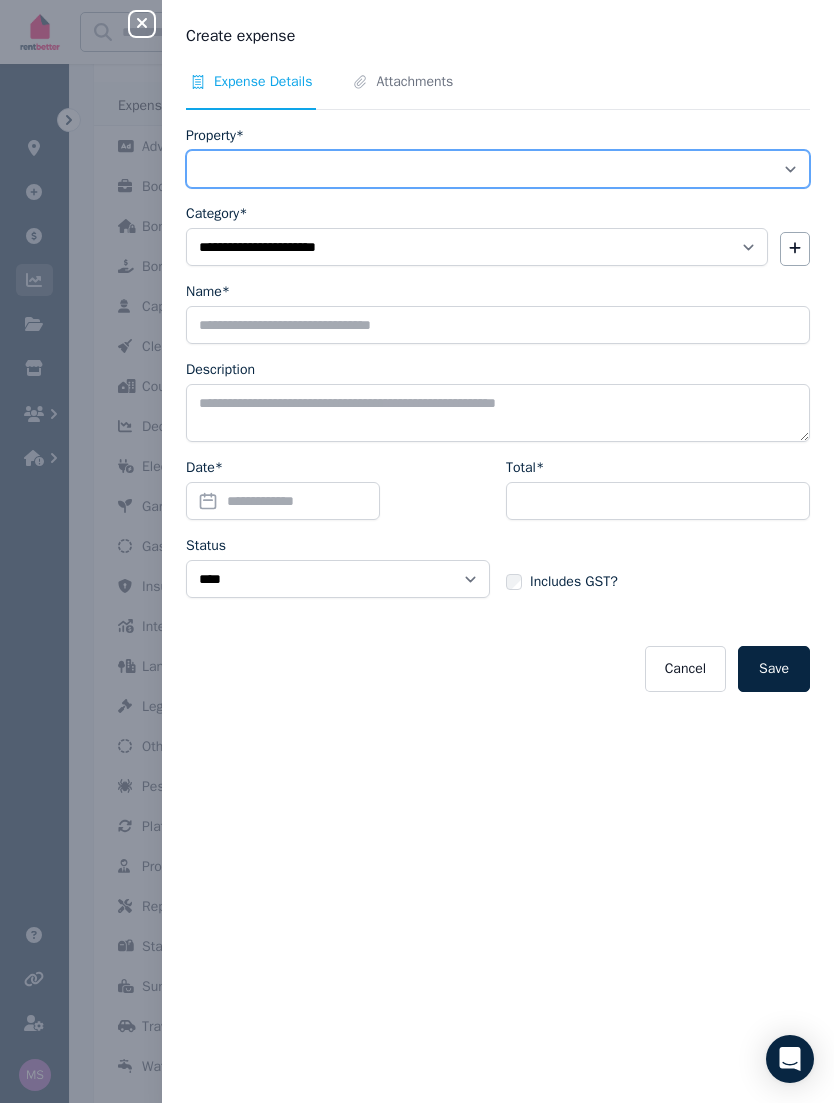 click on "**********" at bounding box center (498, 169) 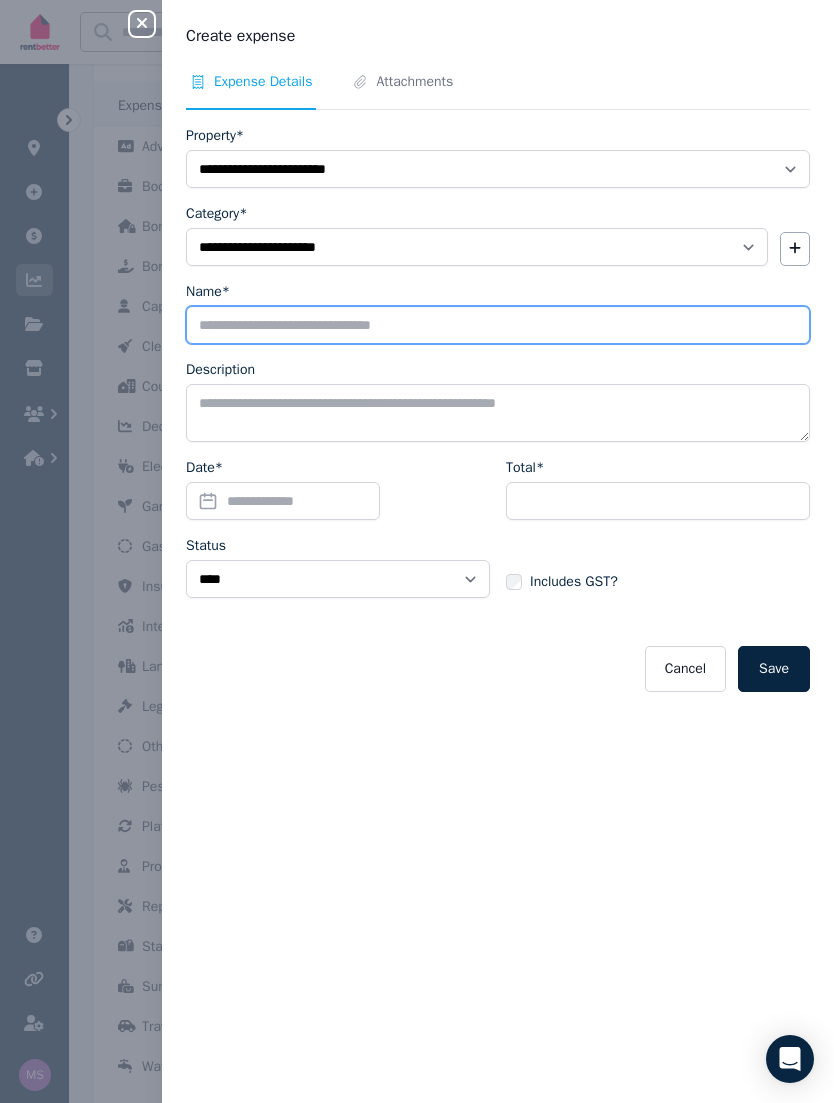 click on "Name*" at bounding box center (498, 325) 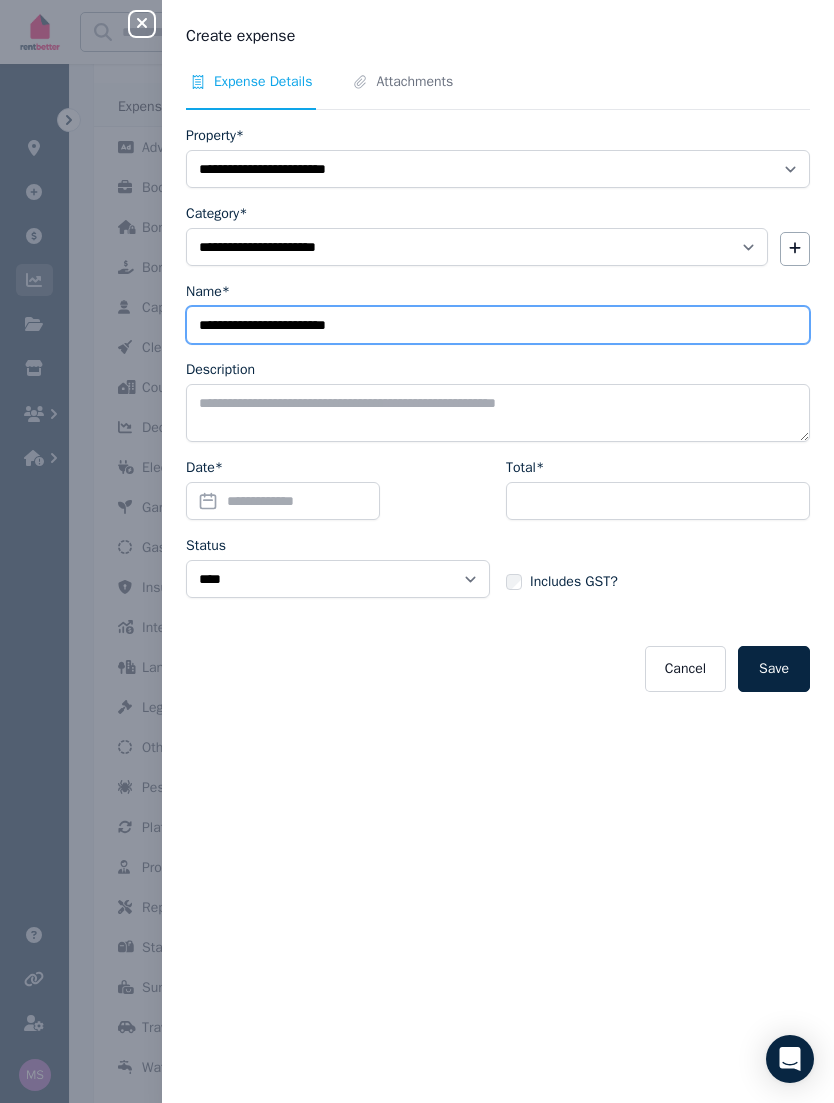 type on "**********" 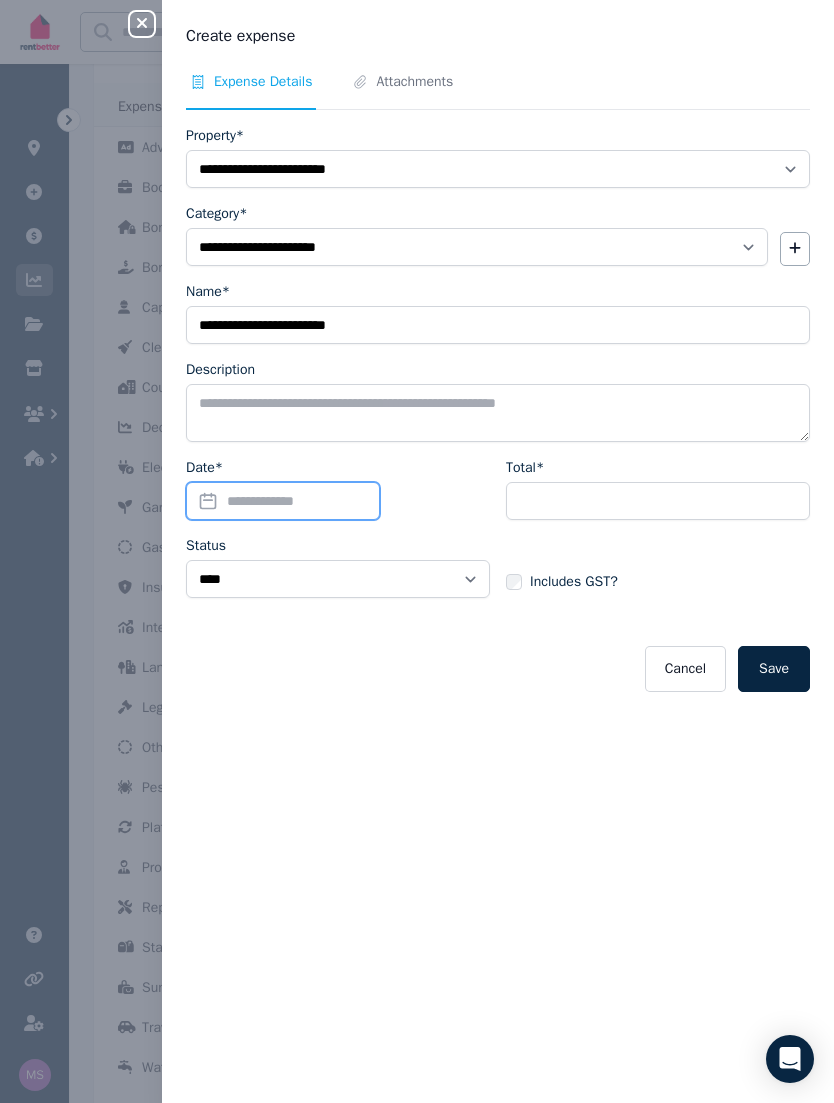 click on "Date*" at bounding box center [283, 501] 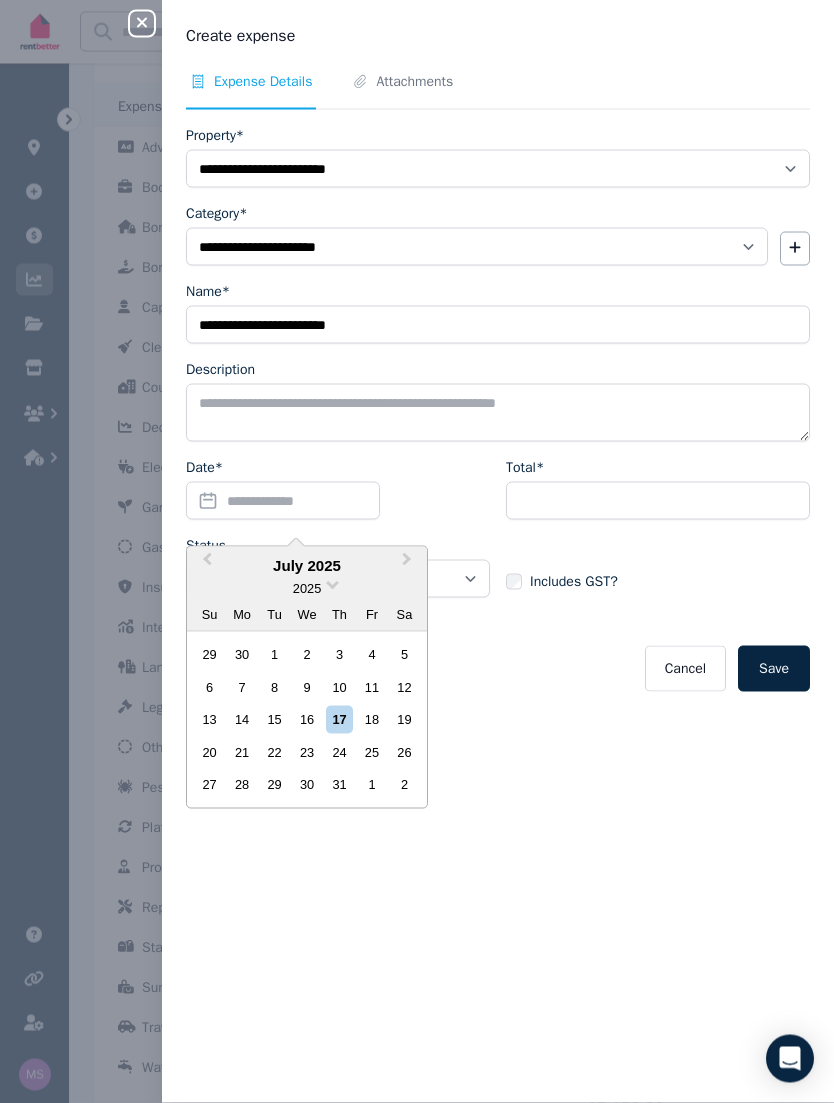 click on "Previous Month" at bounding box center (205, 565) 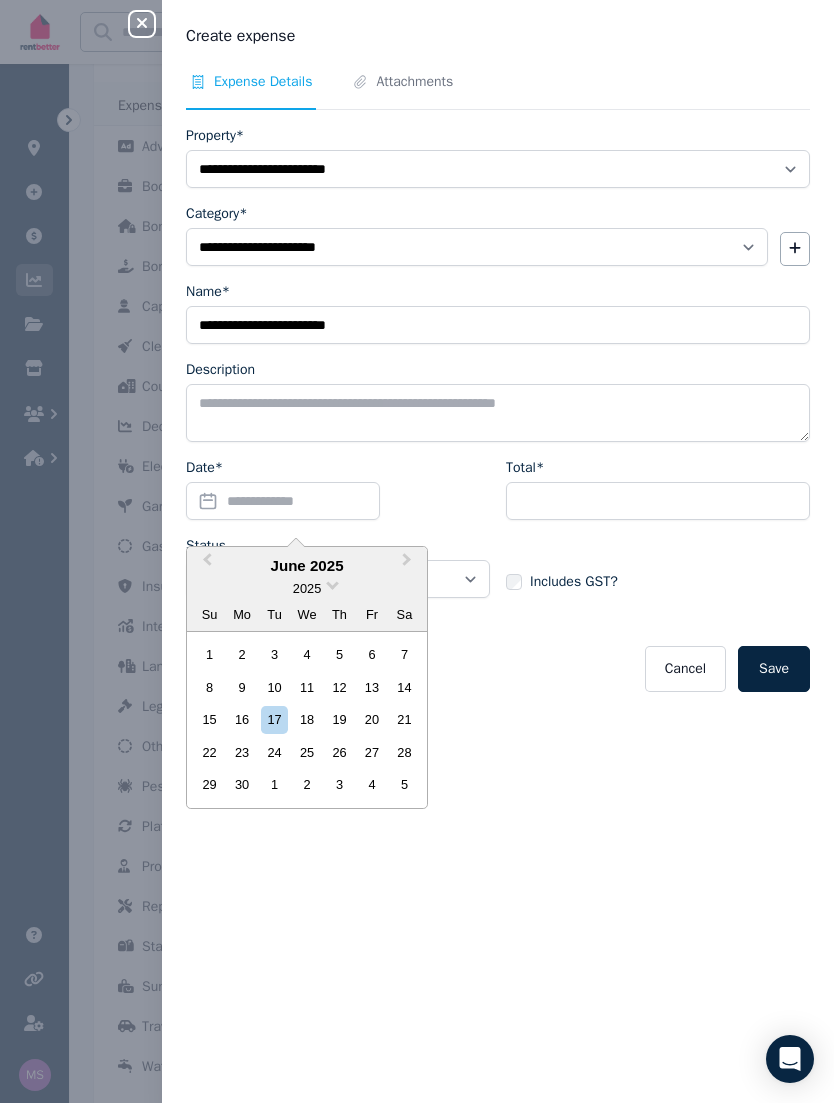 click on "Previous Month" at bounding box center (205, 565) 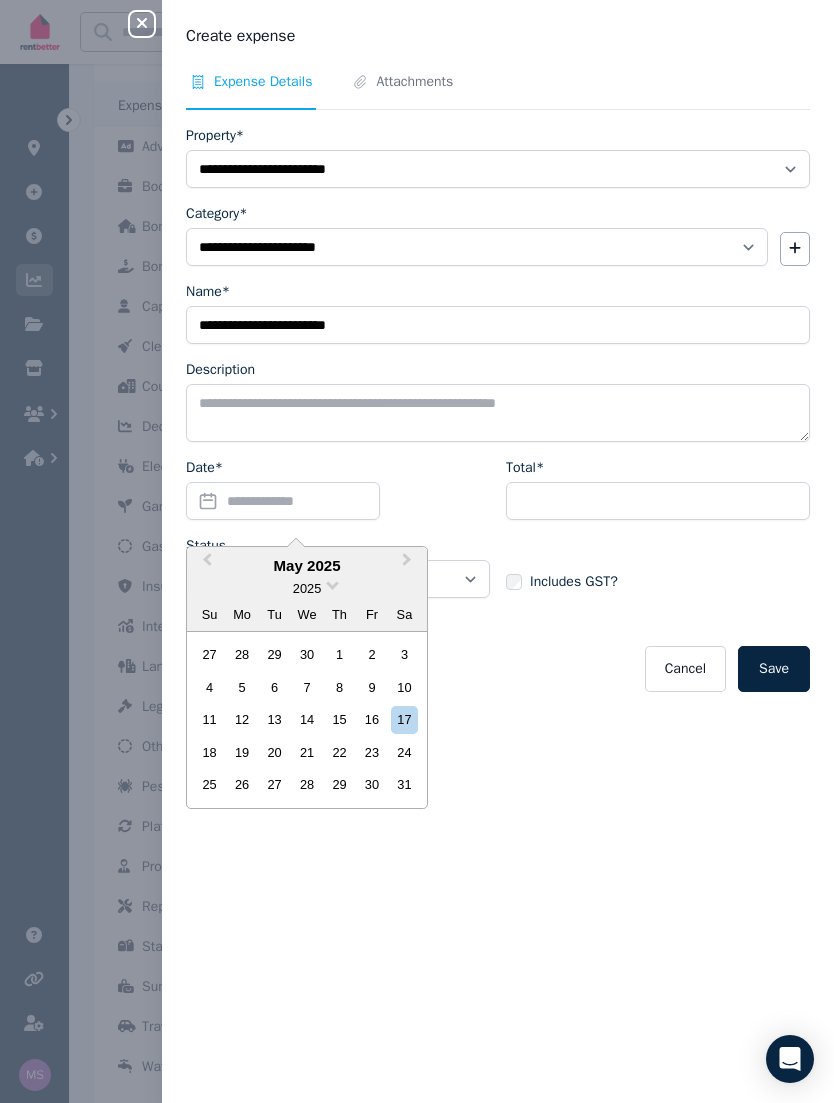 click on "Previous Month" at bounding box center (205, 565) 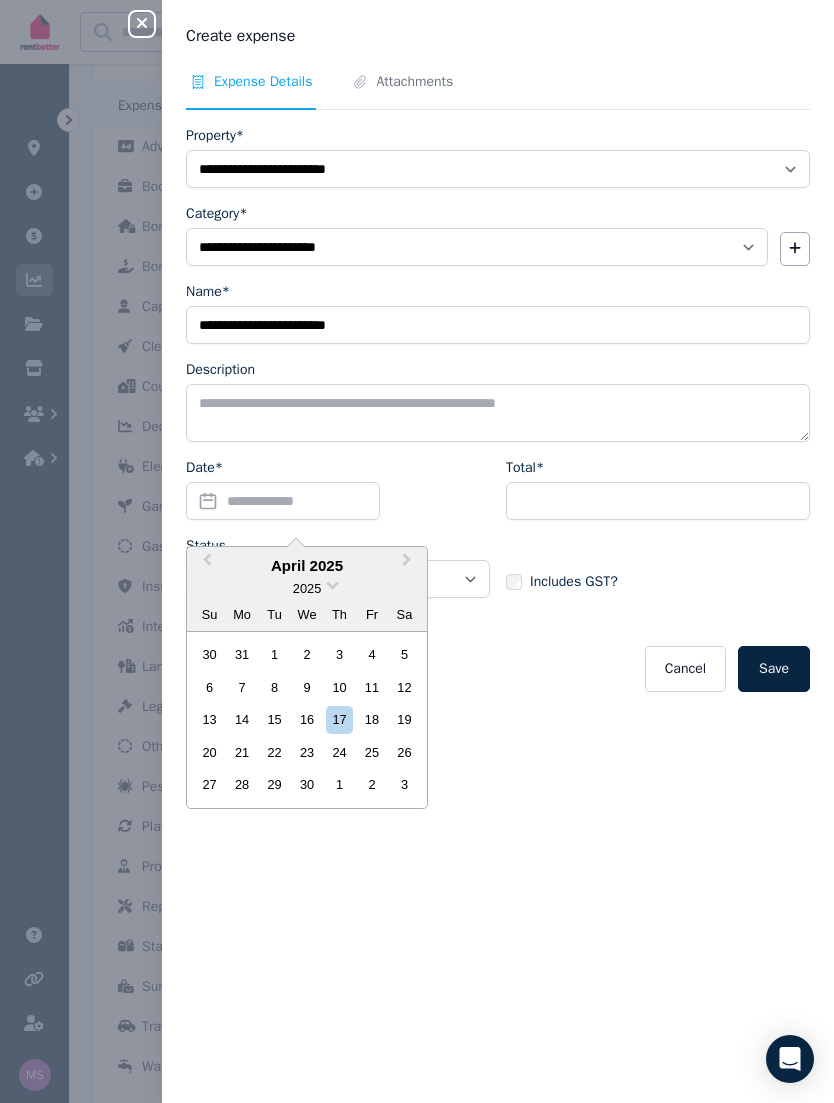click on "Previous Month" at bounding box center [205, 565] 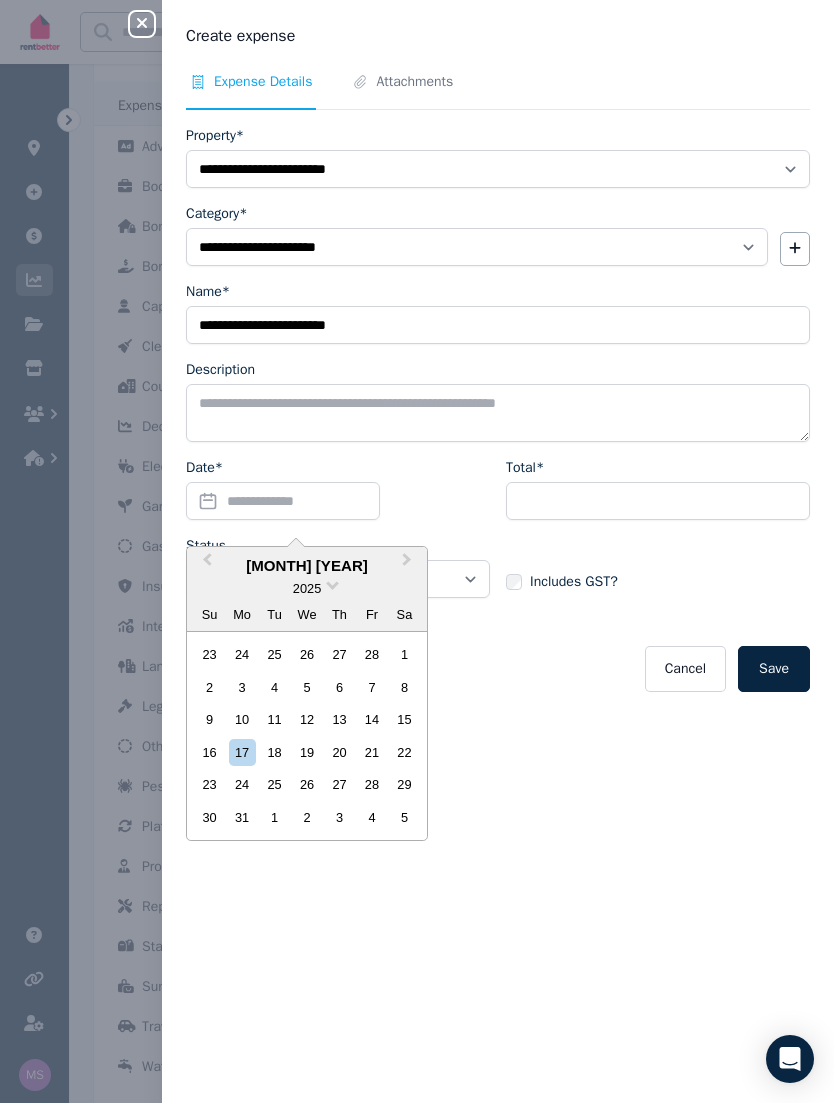 click on "Previous Month" at bounding box center [207, 564] 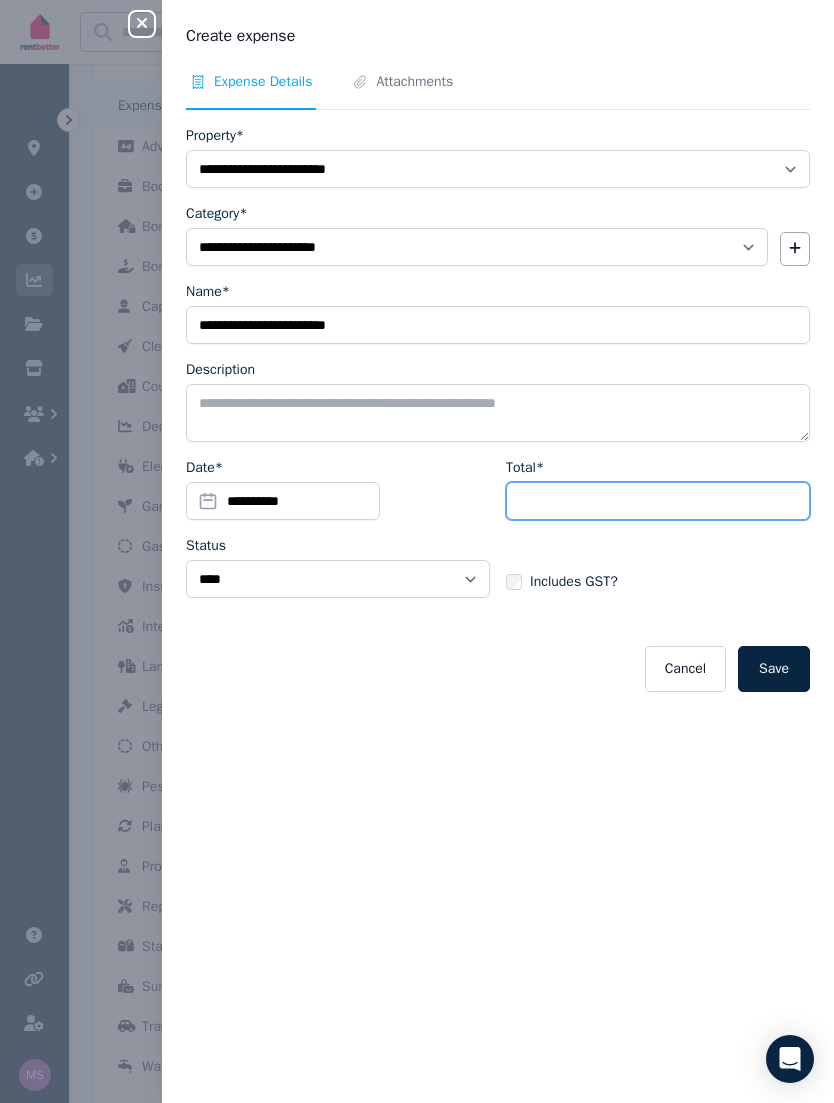 click on "Total*" at bounding box center [658, 501] 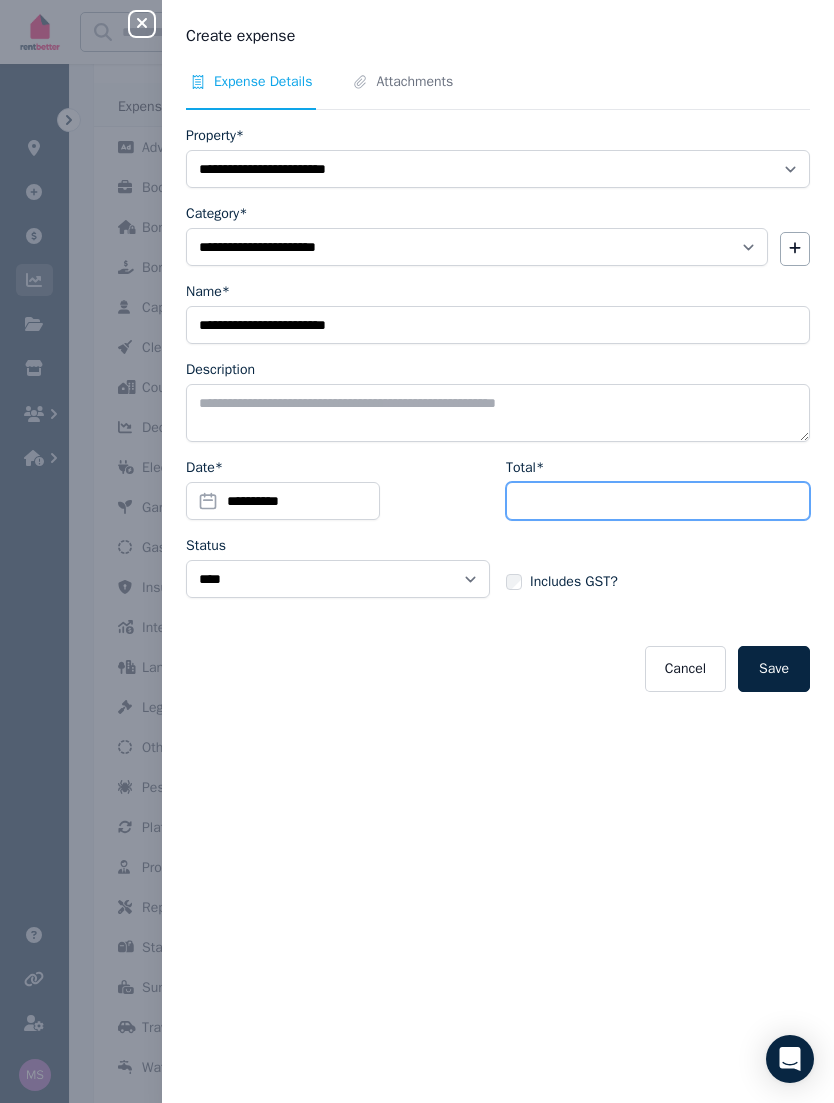 scroll, scrollTop: 1085, scrollLeft: 0, axis: vertical 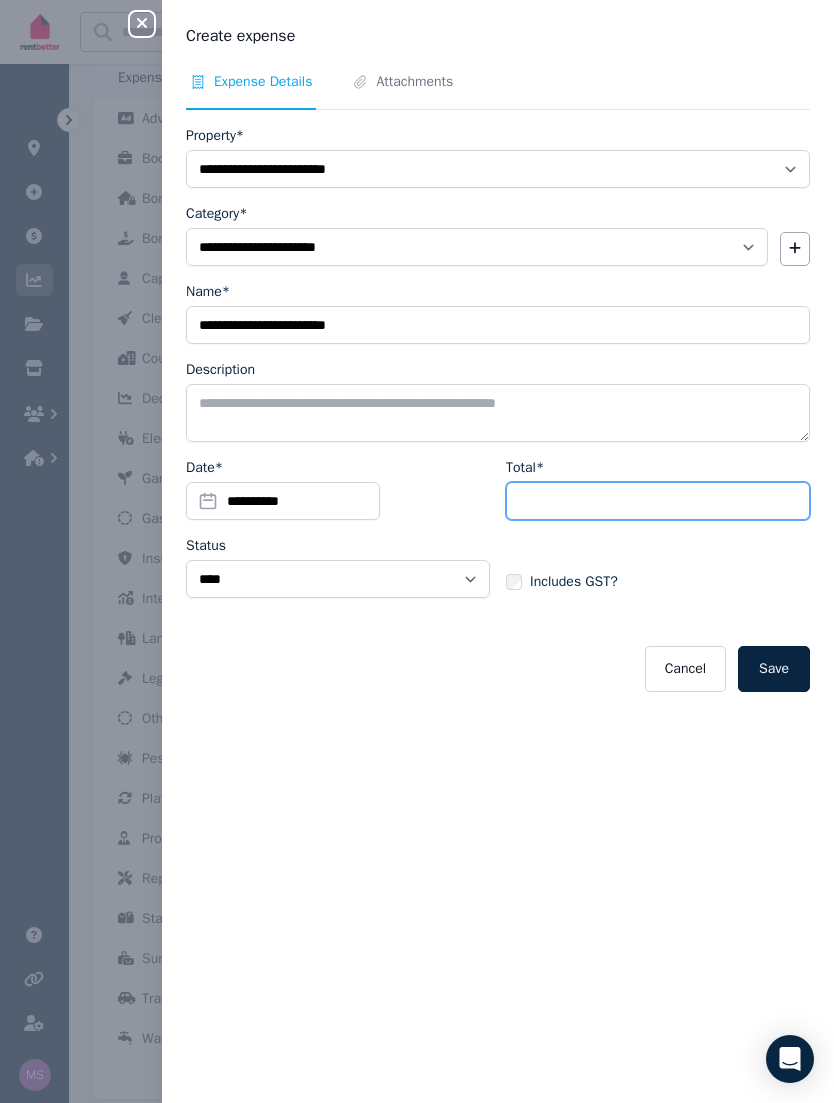 click on "Total*" at bounding box center (658, 501) 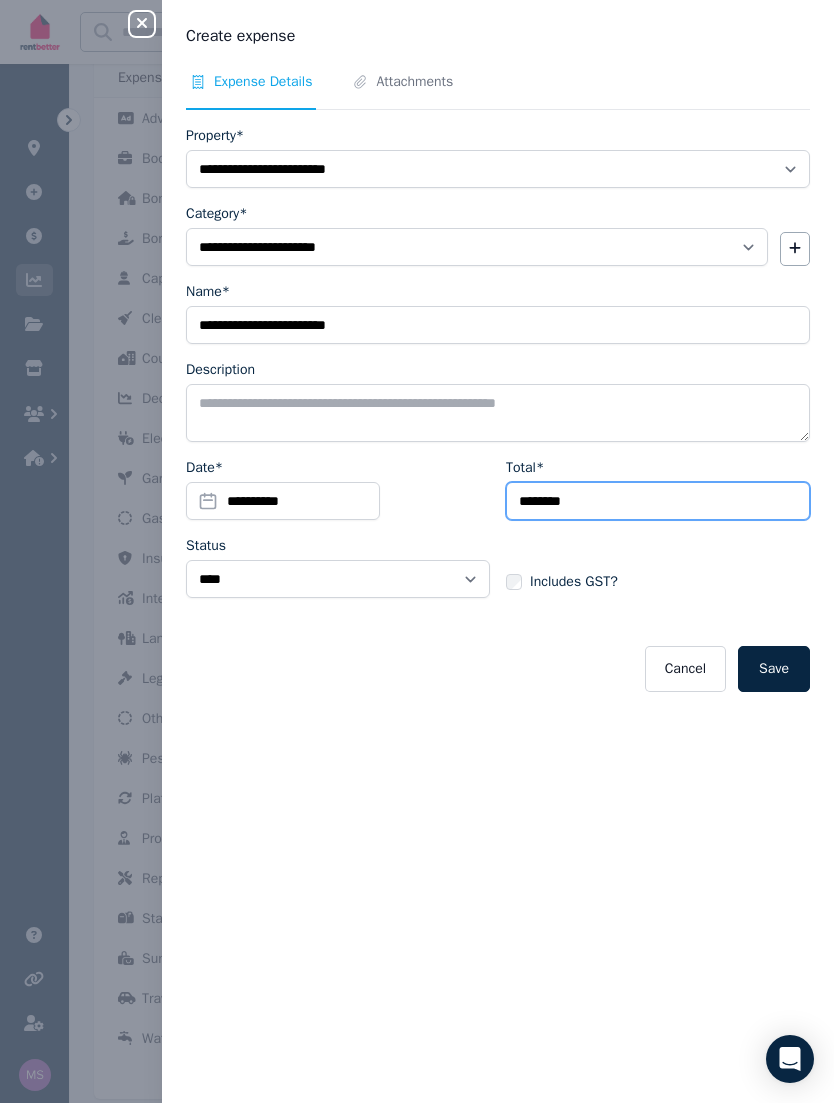 type on "********" 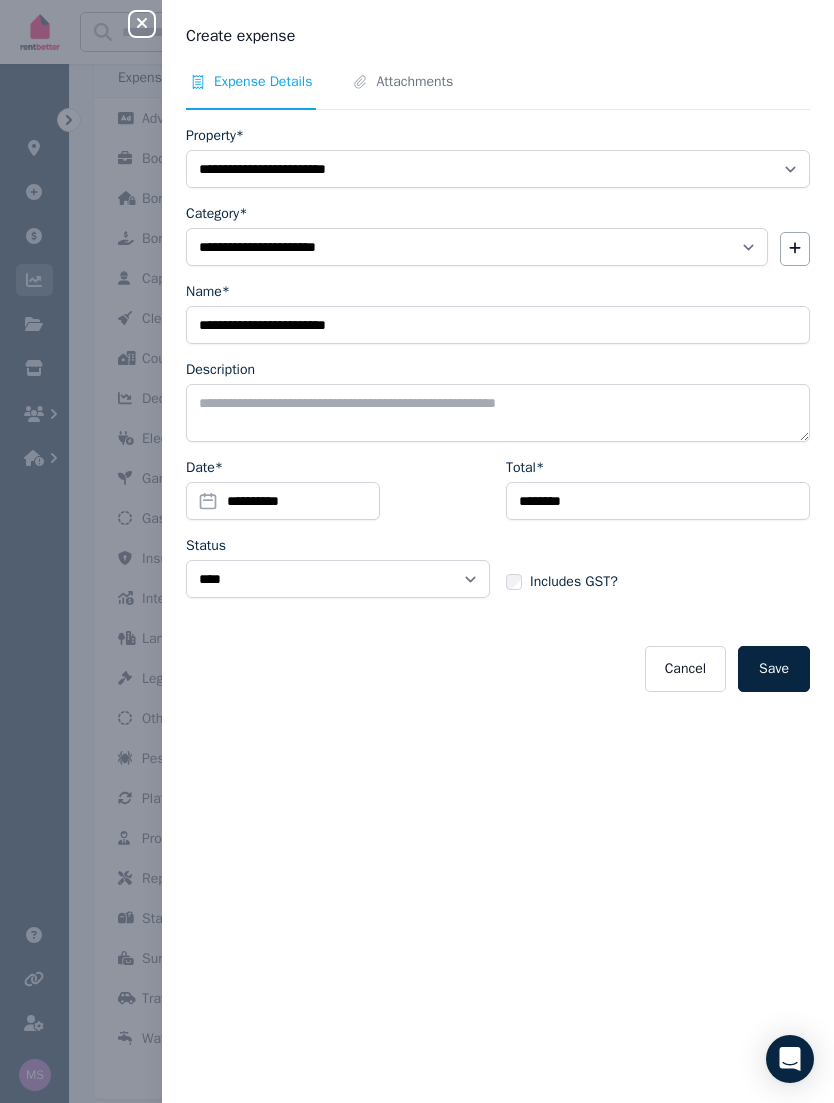 click on "Save" at bounding box center (774, 669) 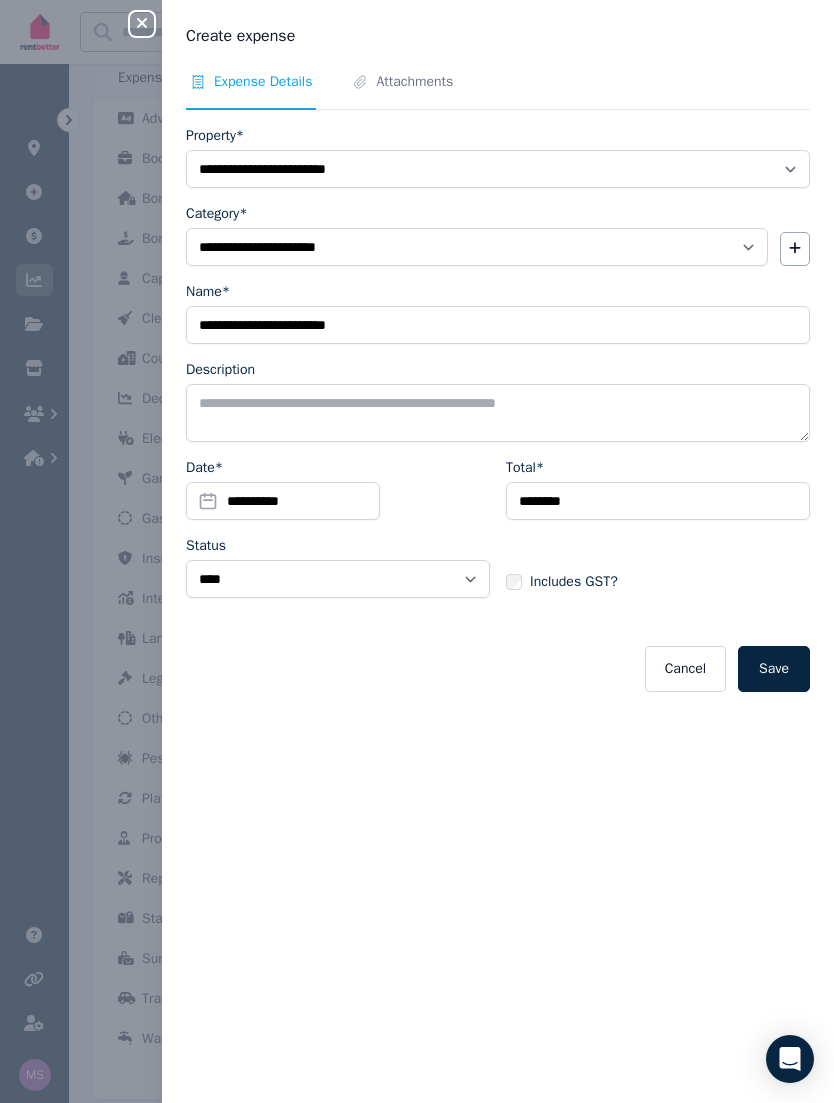 select 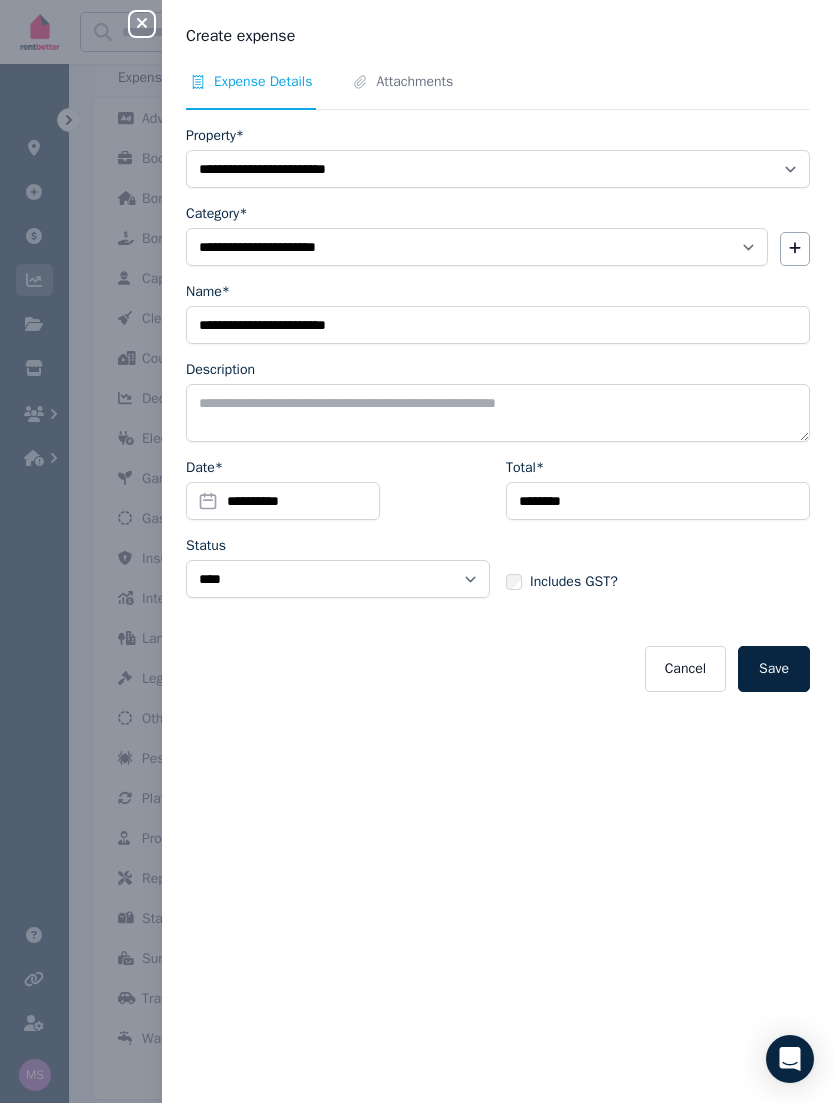 select 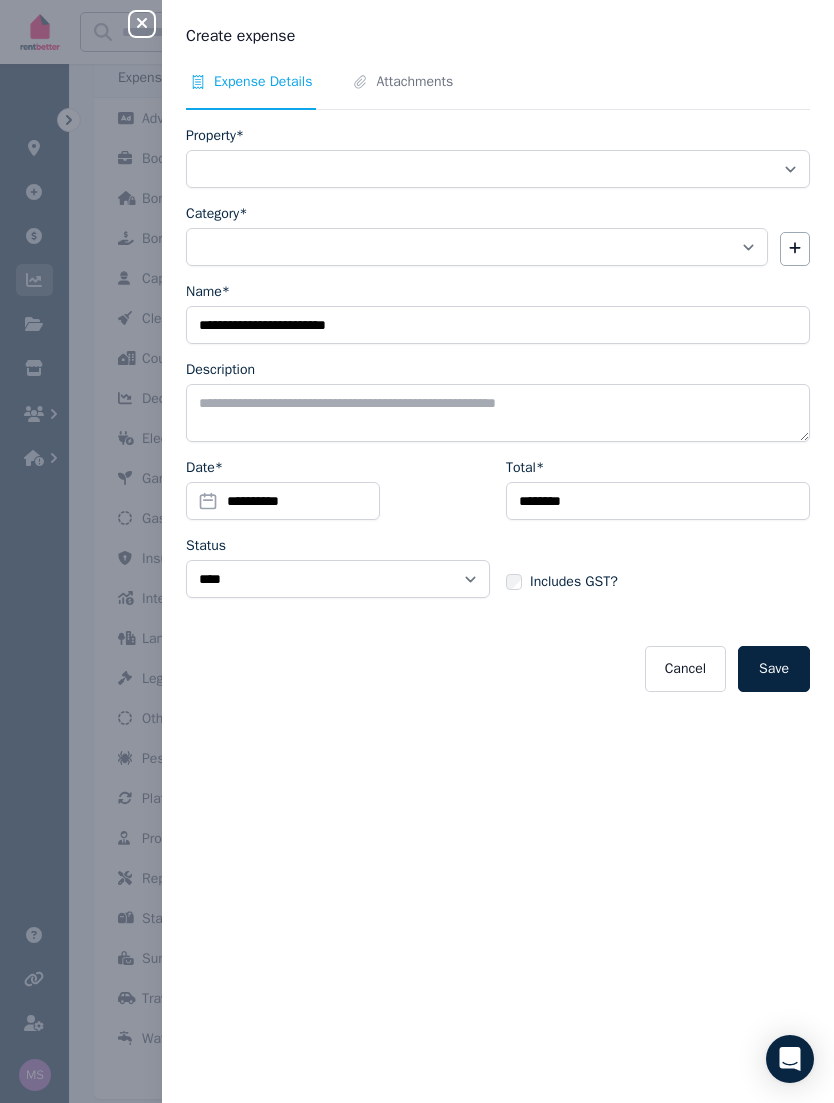 scroll, scrollTop: 1057, scrollLeft: 0, axis: vertical 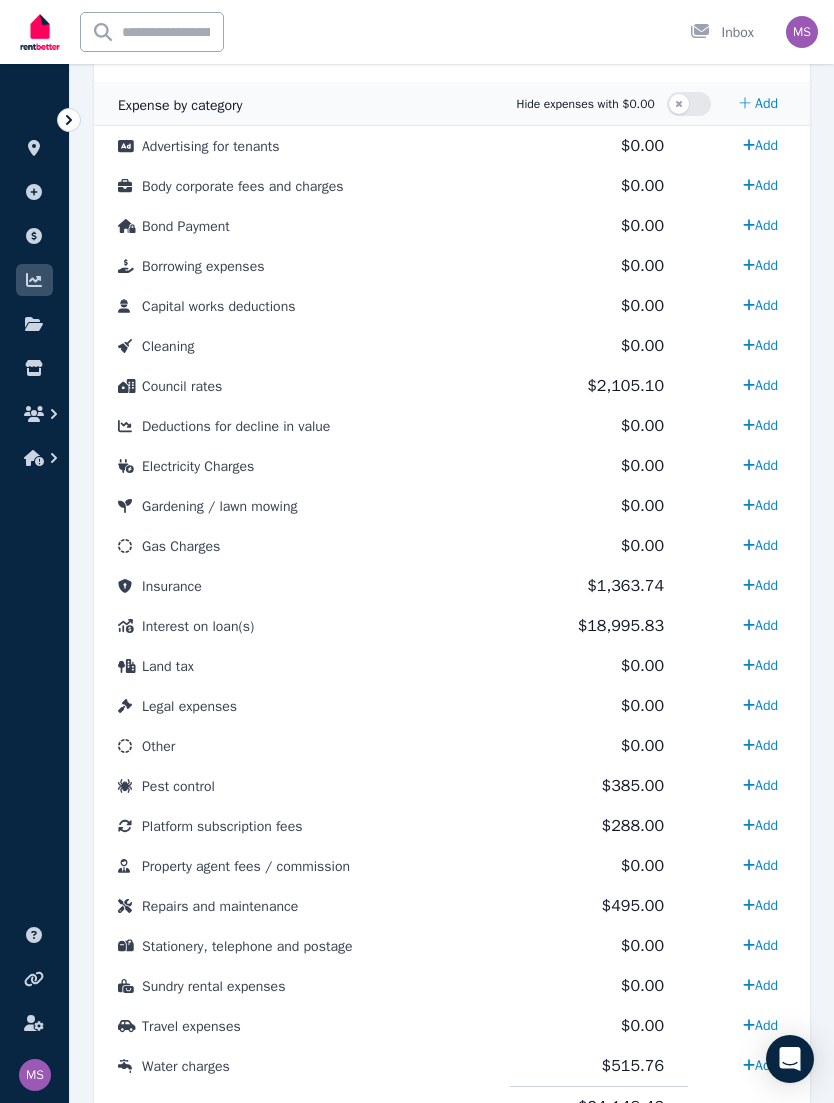 click on "Interest on loan(s)" at bounding box center [198, 626] 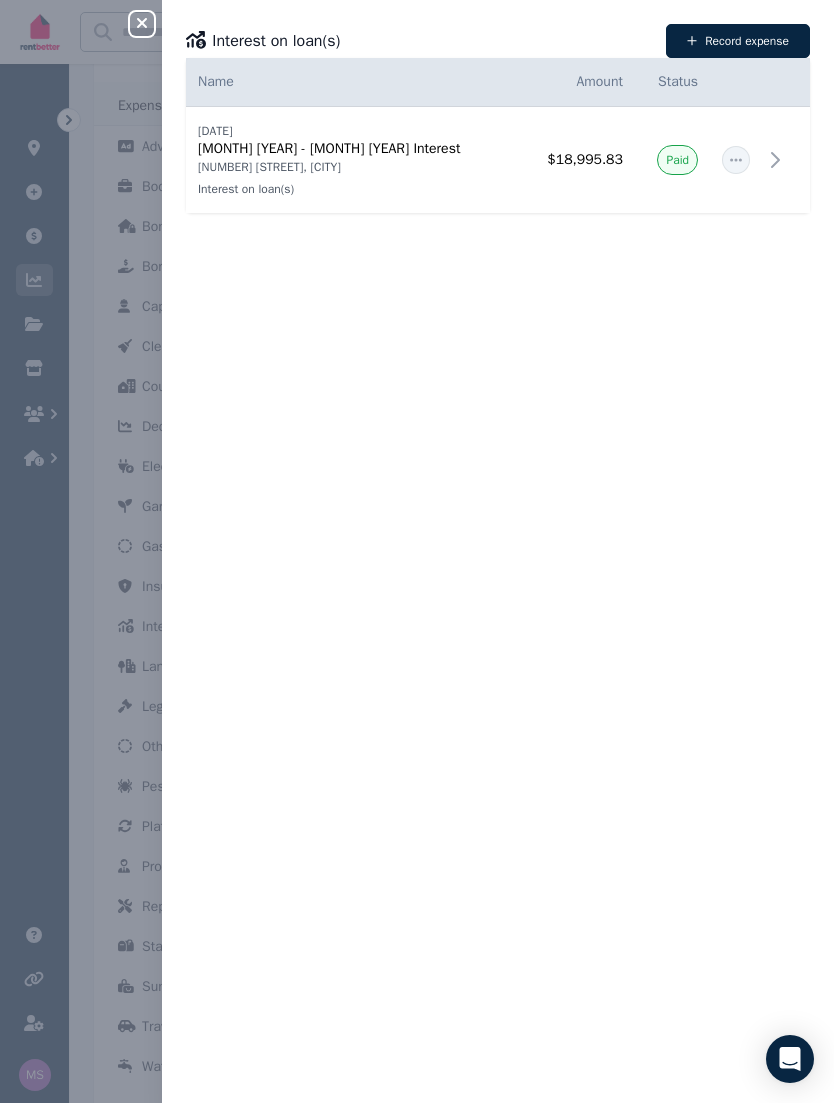 click on "28/2/2025" at bounding box center [352, 131] 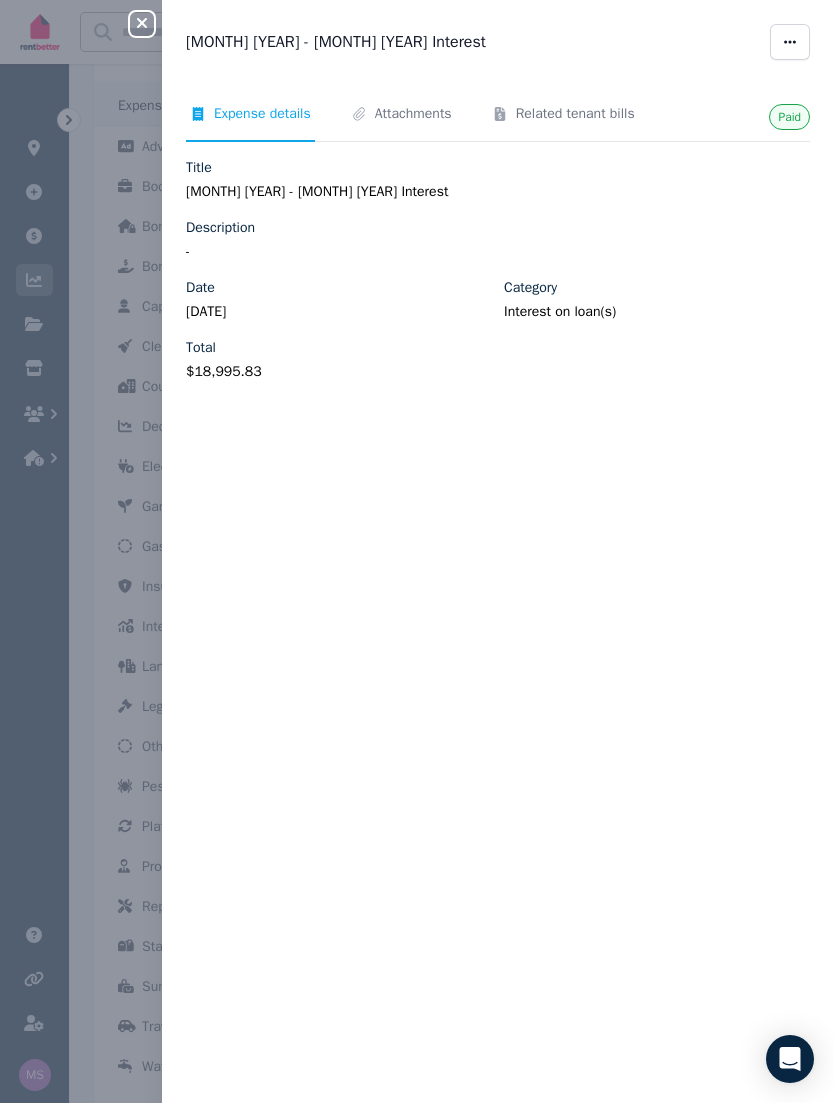 click on "Attachments" at bounding box center (413, 114) 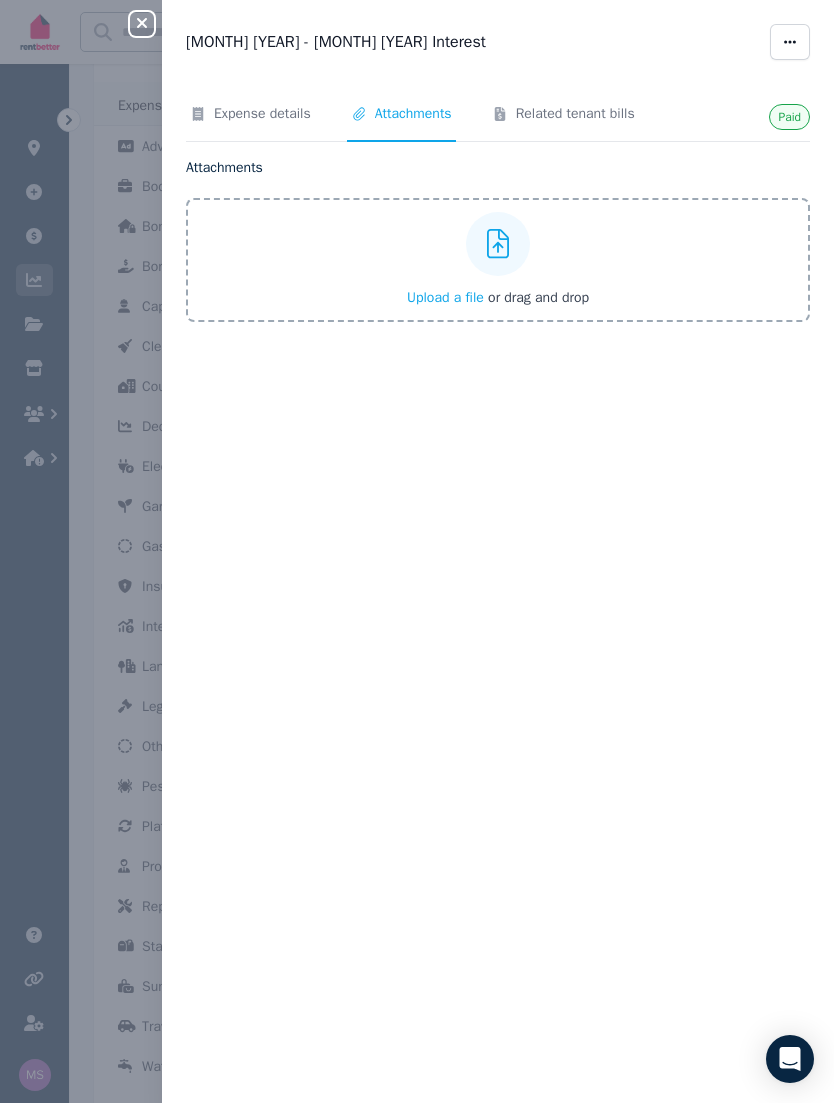click 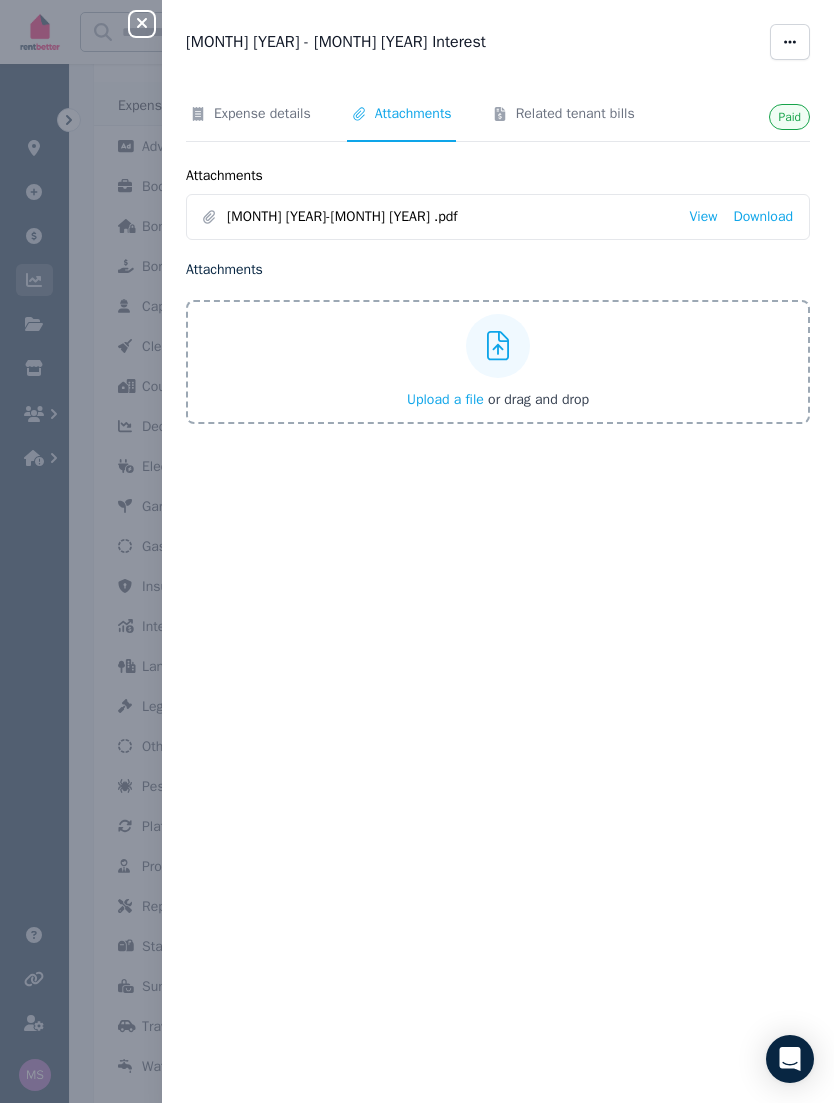 click on "Close panel" at bounding box center (142, 24) 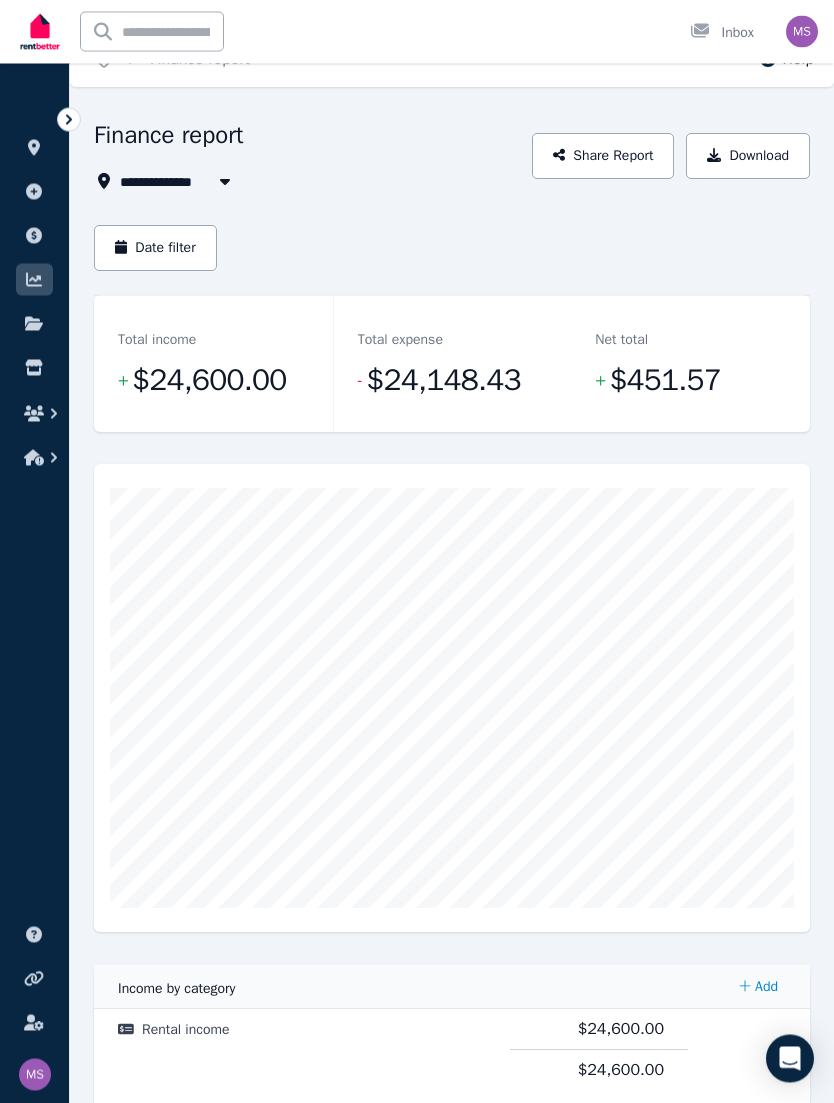 scroll, scrollTop: 0, scrollLeft: 0, axis: both 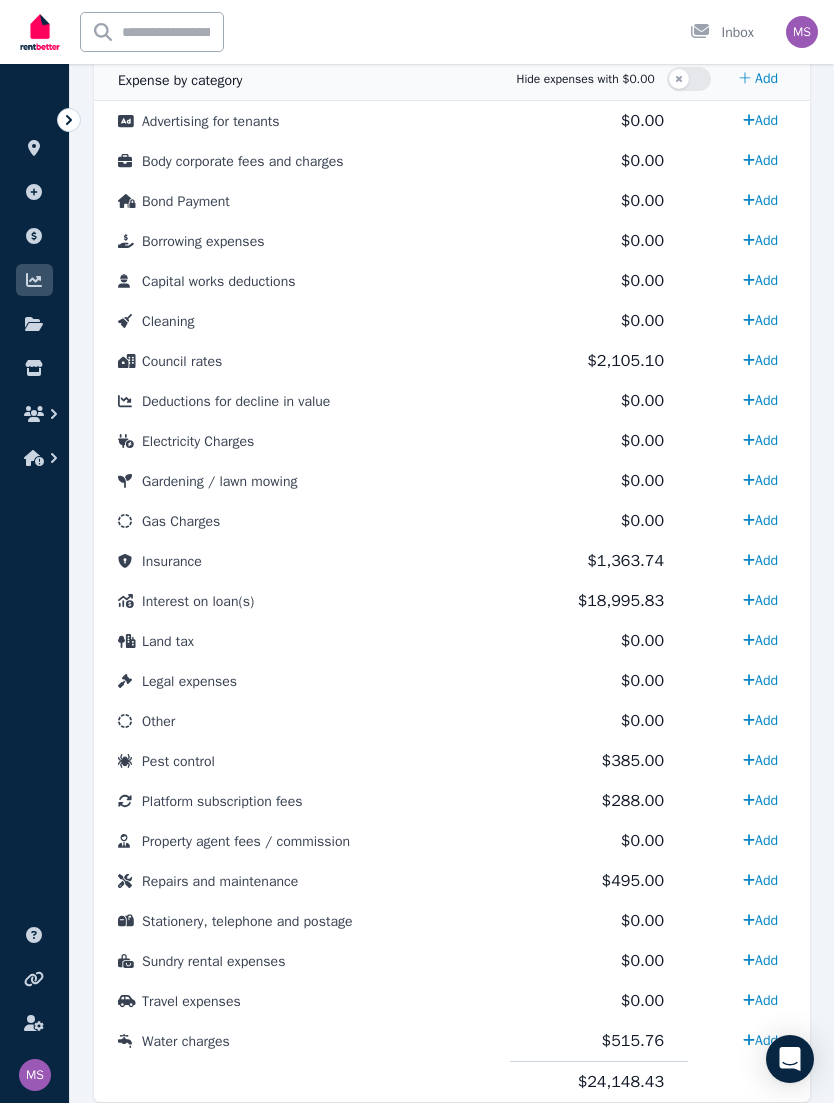 click on "Add" at bounding box center (760, 600) 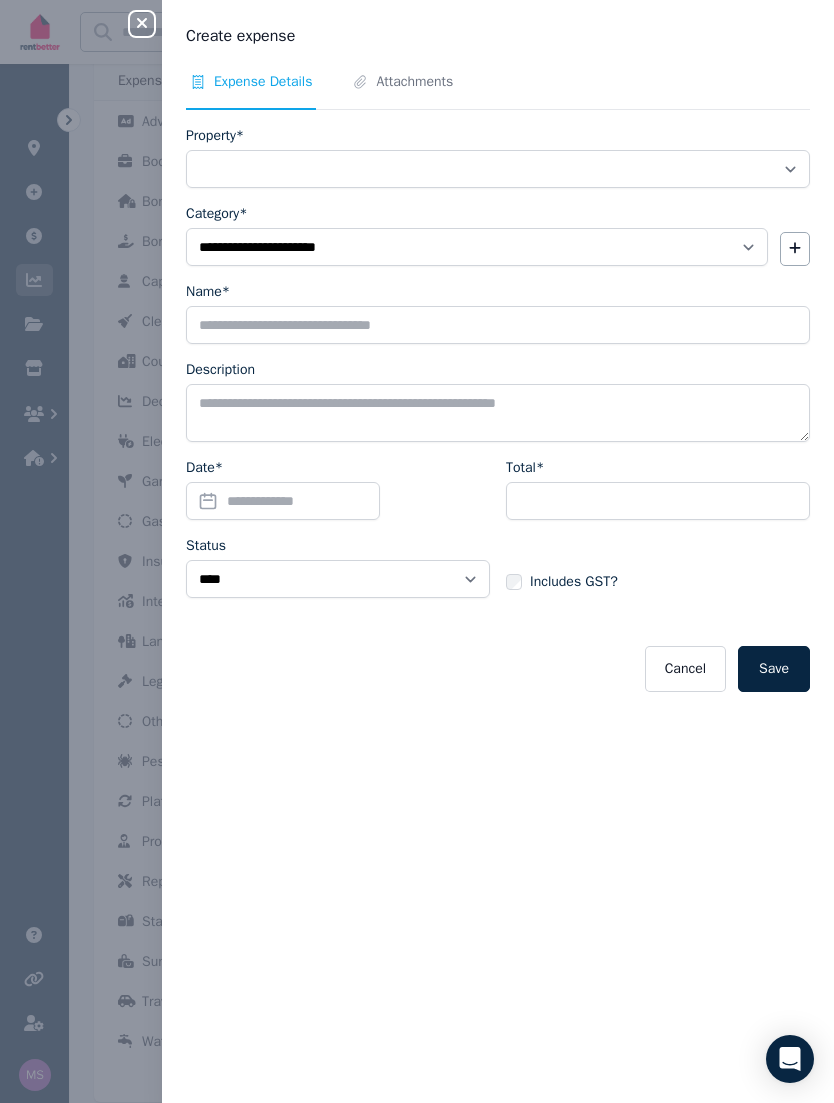 select 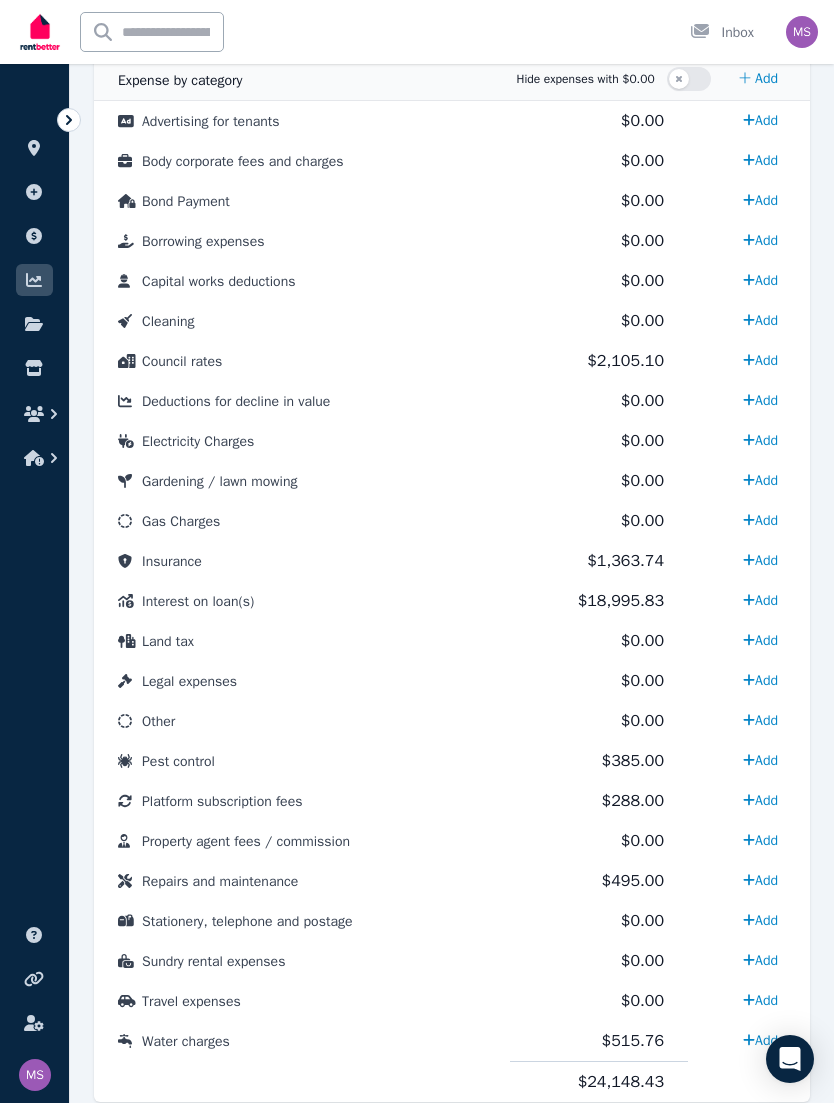 click on "Interest on loan(s)" at bounding box center [302, 601] 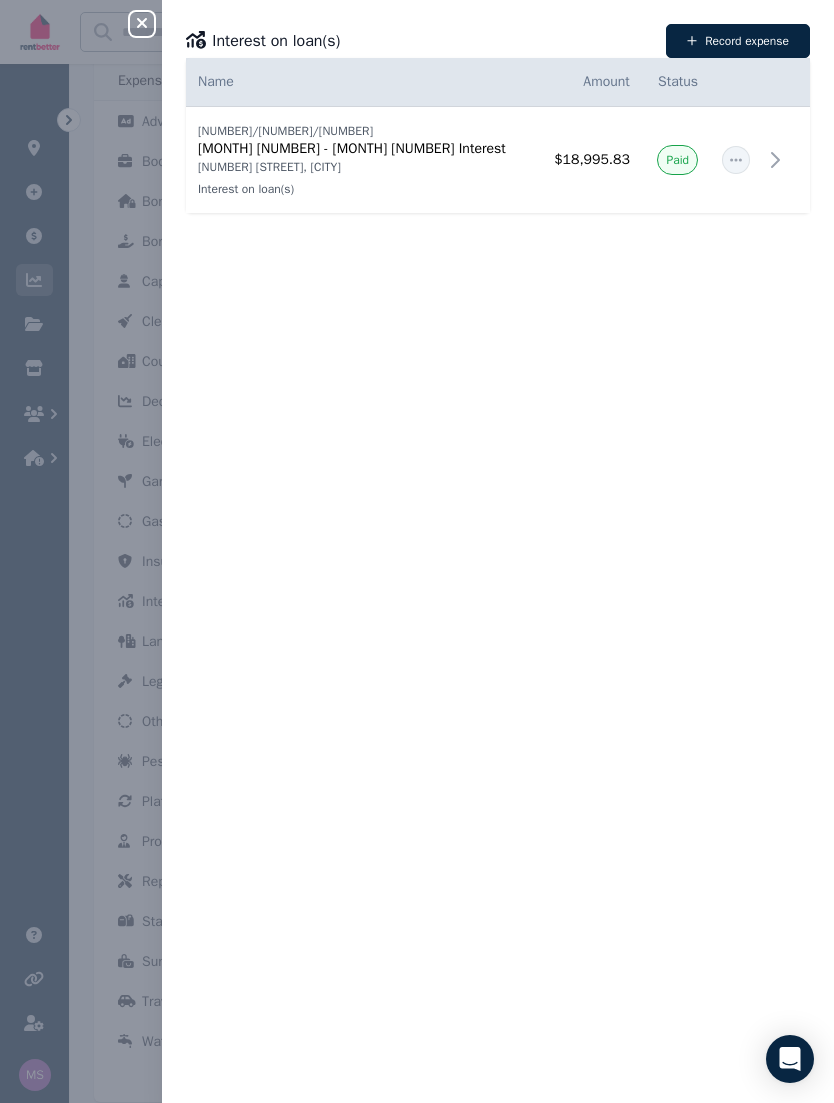 click at bounding box center [736, 160] 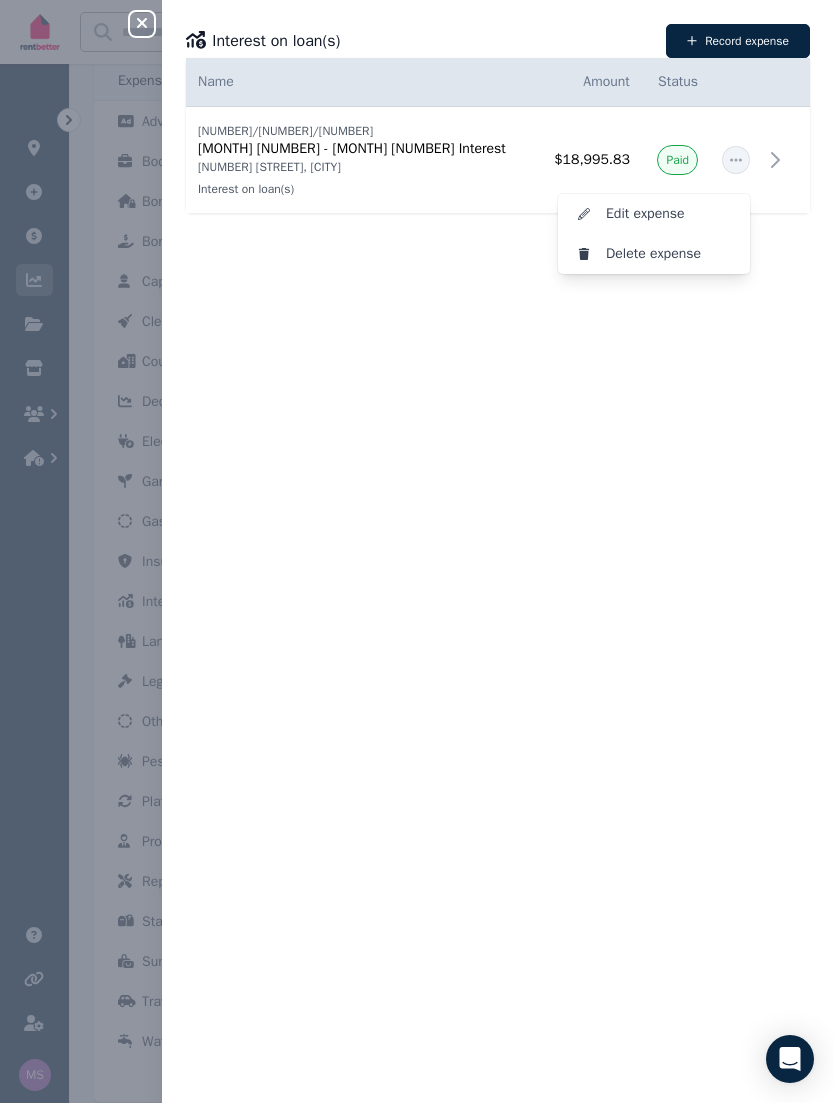 click on "Delete expense" at bounding box center (670, 254) 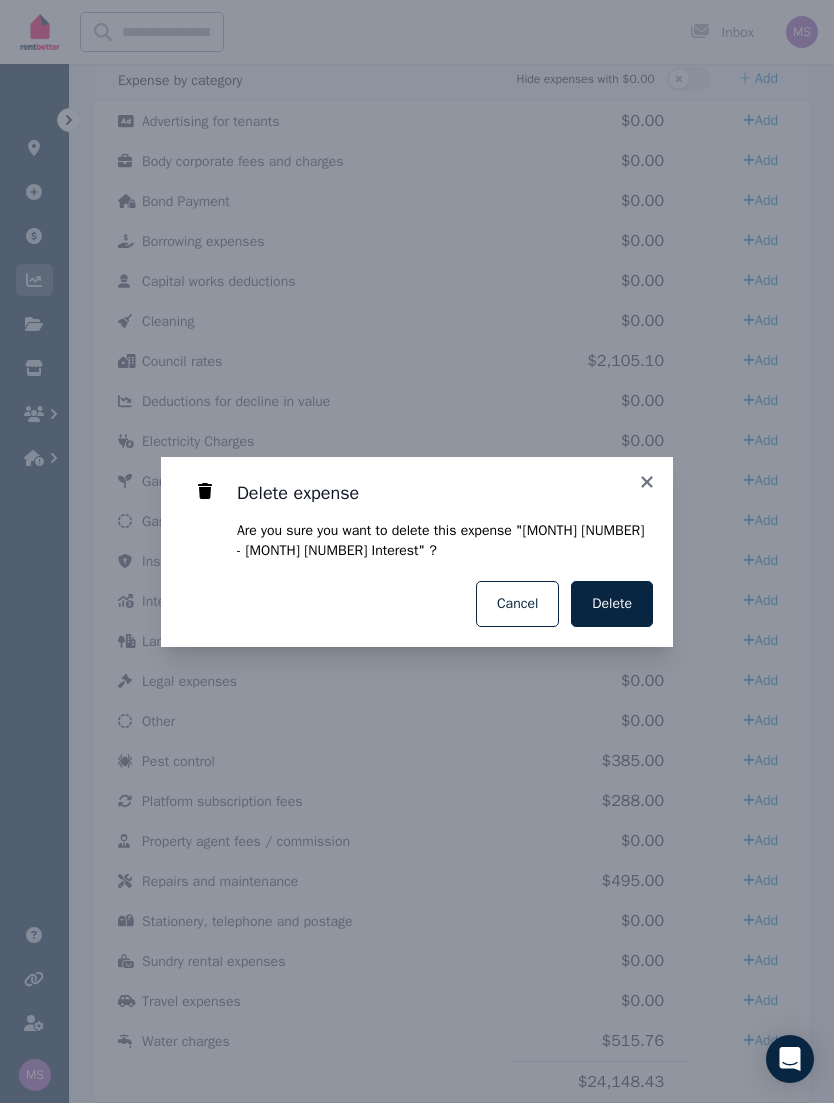click on "Delete" at bounding box center (612, 604) 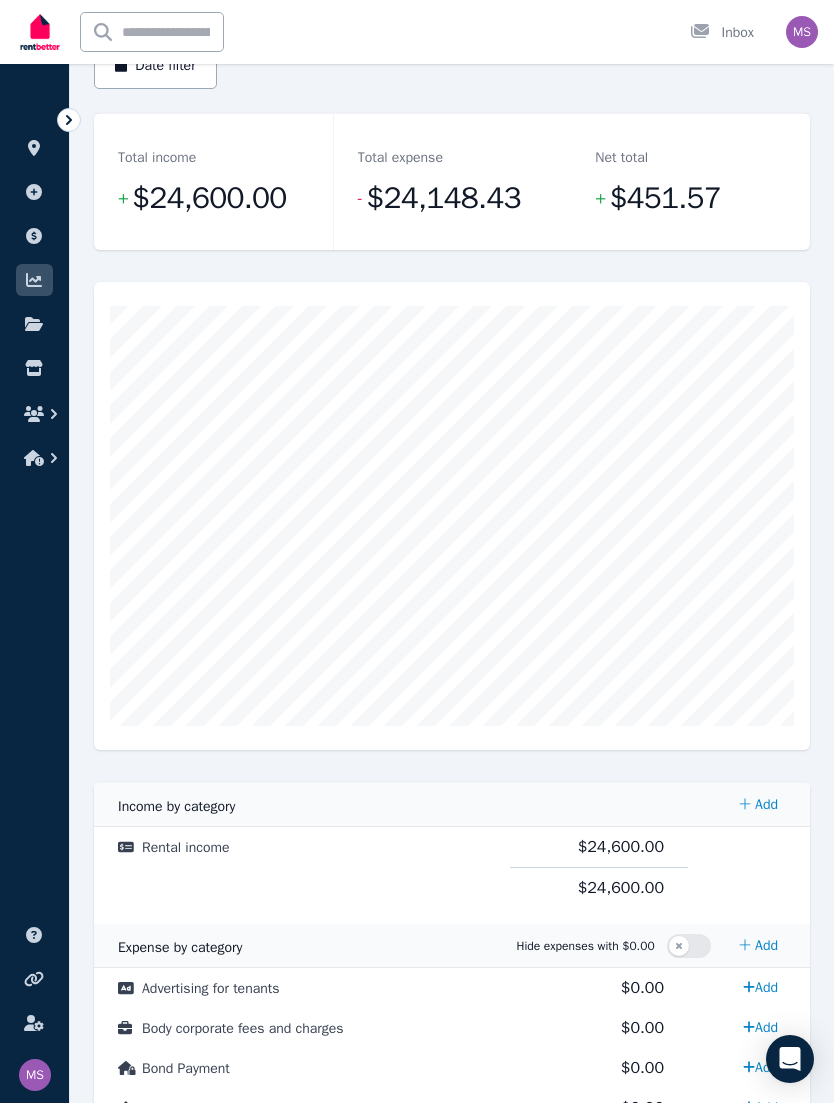 scroll, scrollTop: 0, scrollLeft: 0, axis: both 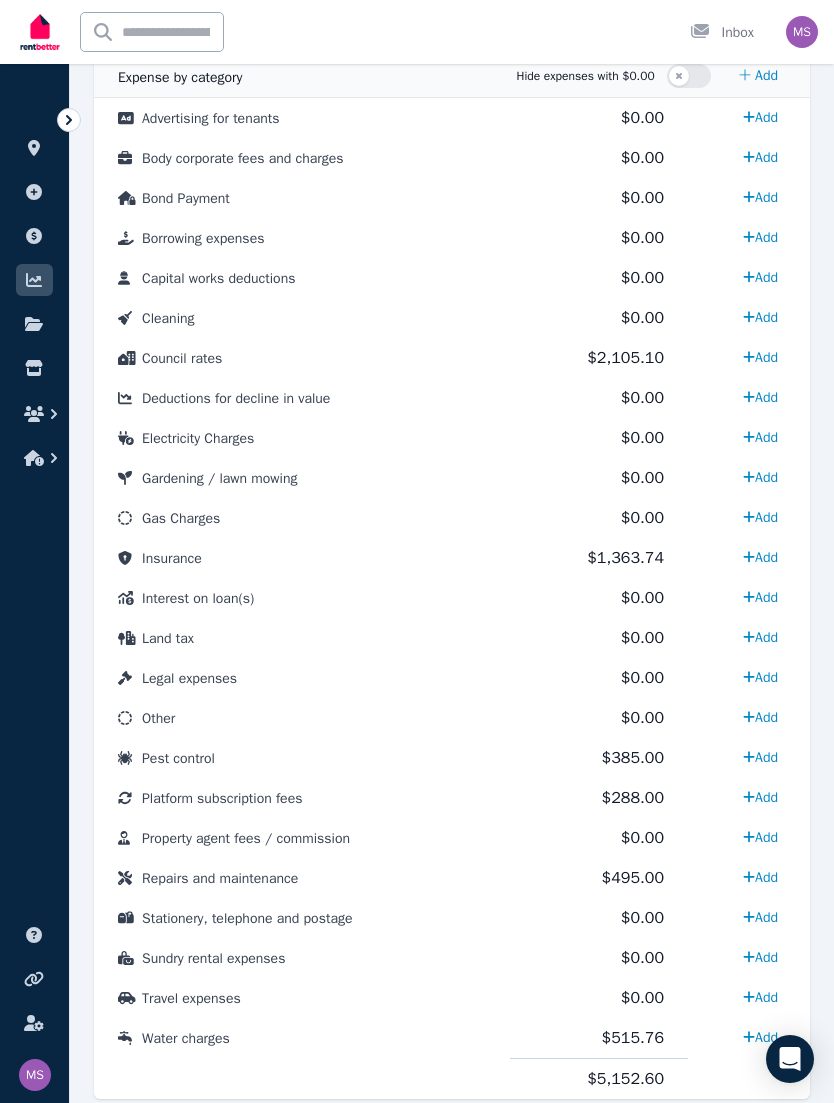 click on "Add" at bounding box center (760, 597) 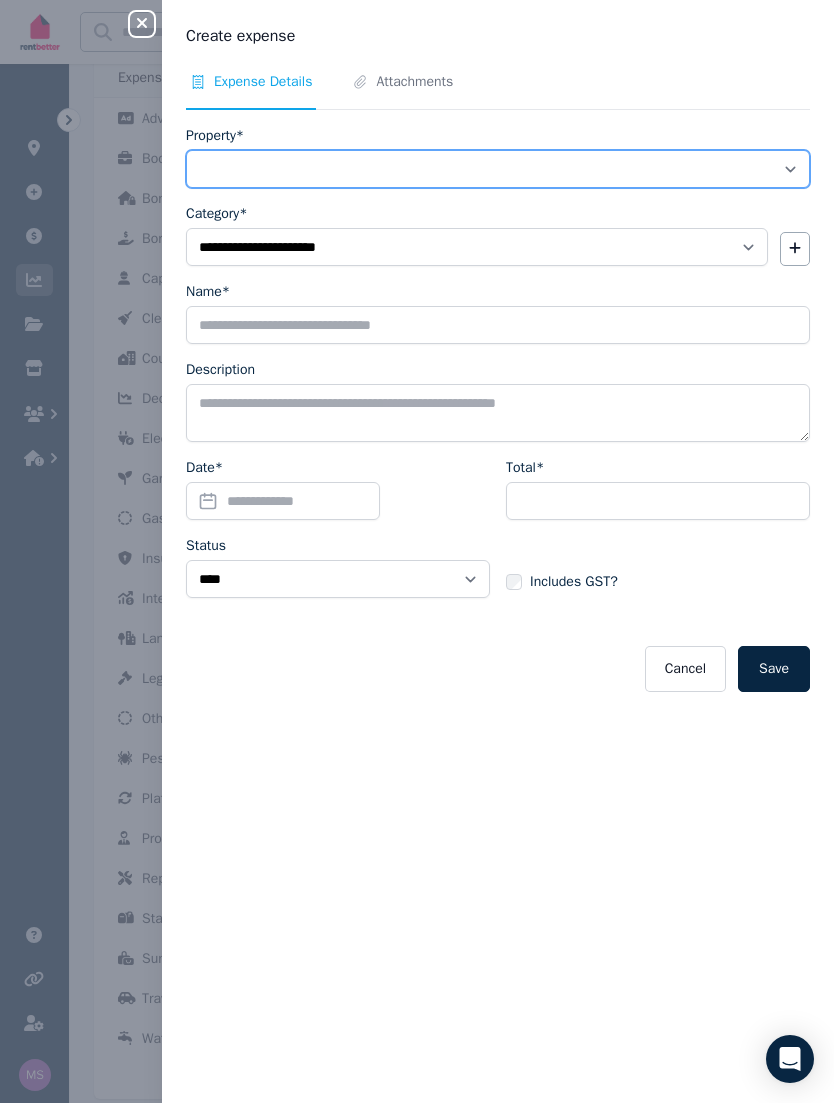 click on "**********" at bounding box center (498, 169) 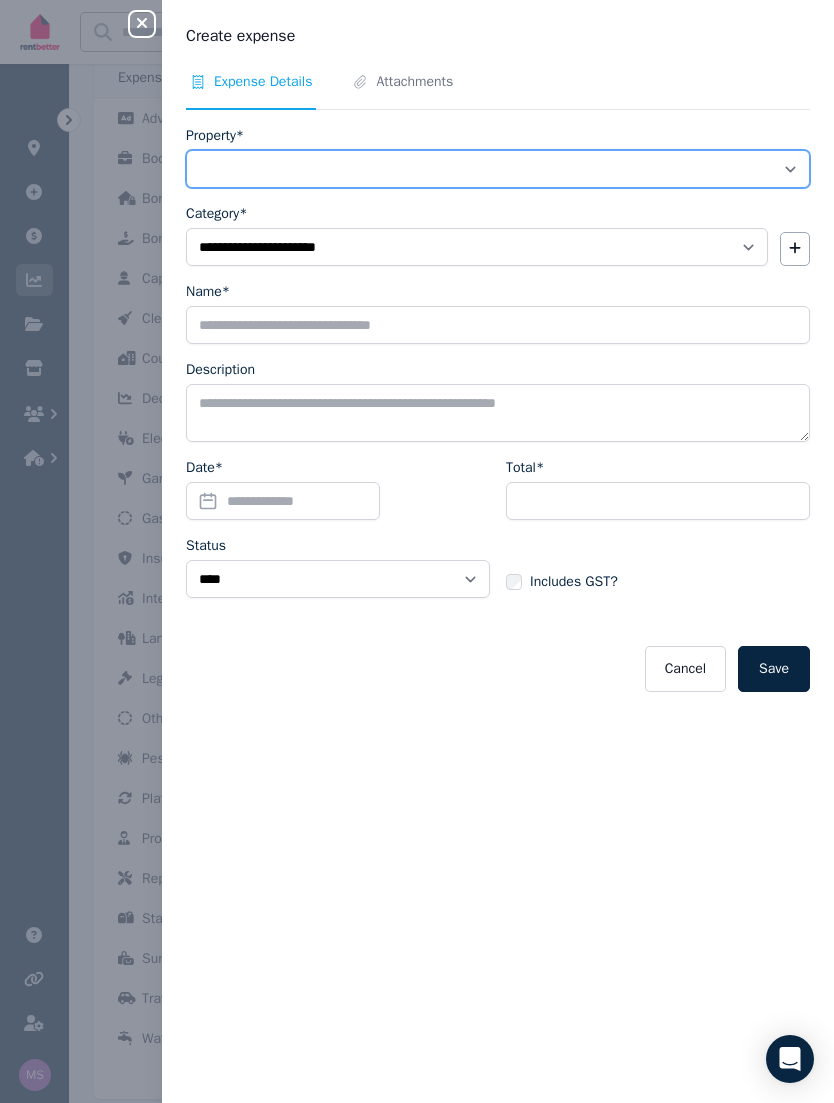 select on "**********" 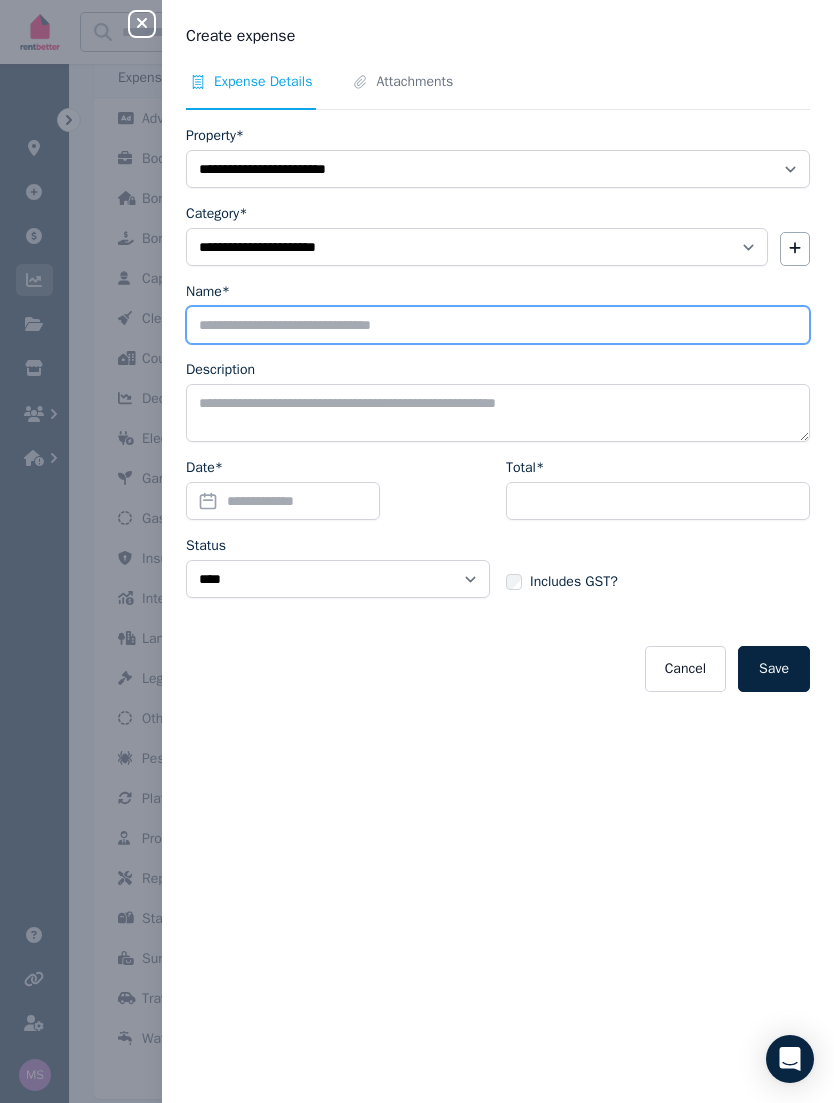 click on "Name*" at bounding box center [498, 325] 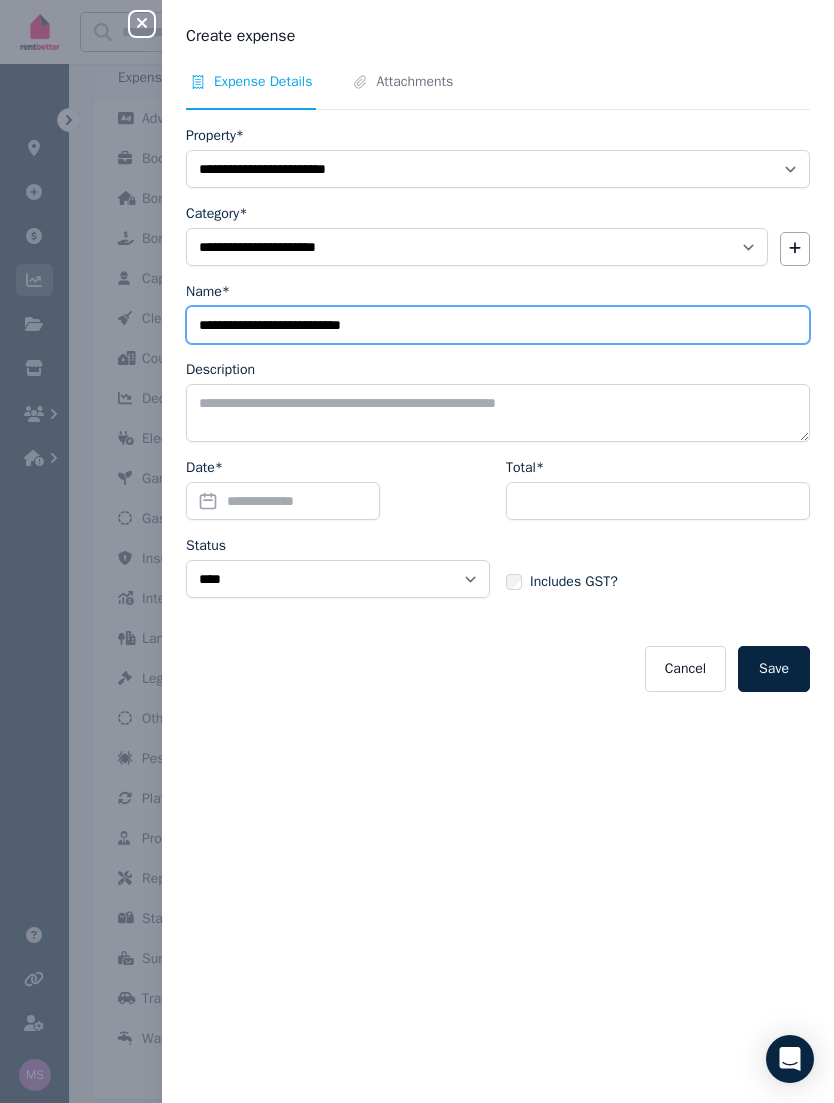 type on "**********" 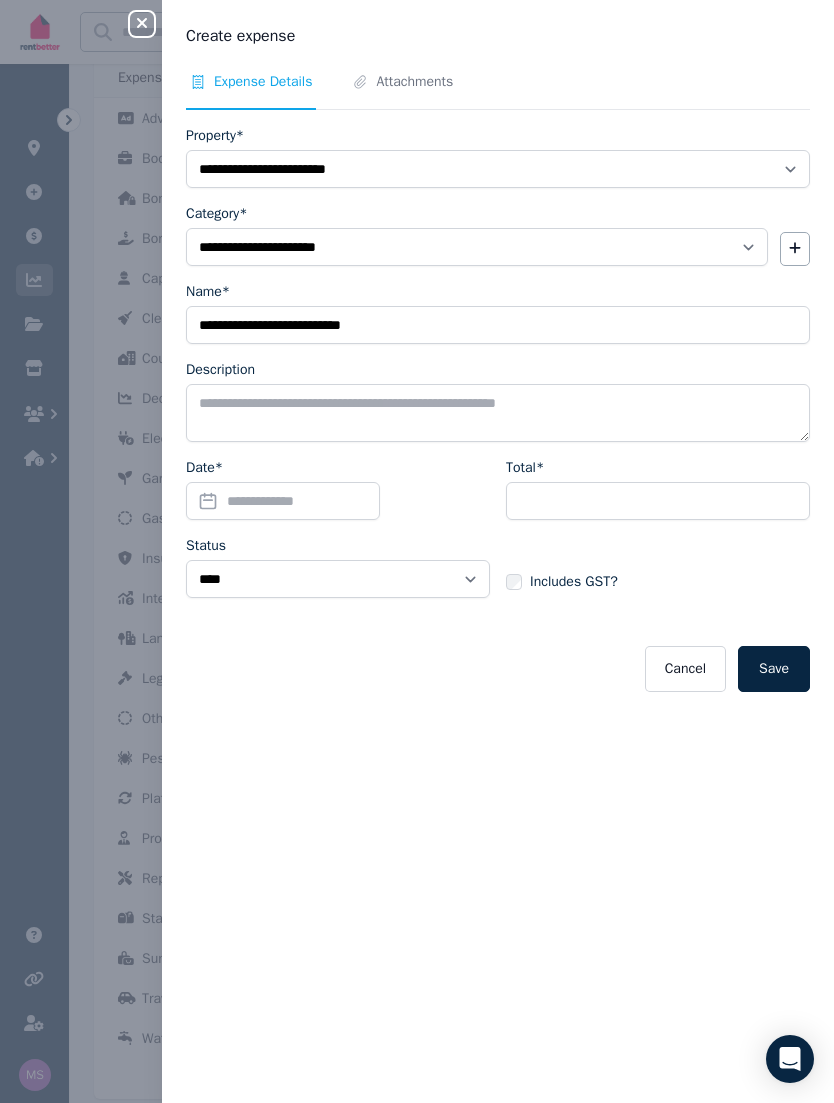click on "**********" at bounding box center (498, 575) 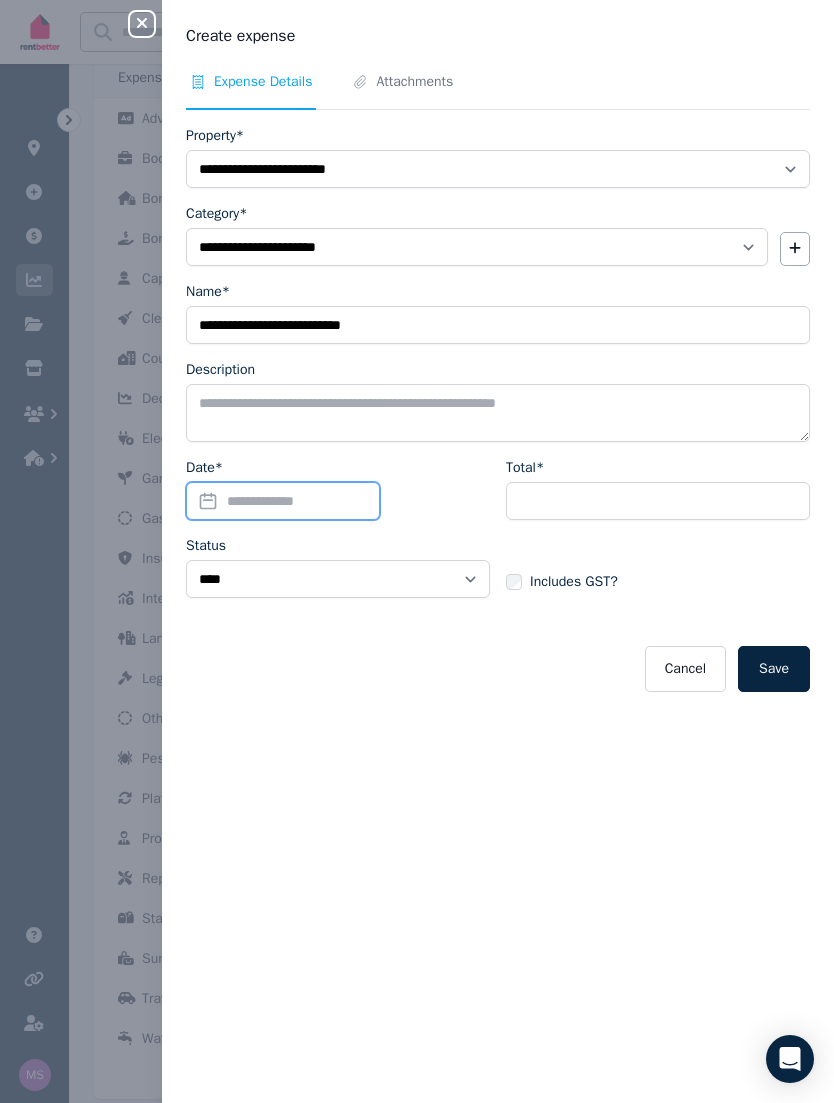 click on "Date*" at bounding box center (283, 501) 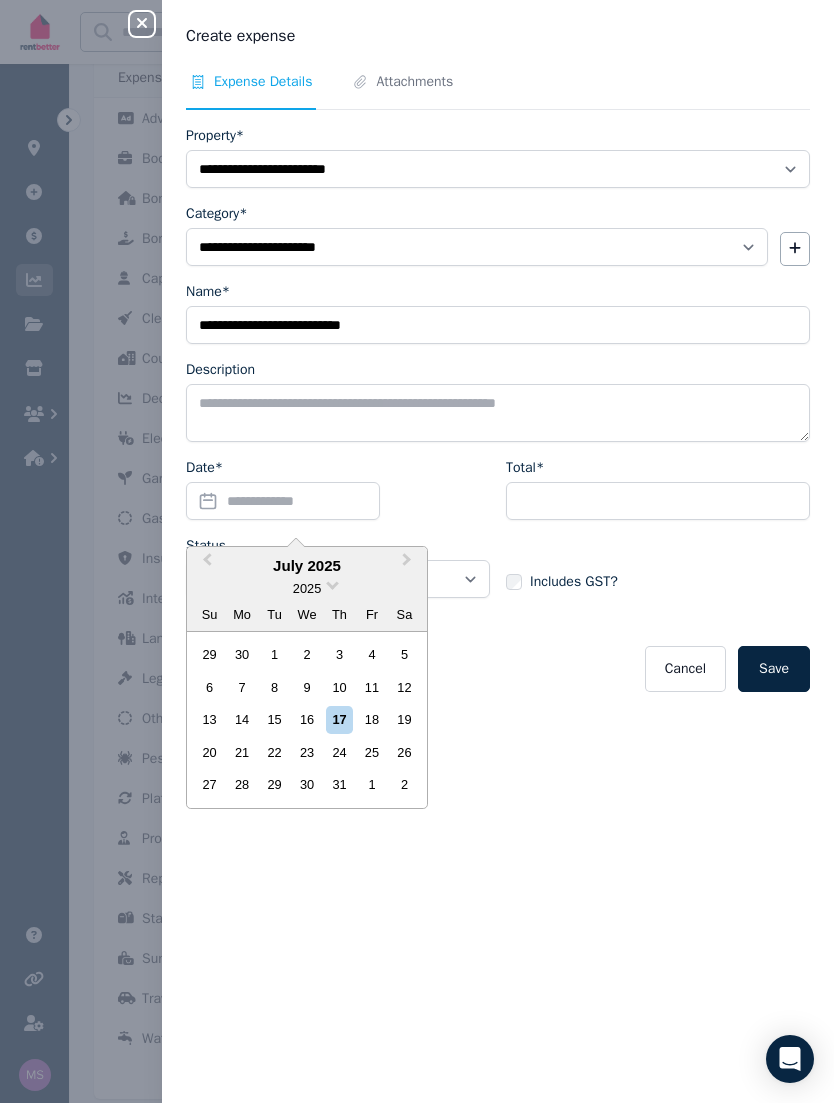 click on "2025" at bounding box center [307, 588] 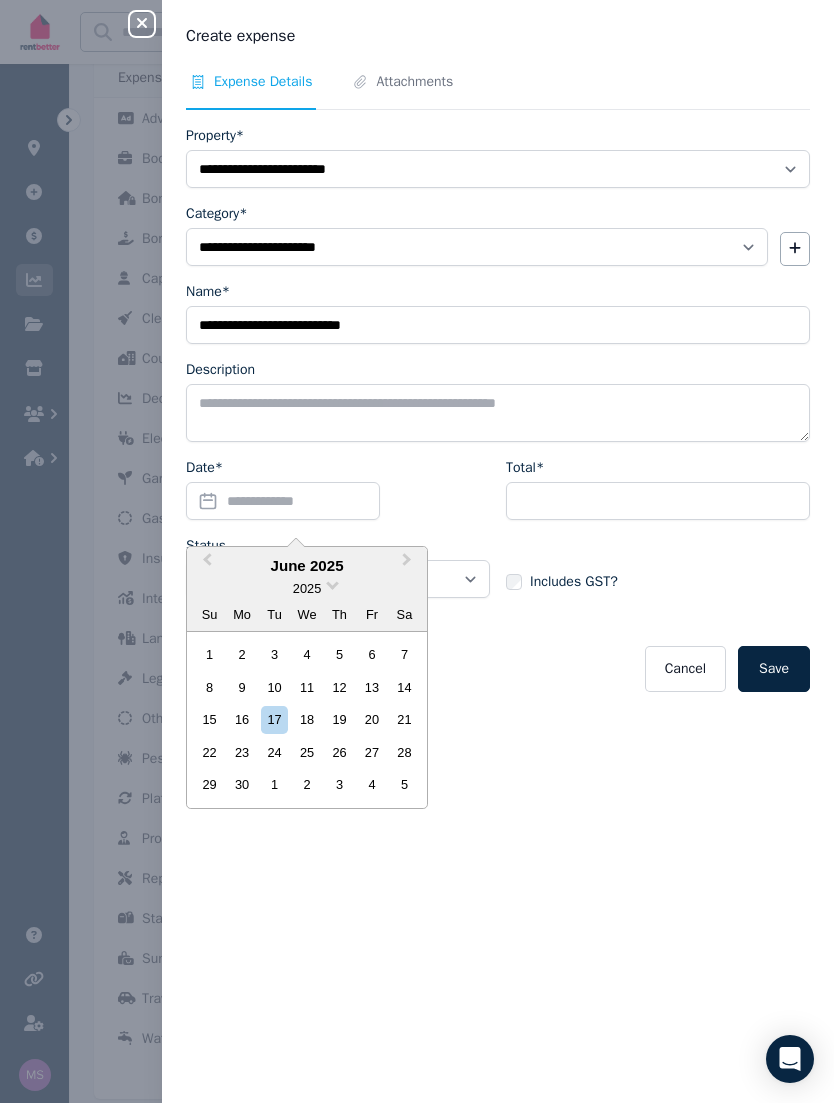 click on "30" at bounding box center [242, 784] 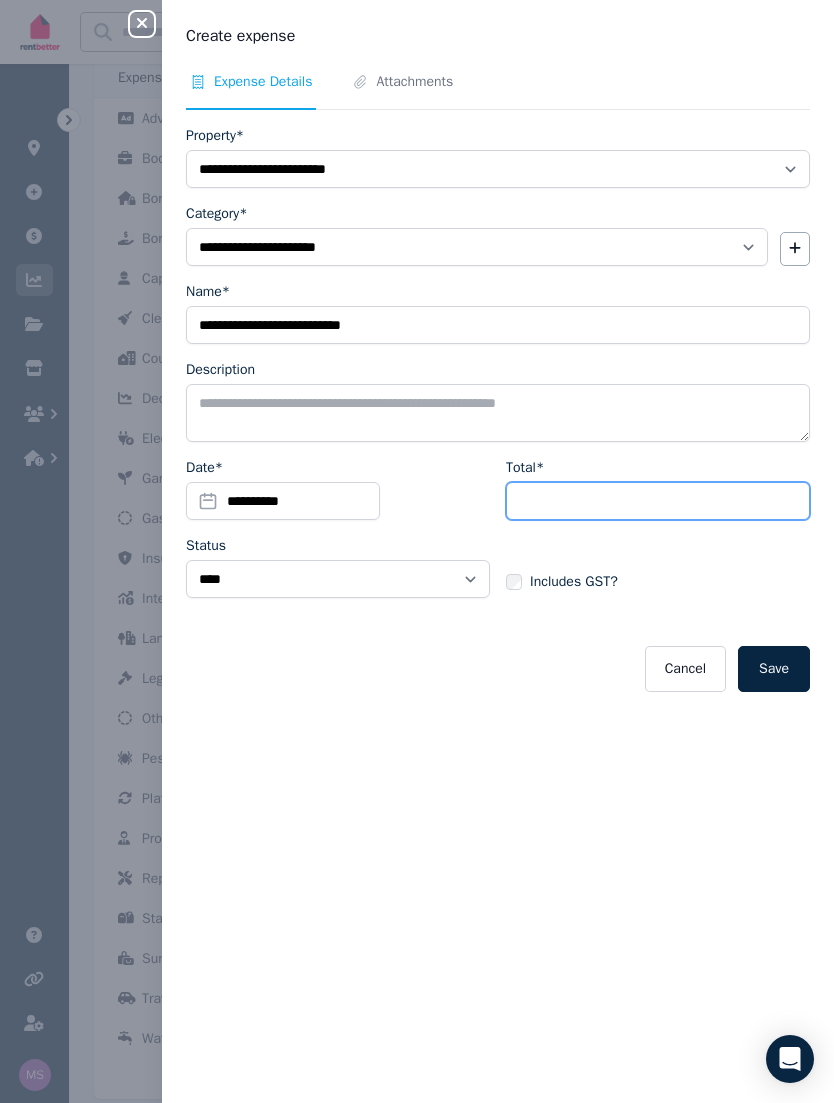 click on "Total*" at bounding box center (658, 501) 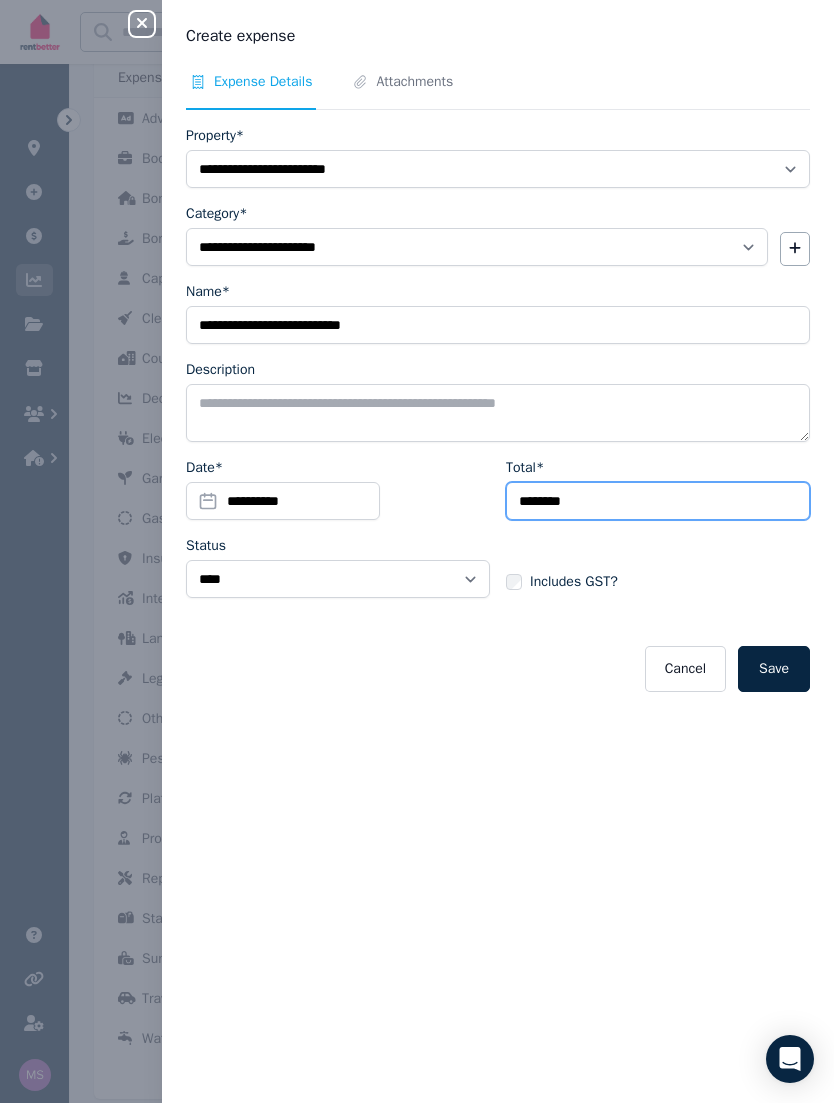 type on "********" 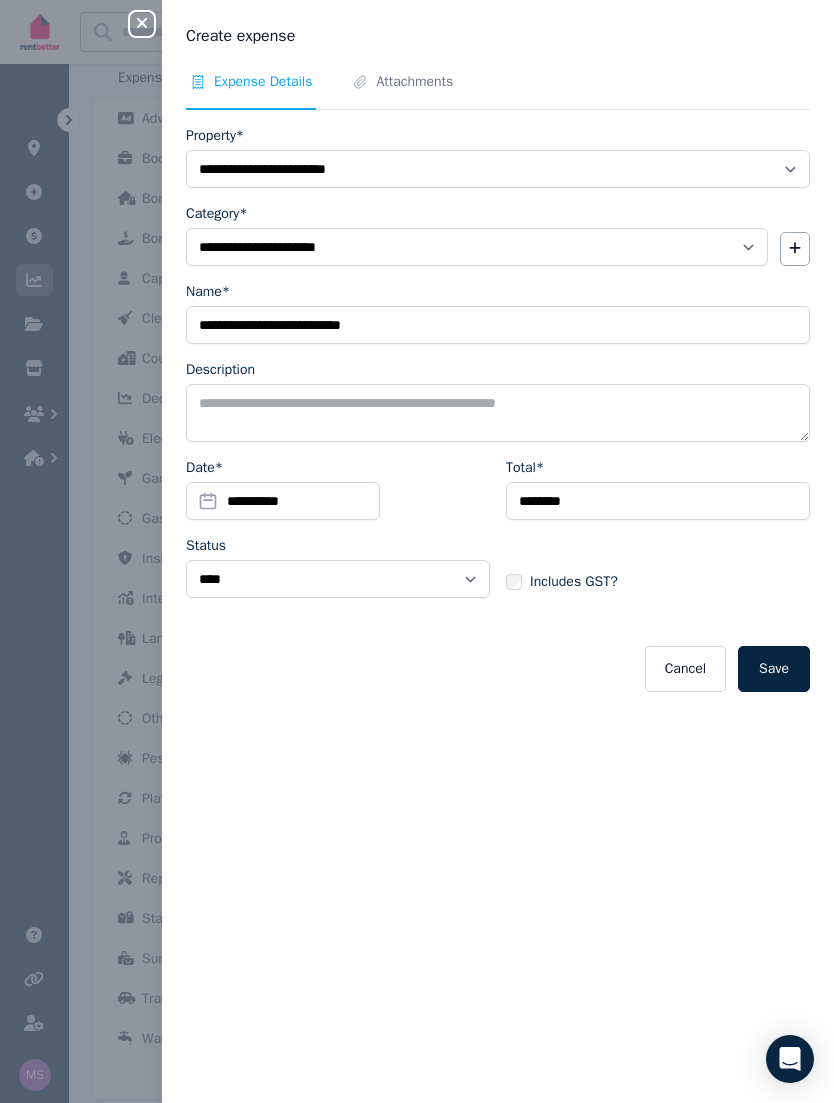 click on "Save" at bounding box center [774, 669] 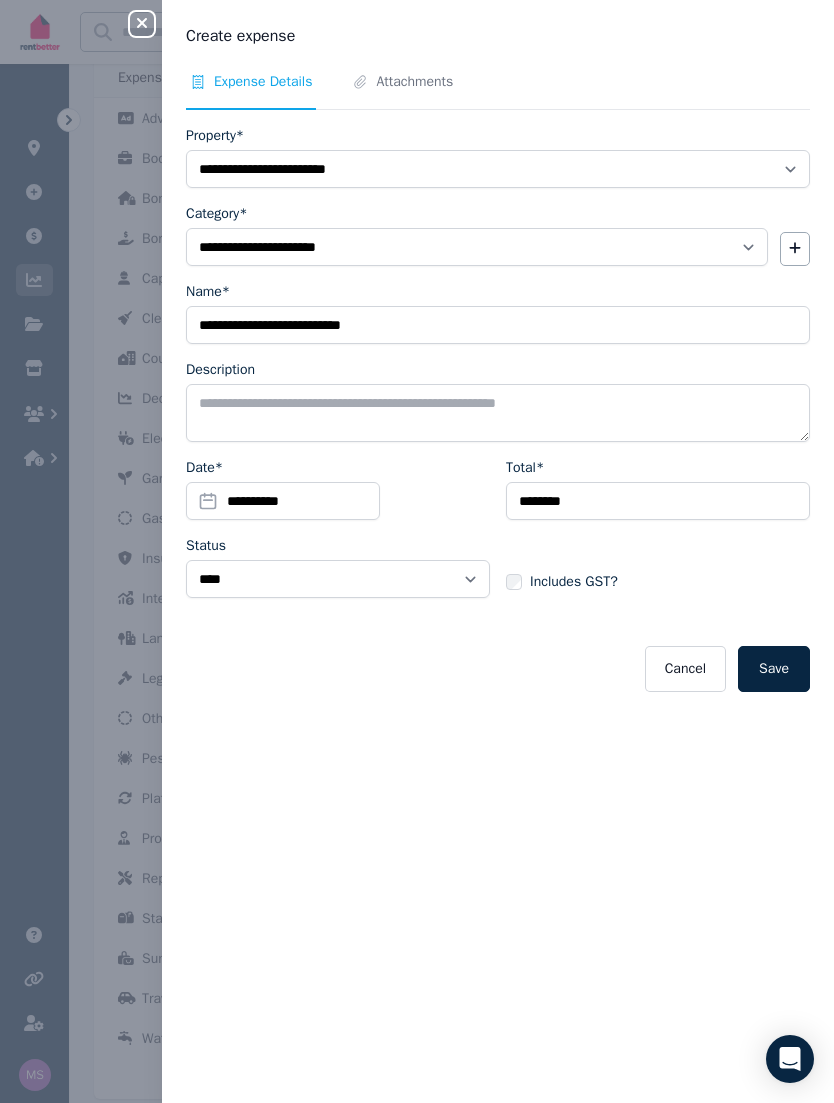 select 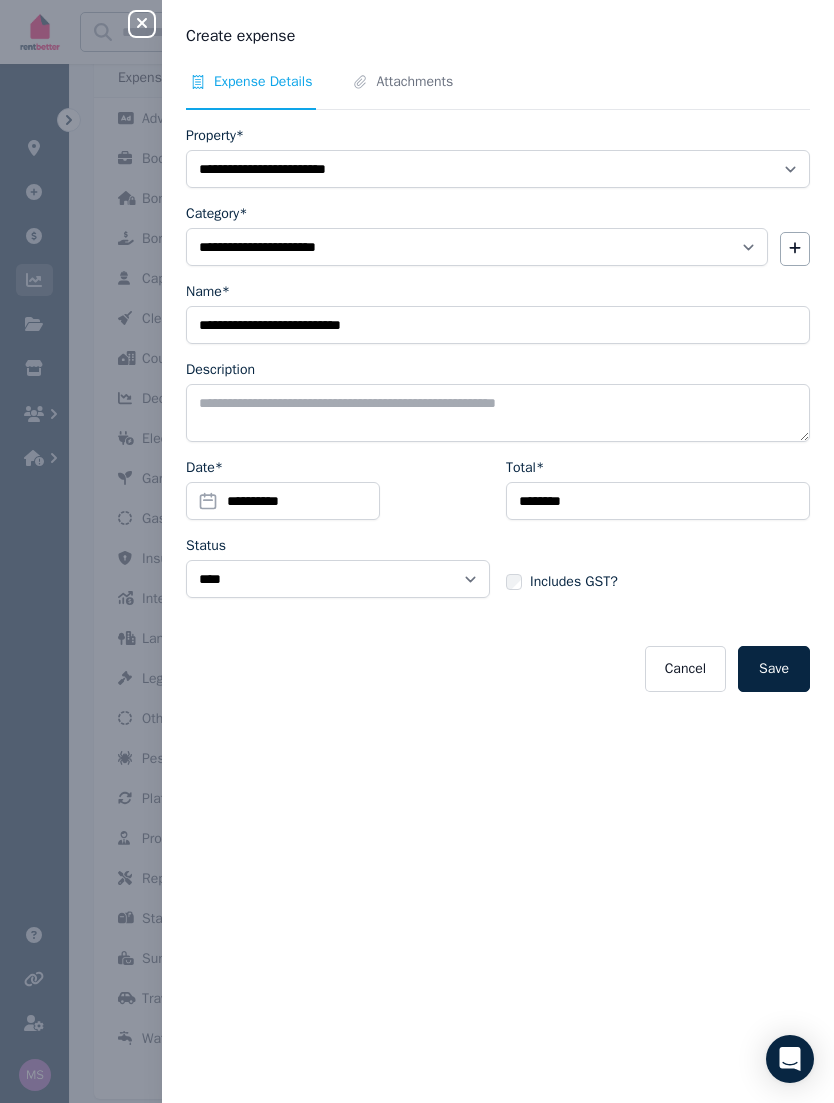select 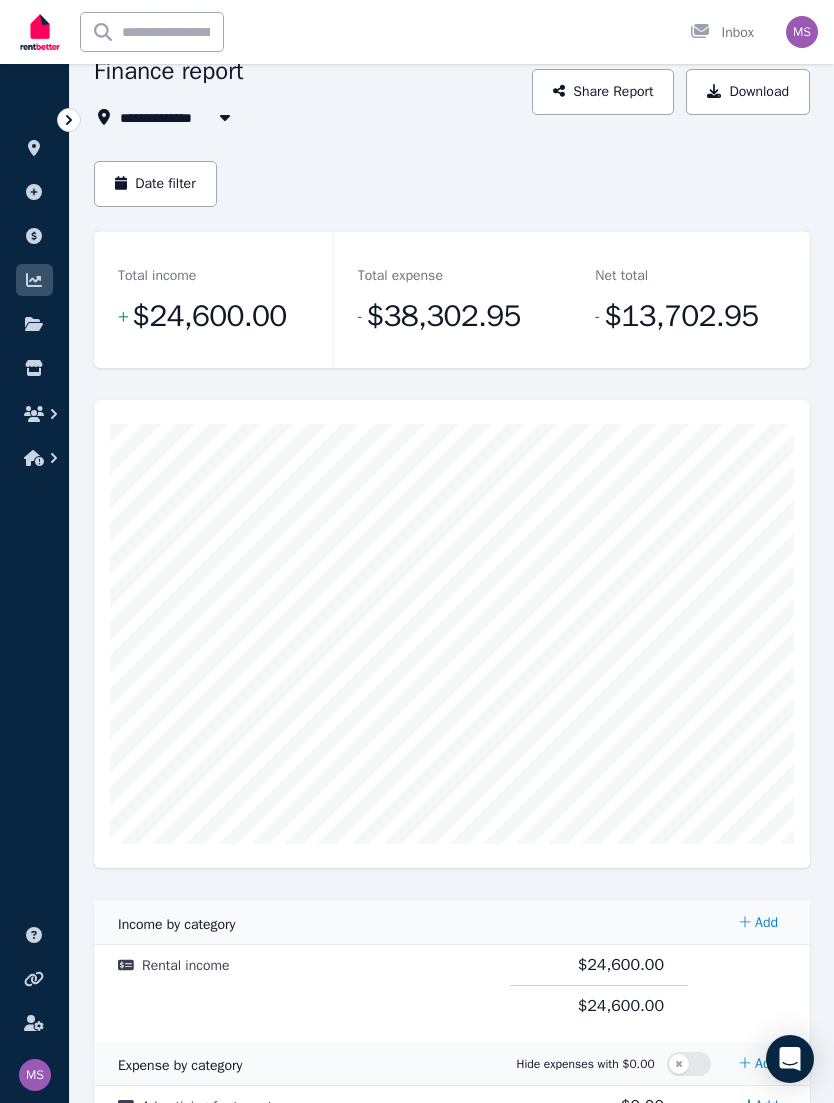 scroll, scrollTop: 0, scrollLeft: 0, axis: both 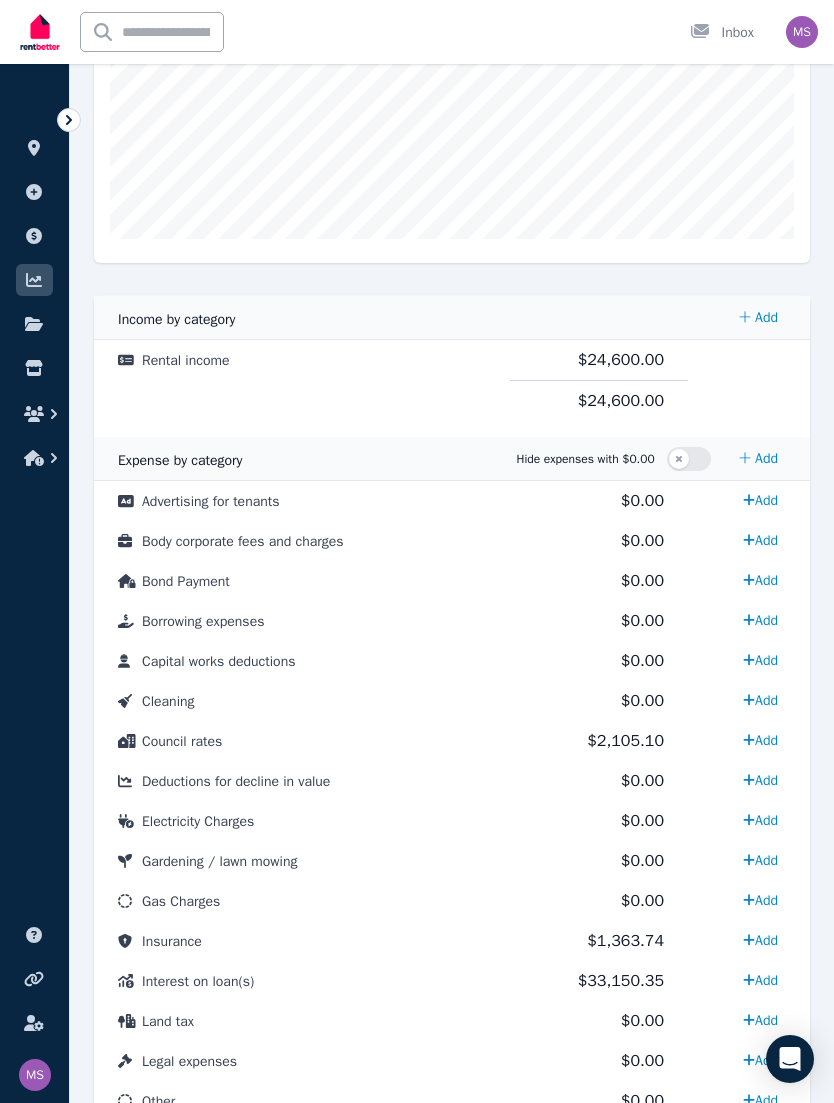 click on "Interest on loan(s)" at bounding box center [198, 981] 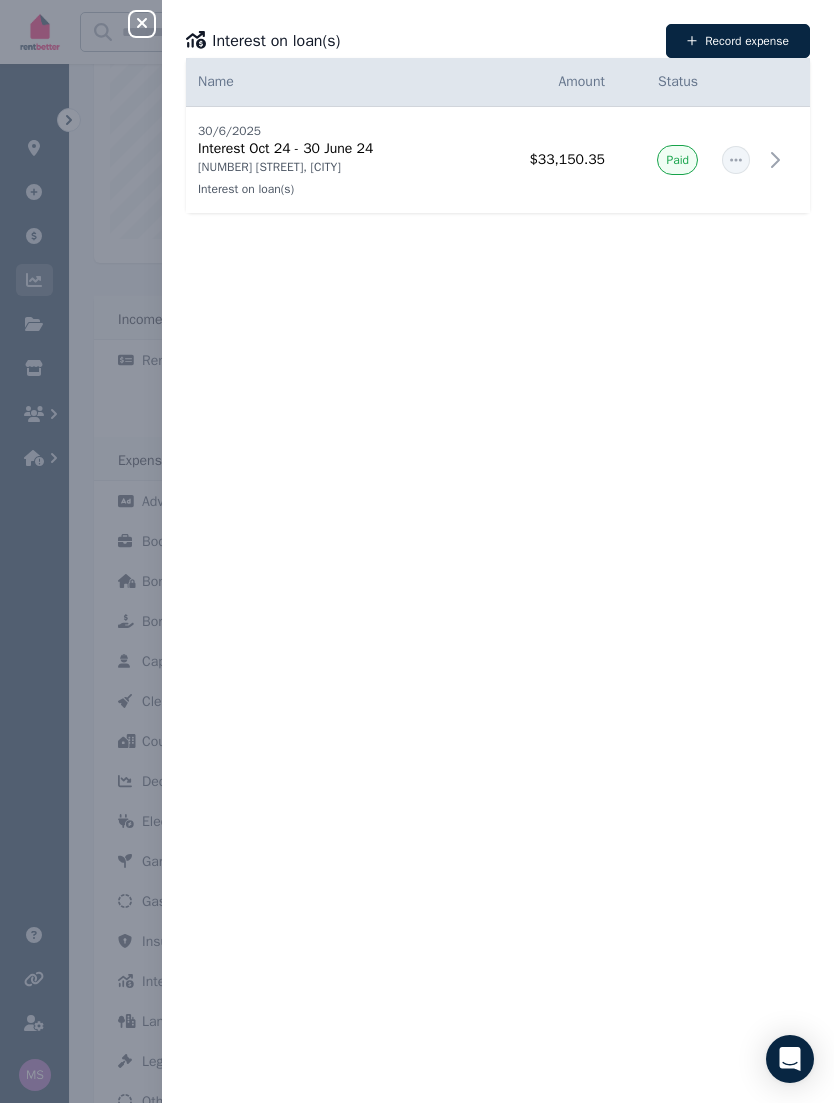 click on "Interest Oct 24 - 30 June 24" at bounding box center (329, 149) 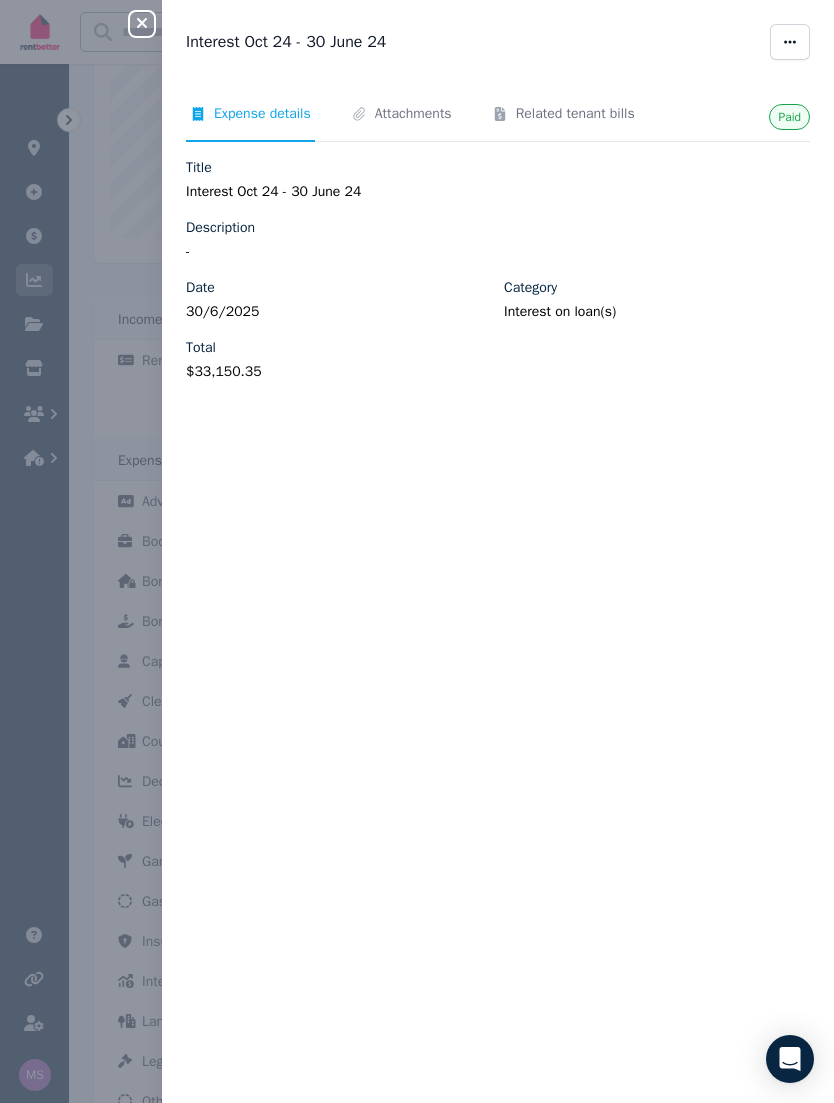 click on "Attachments" at bounding box center (413, 114) 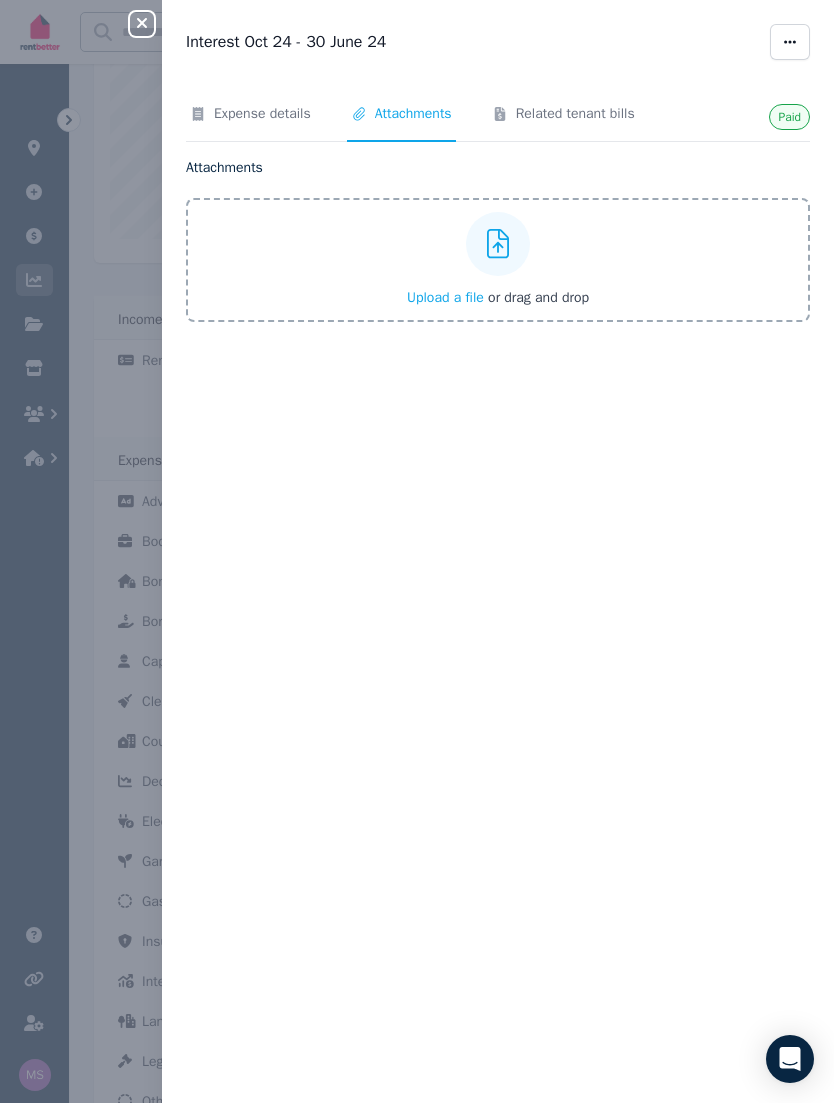 click at bounding box center [498, 244] 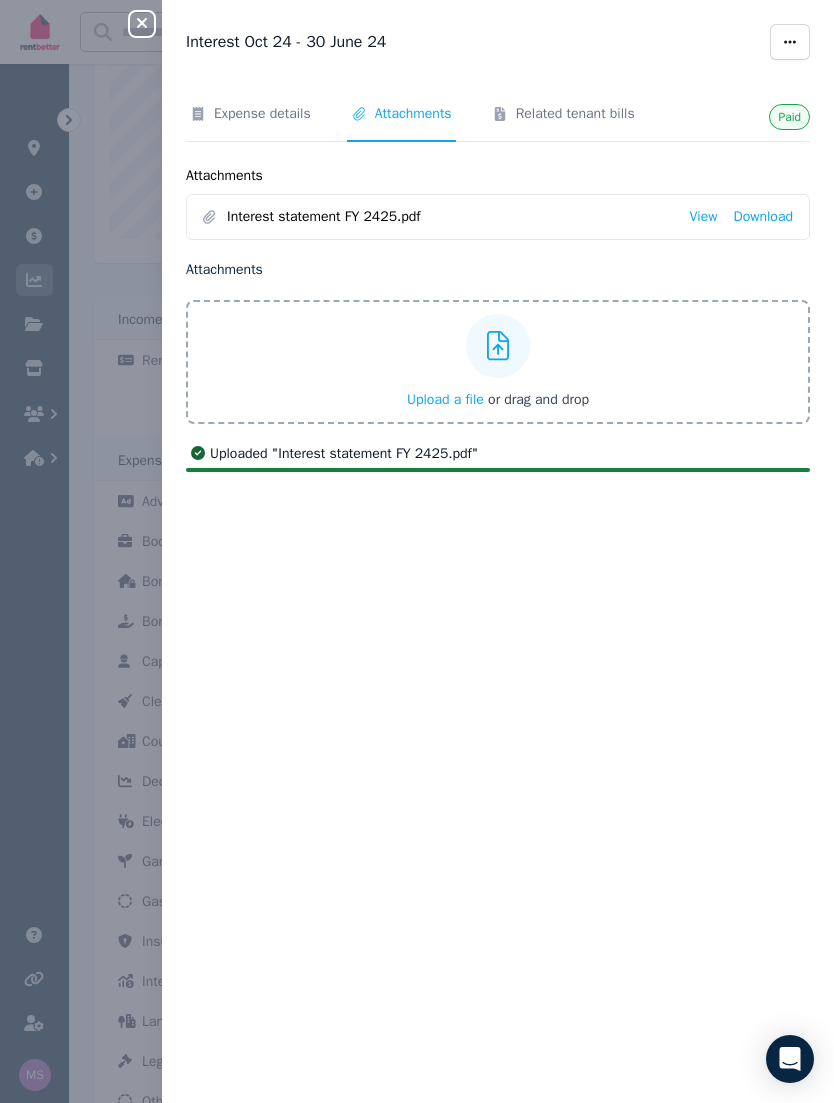 click on "Attachments Interest statement FY 2425.pdf View Download Attachments Upload a file   or drag and drop Uploaded   " Interest statement FY 2425.pdf "" at bounding box center [498, 315] 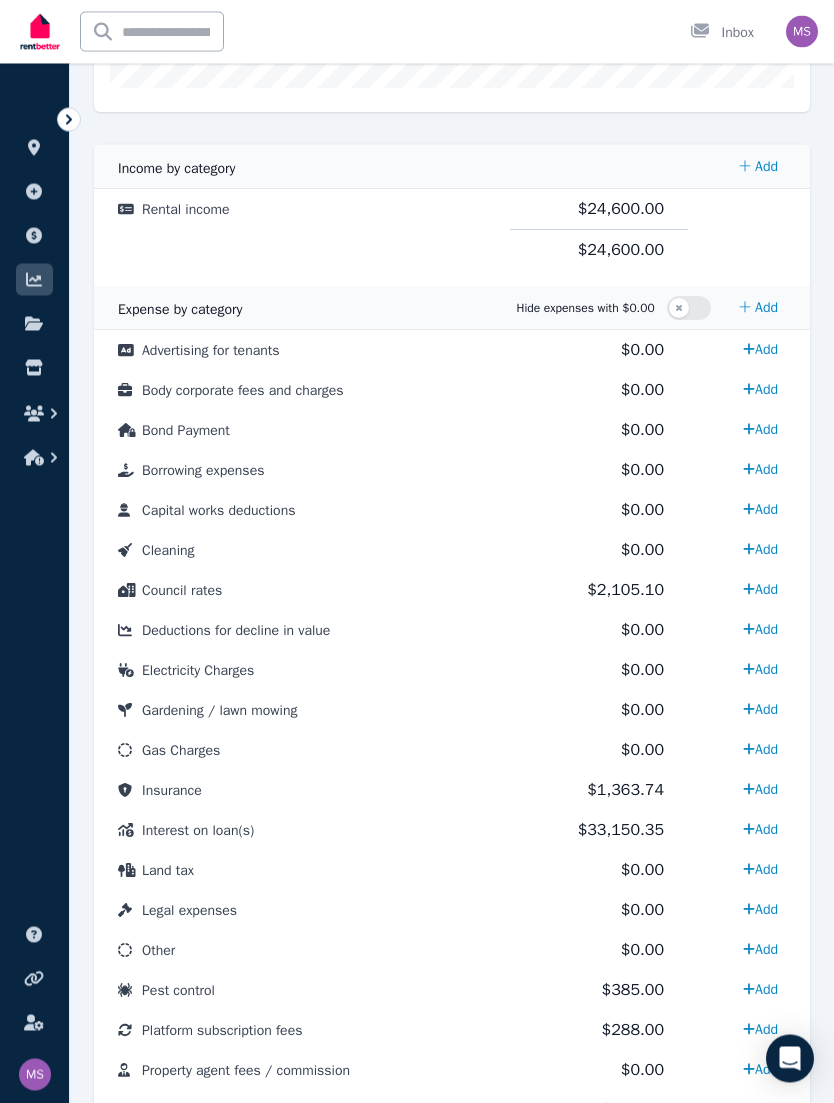scroll, scrollTop: 853, scrollLeft: 0, axis: vertical 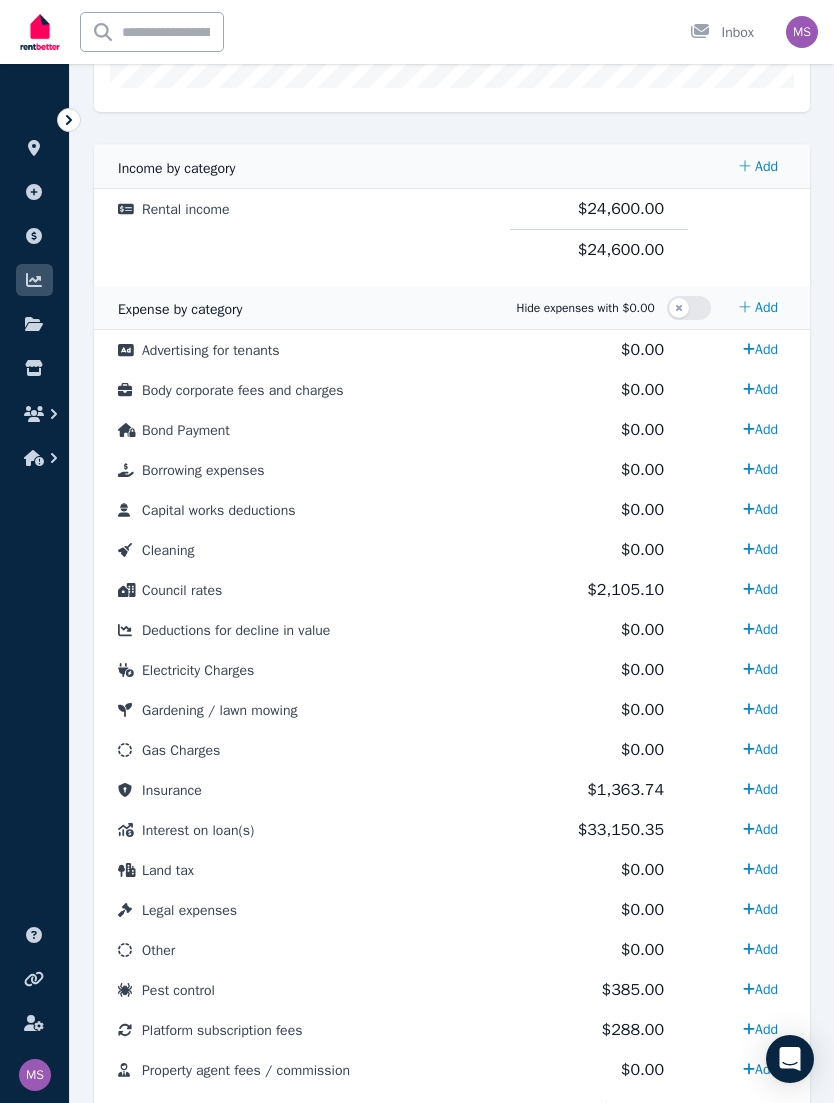 click on "Interest on loan(s)" at bounding box center [302, 830] 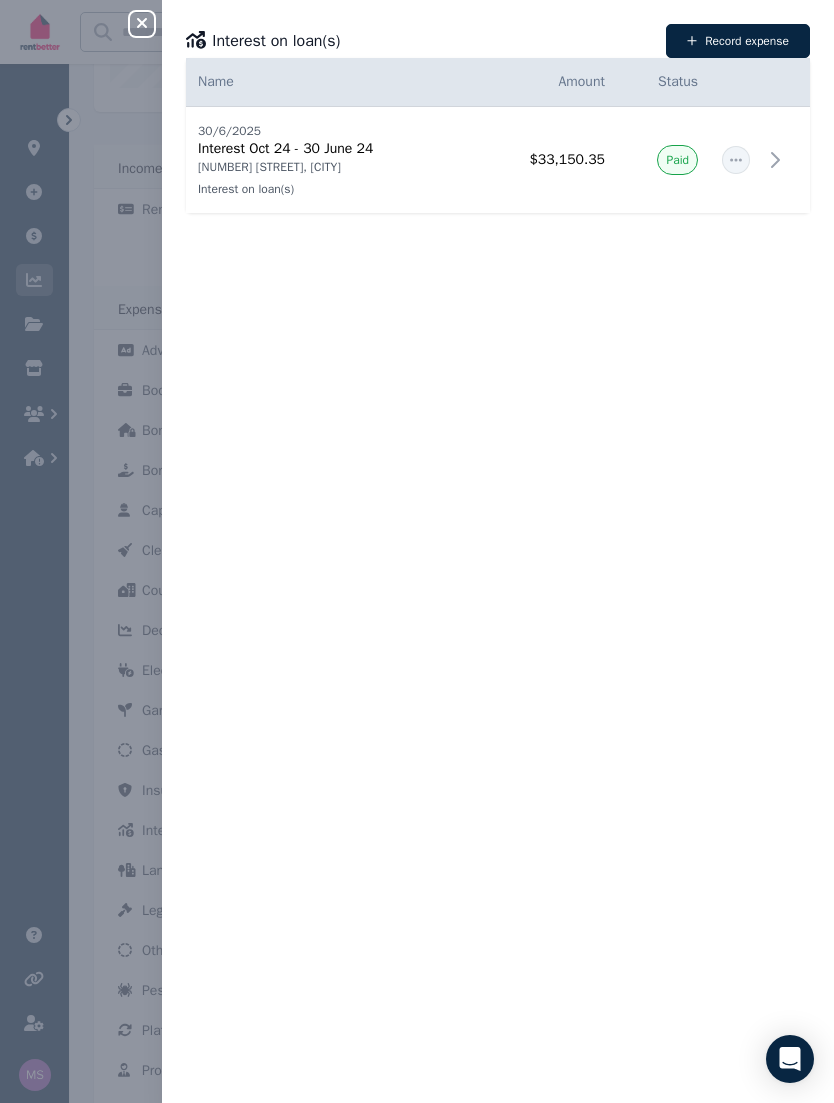 click on "Interest Oct 24 - 30 June 24" at bounding box center (329, 149) 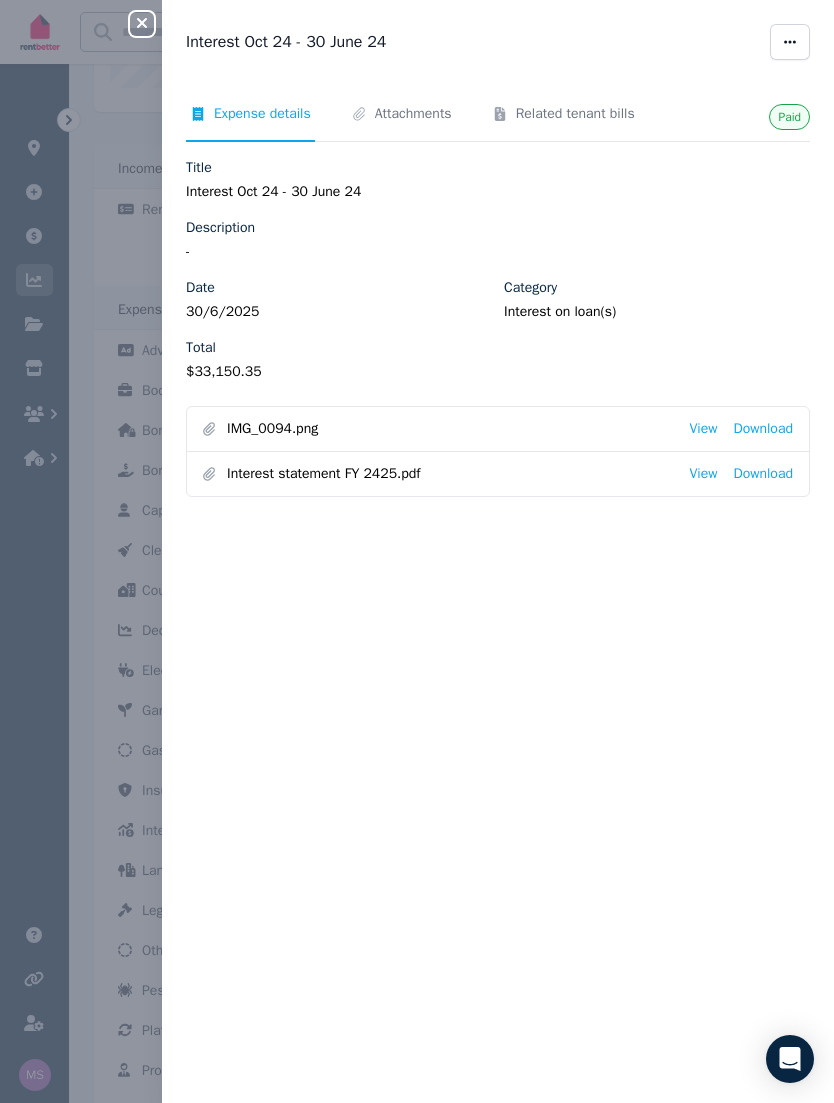 click on "Close panel" at bounding box center [142, 24] 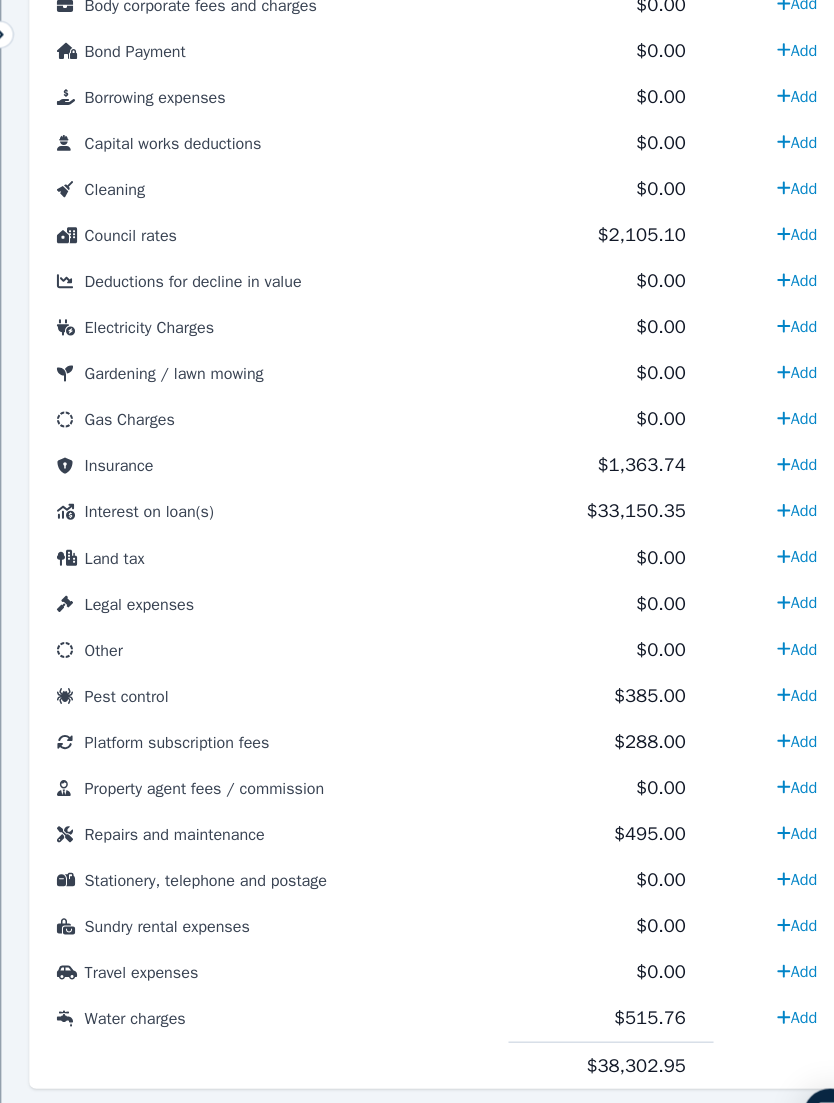 scroll, scrollTop: 1149, scrollLeft: 0, axis: vertical 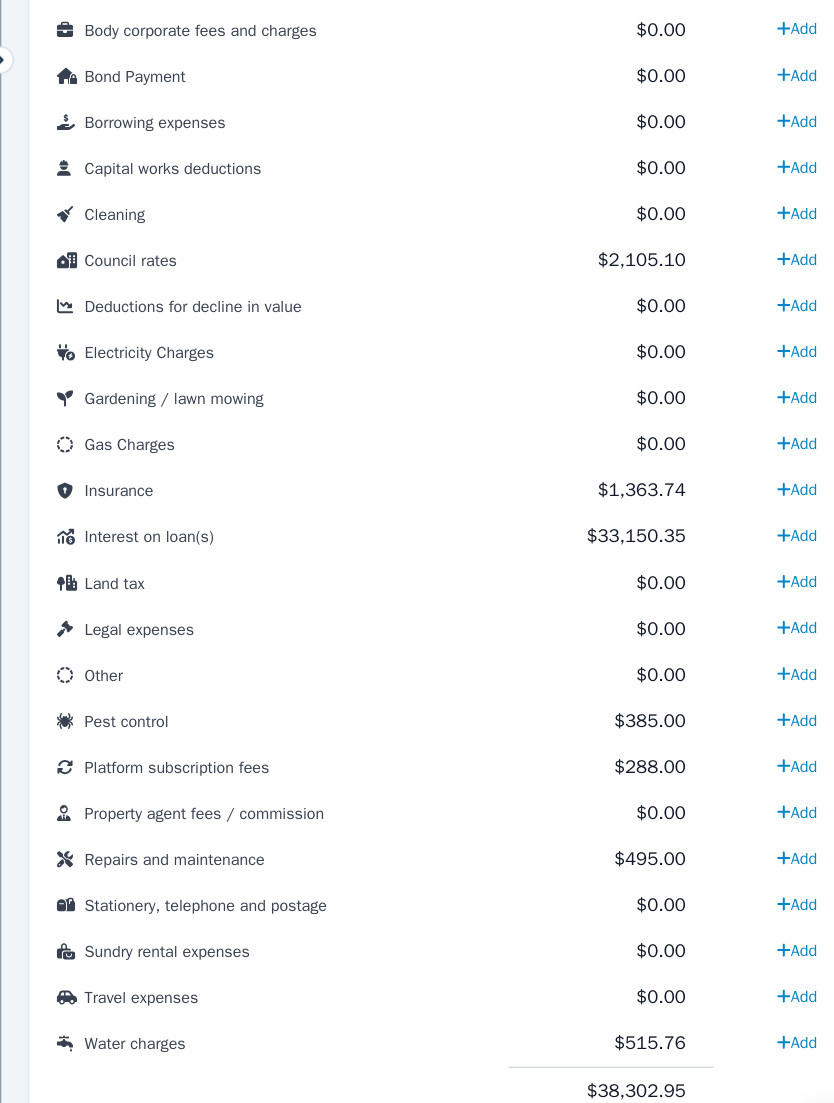 click on "Add" at bounding box center (760, 533) 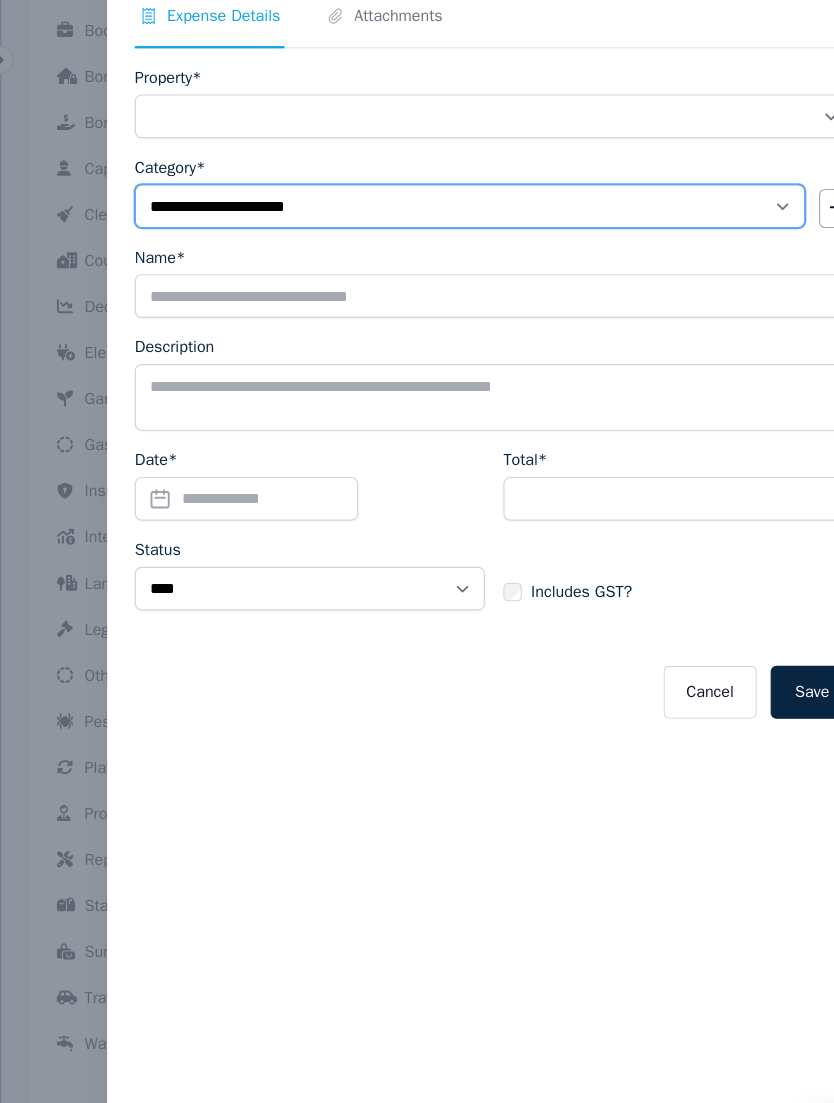 click on "**********" at bounding box center (477, 247) 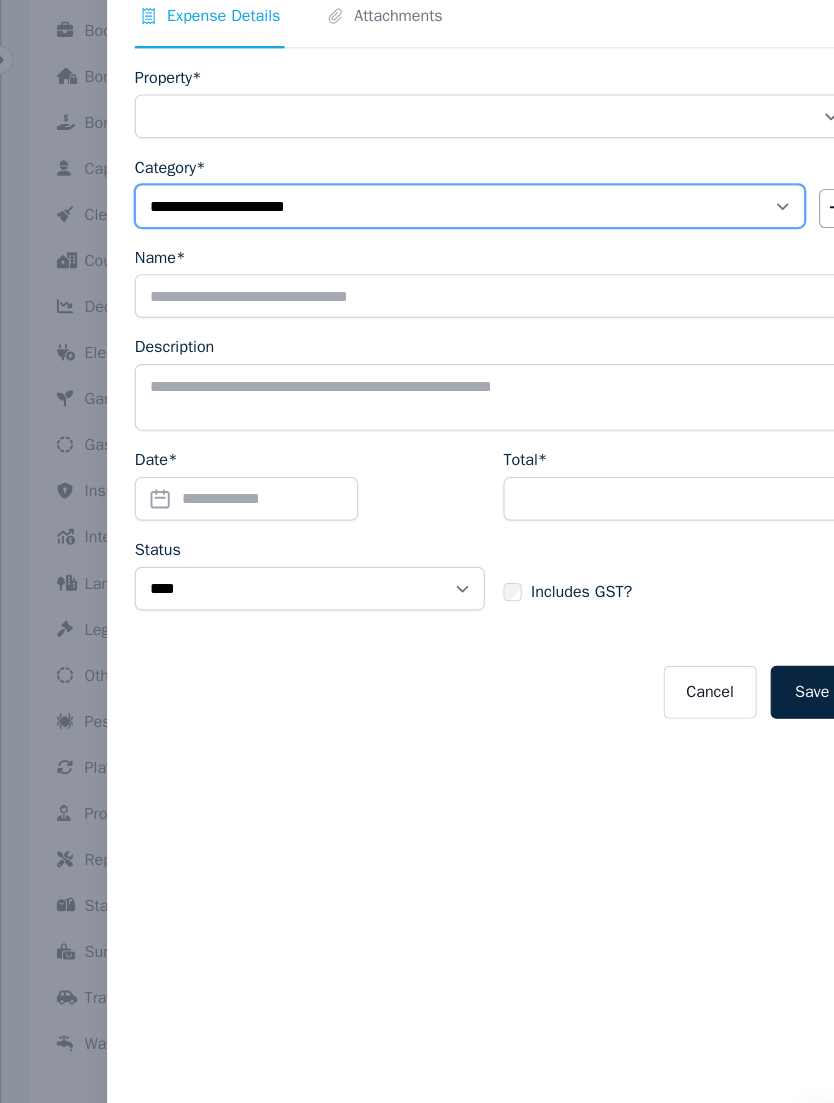 select on "**********" 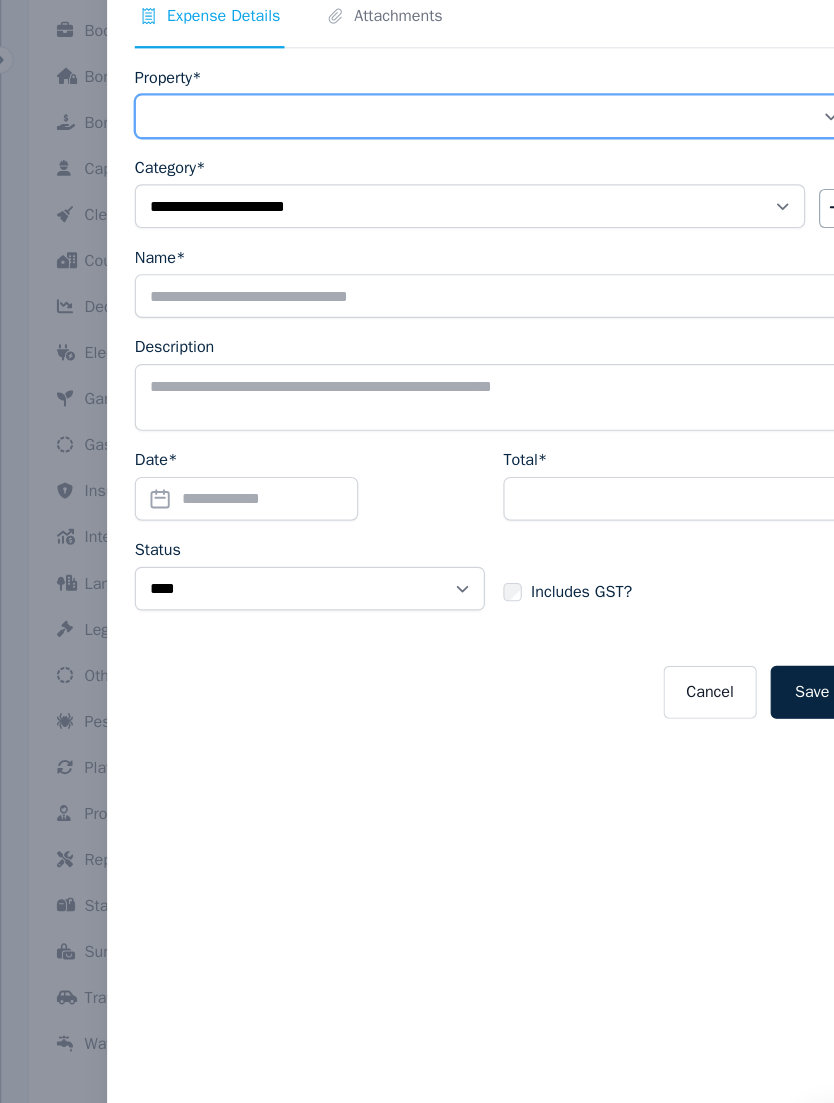 click on "**********" at bounding box center (498, 169) 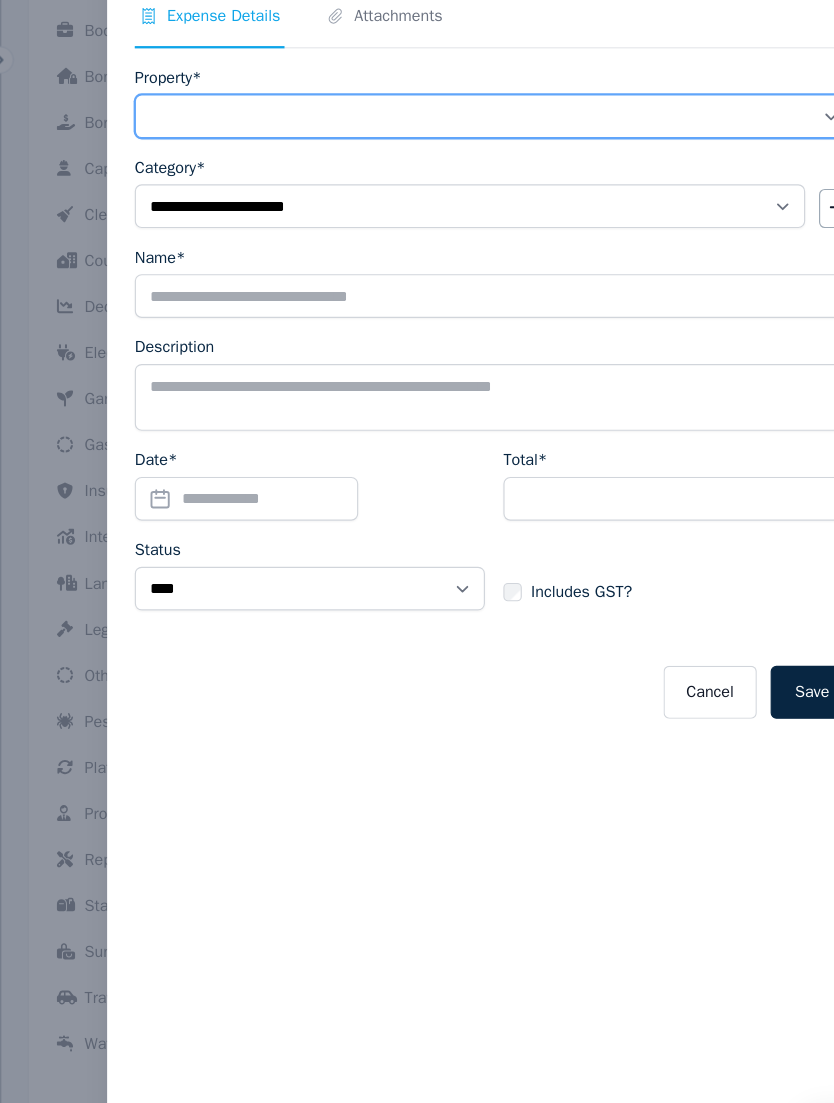select on "**********" 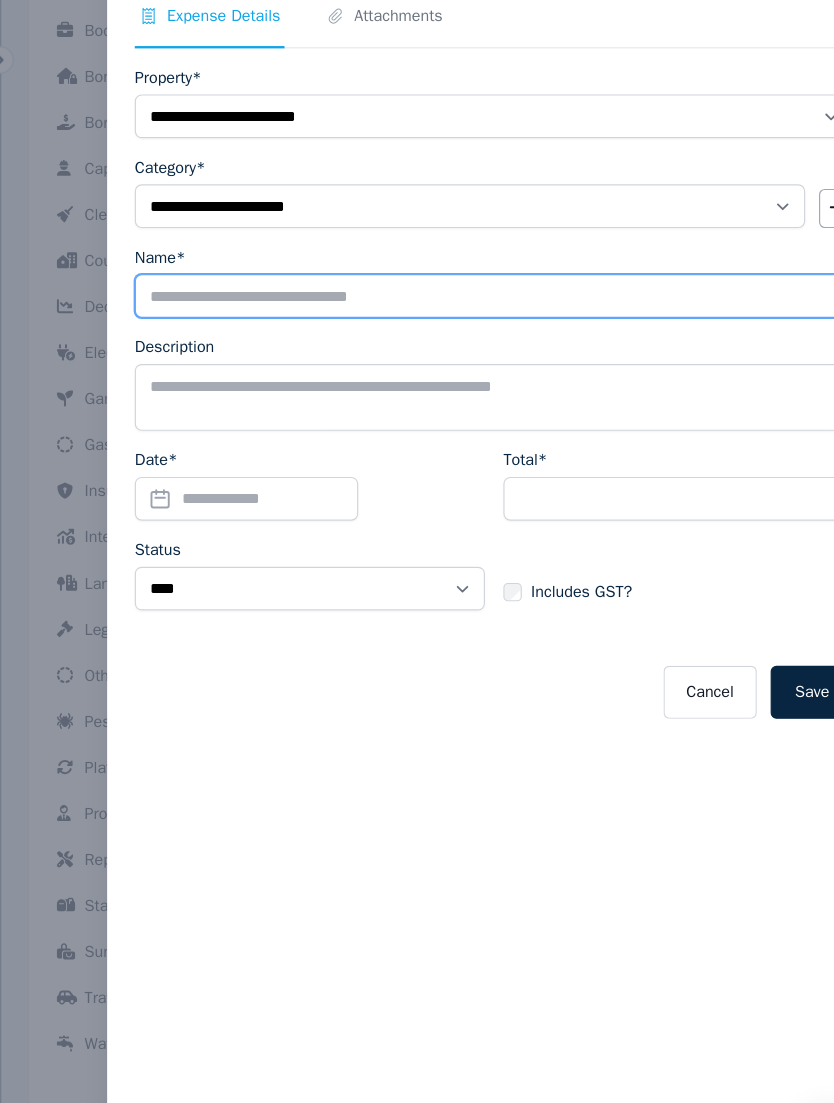 click on "Name*" at bounding box center [498, 325] 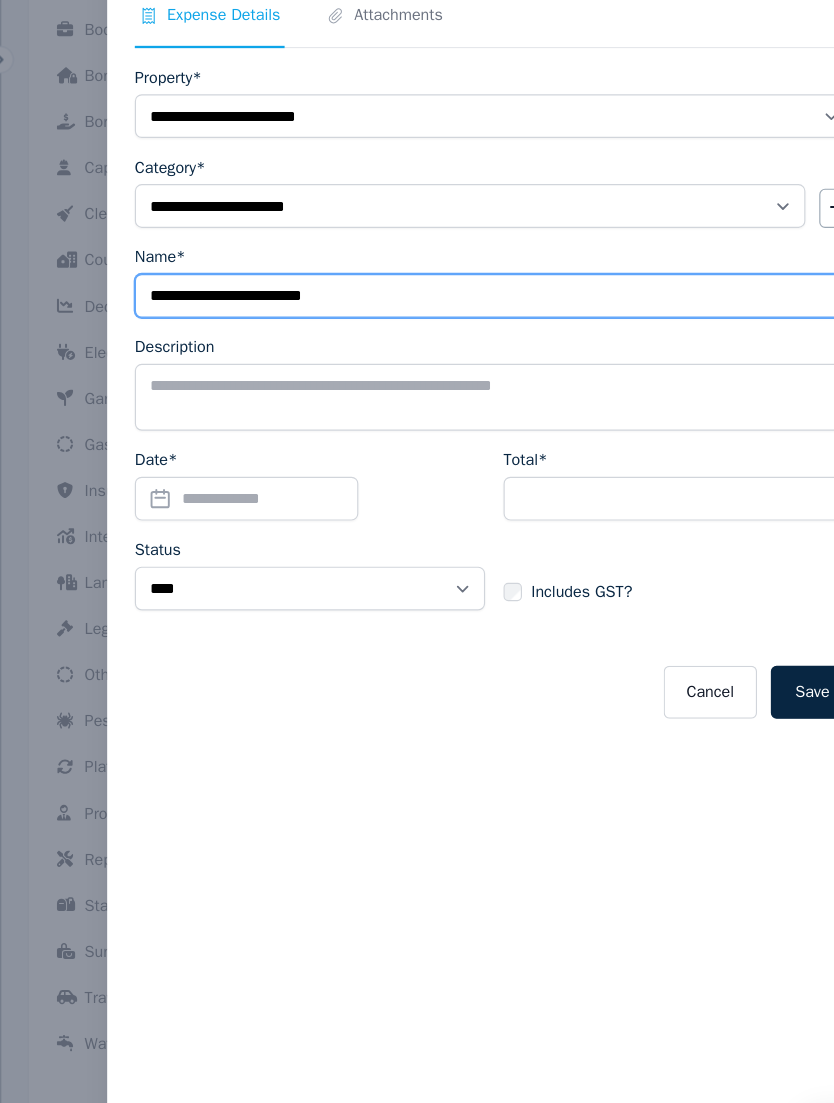 type on "**********" 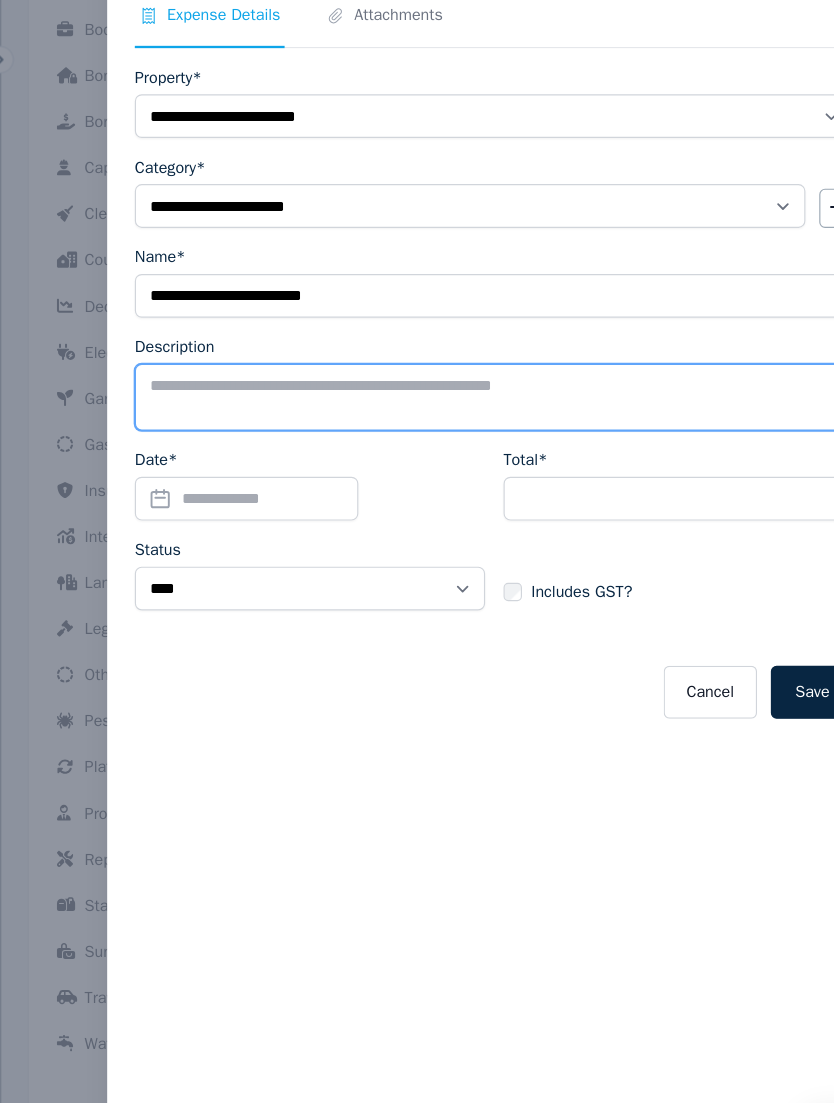 click on "Description" at bounding box center [498, 413] 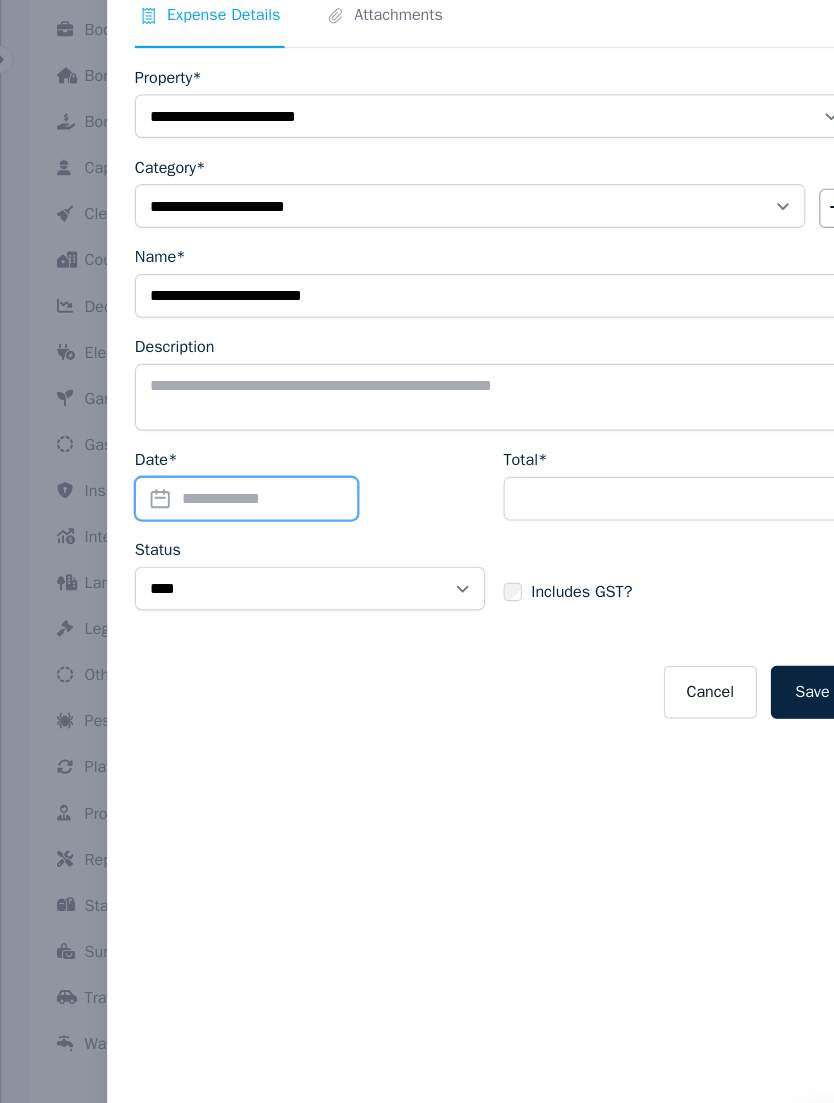 click on "Date*" at bounding box center [283, 501] 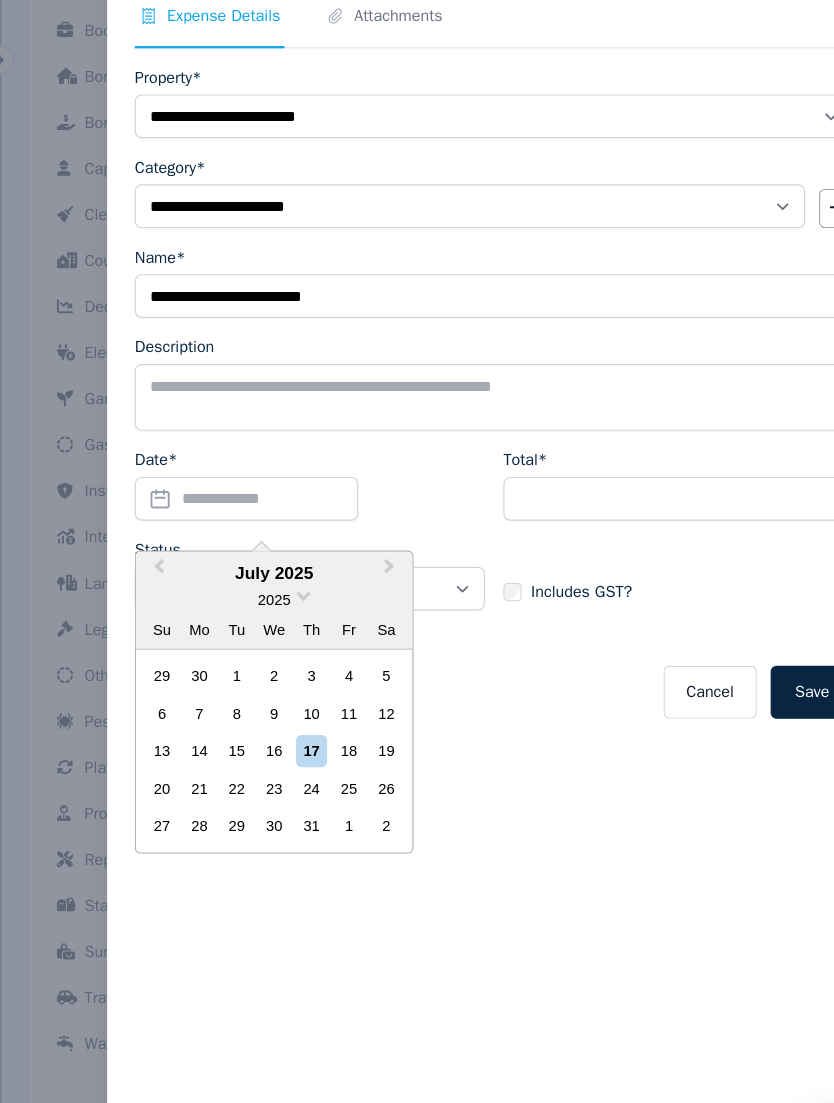 click on "Previous Month" at bounding box center (205, 565) 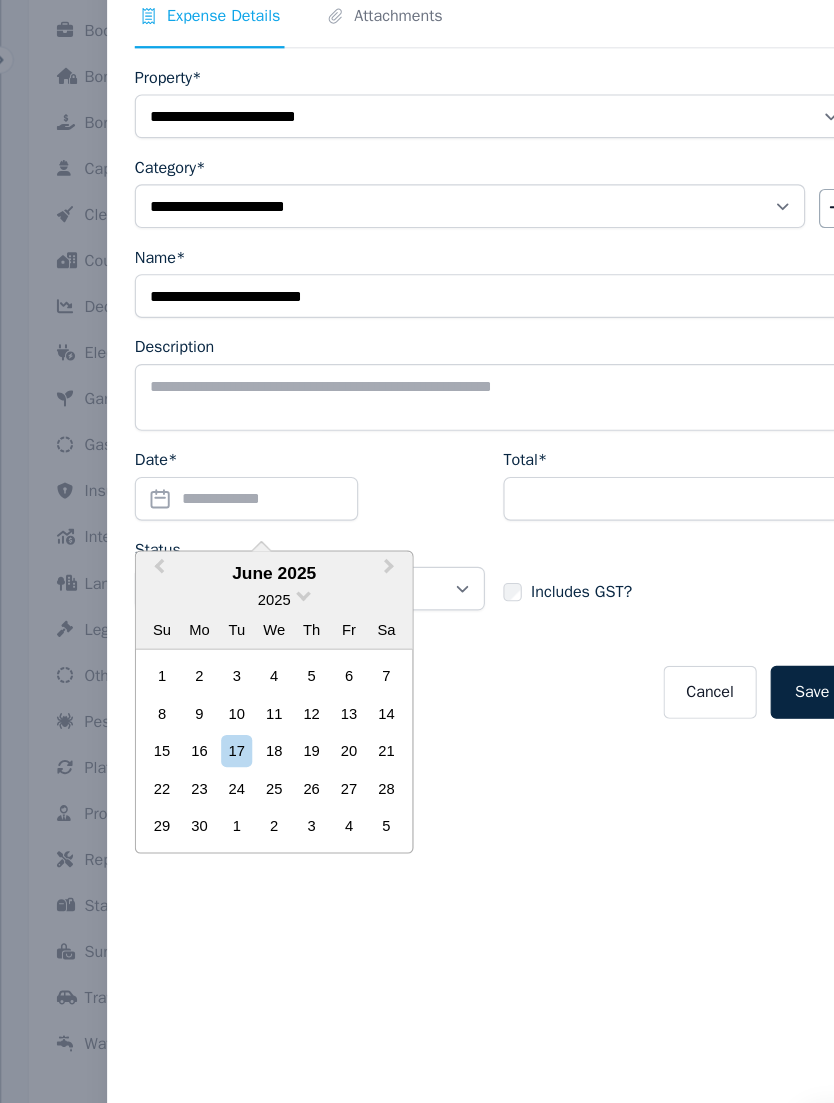 click on "30" at bounding box center [242, 784] 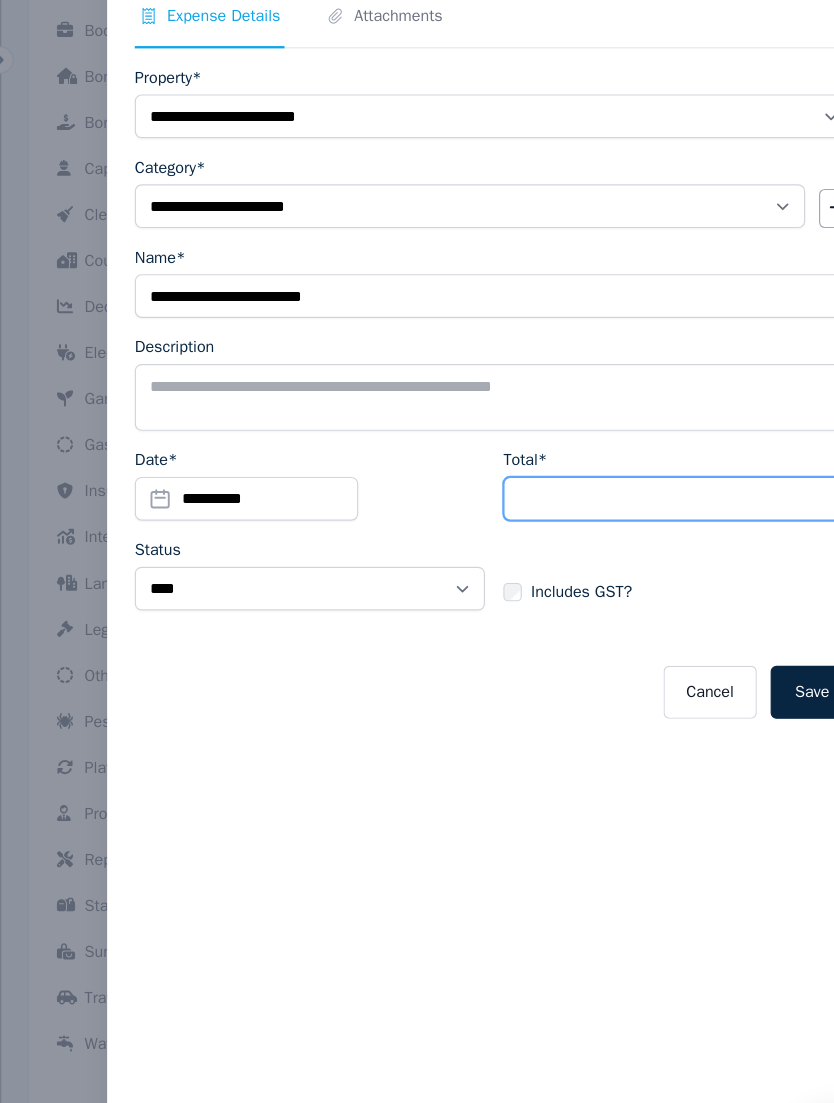 click on "Total*" at bounding box center (658, 501) 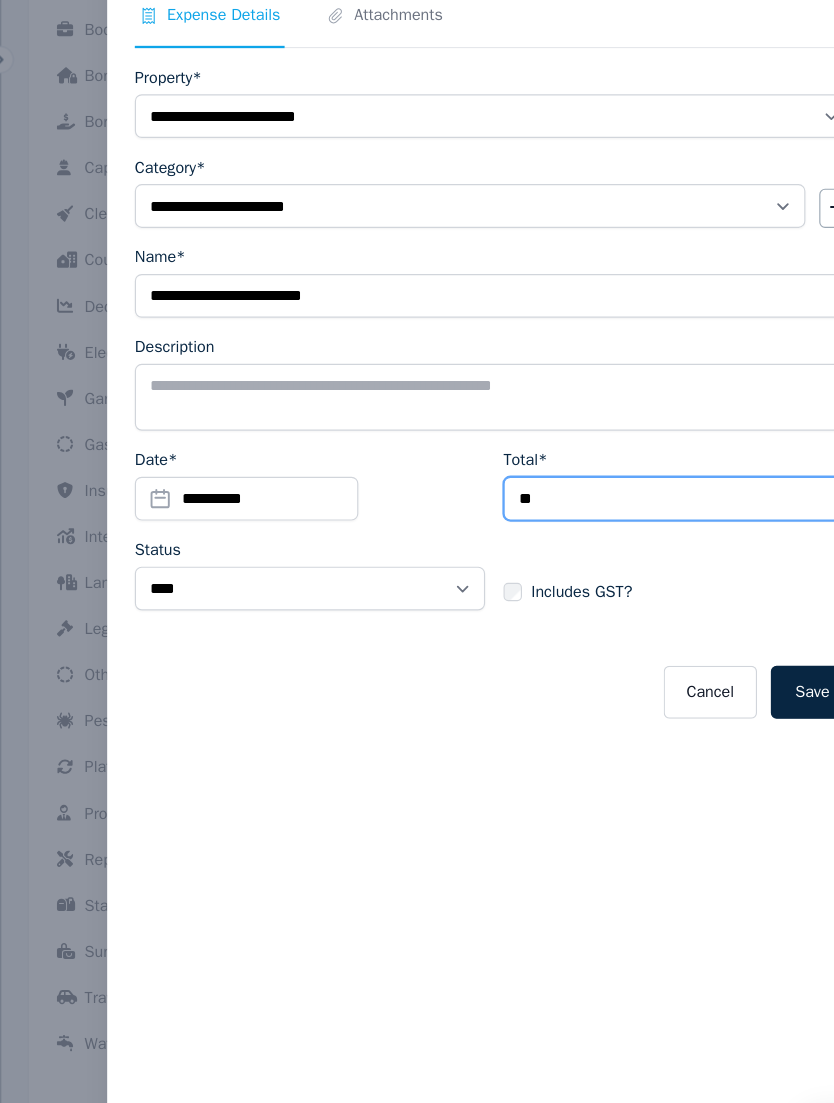 type on "**" 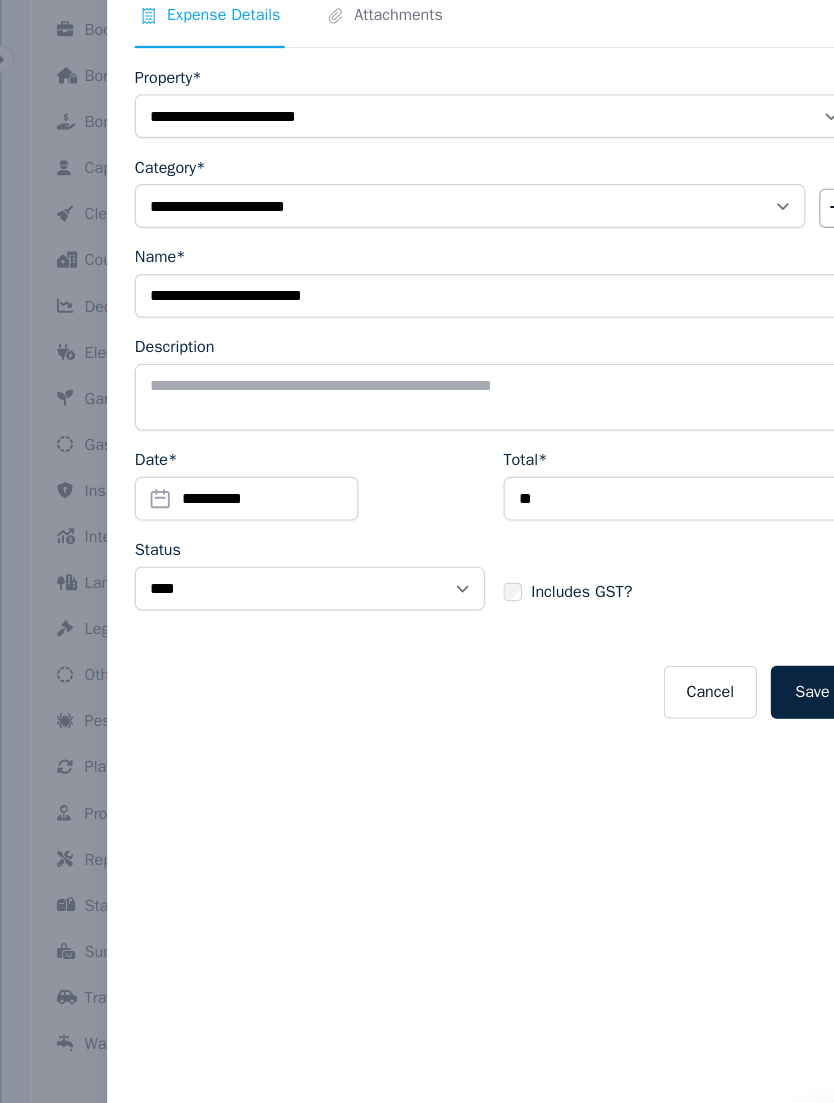 click on "Save" at bounding box center [774, 669] 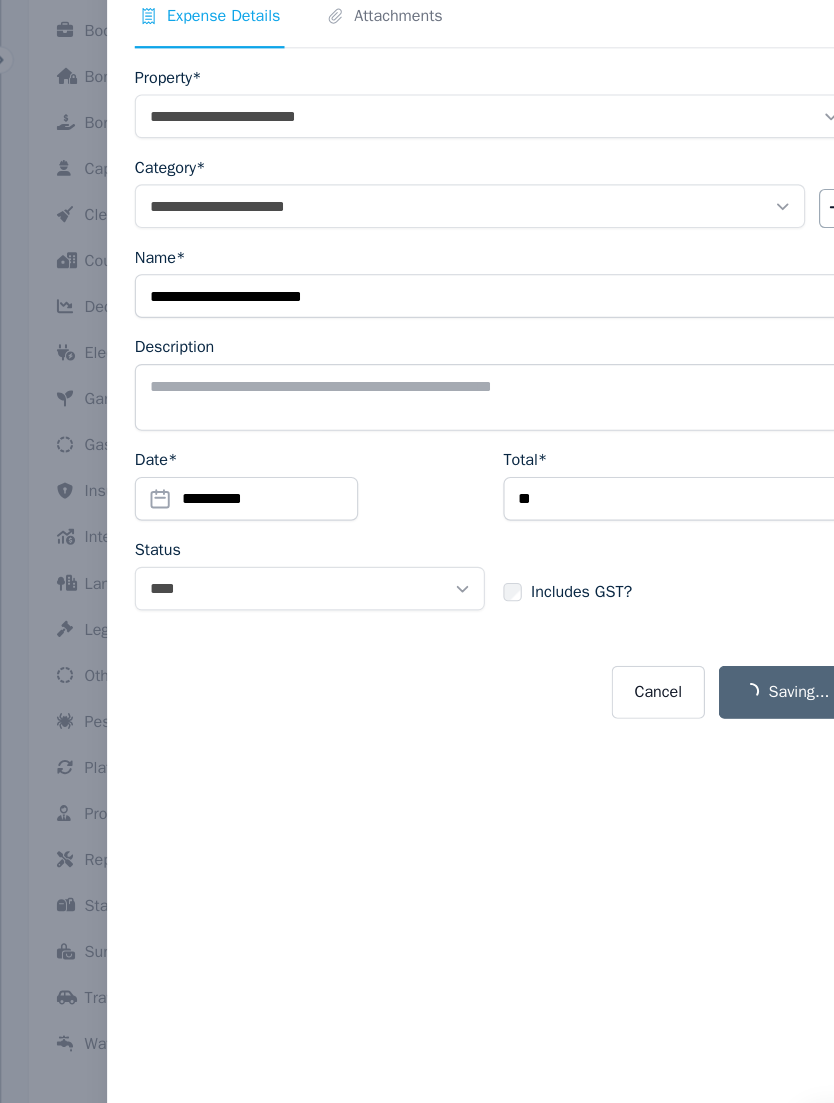 select 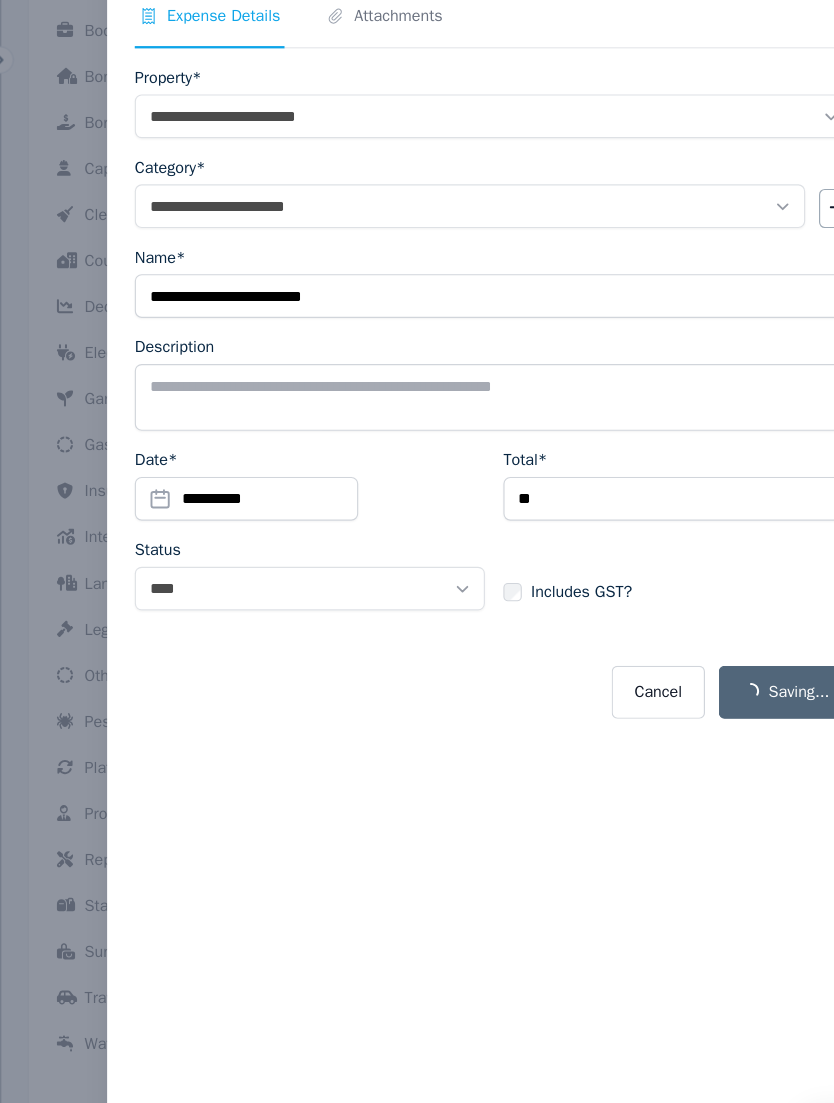 select 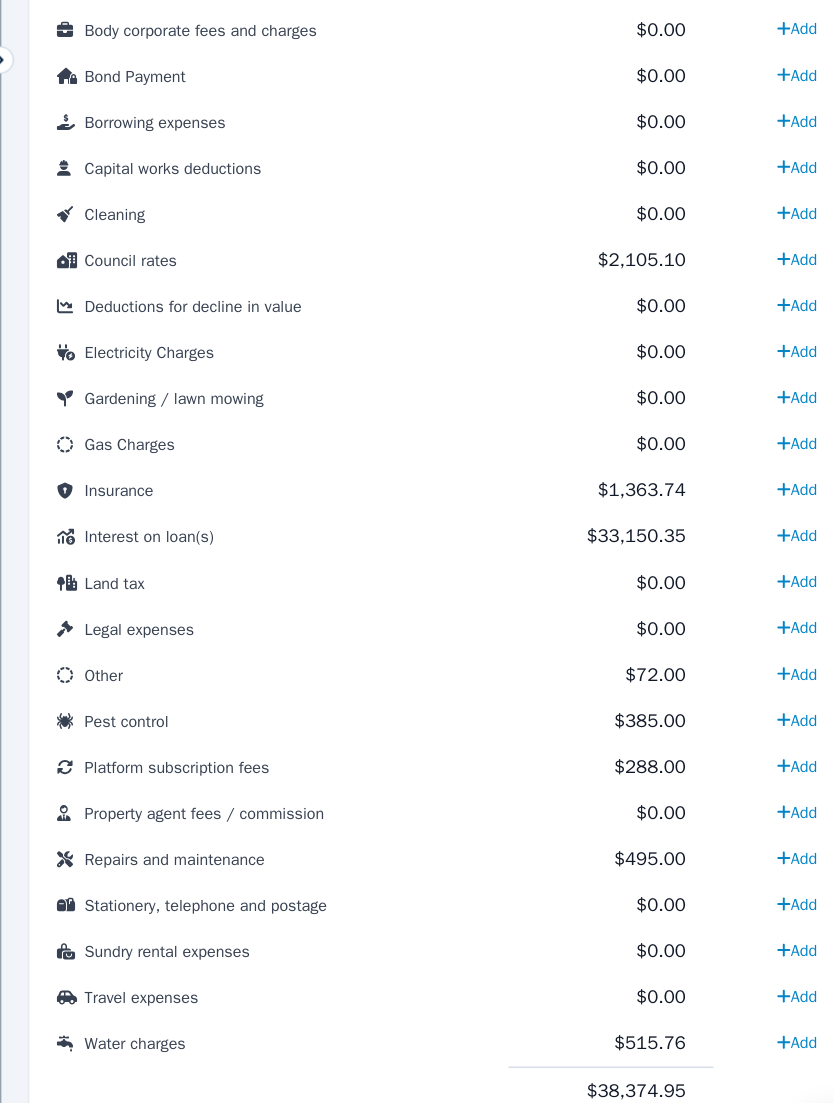 click on "Other" at bounding box center [158, 654] 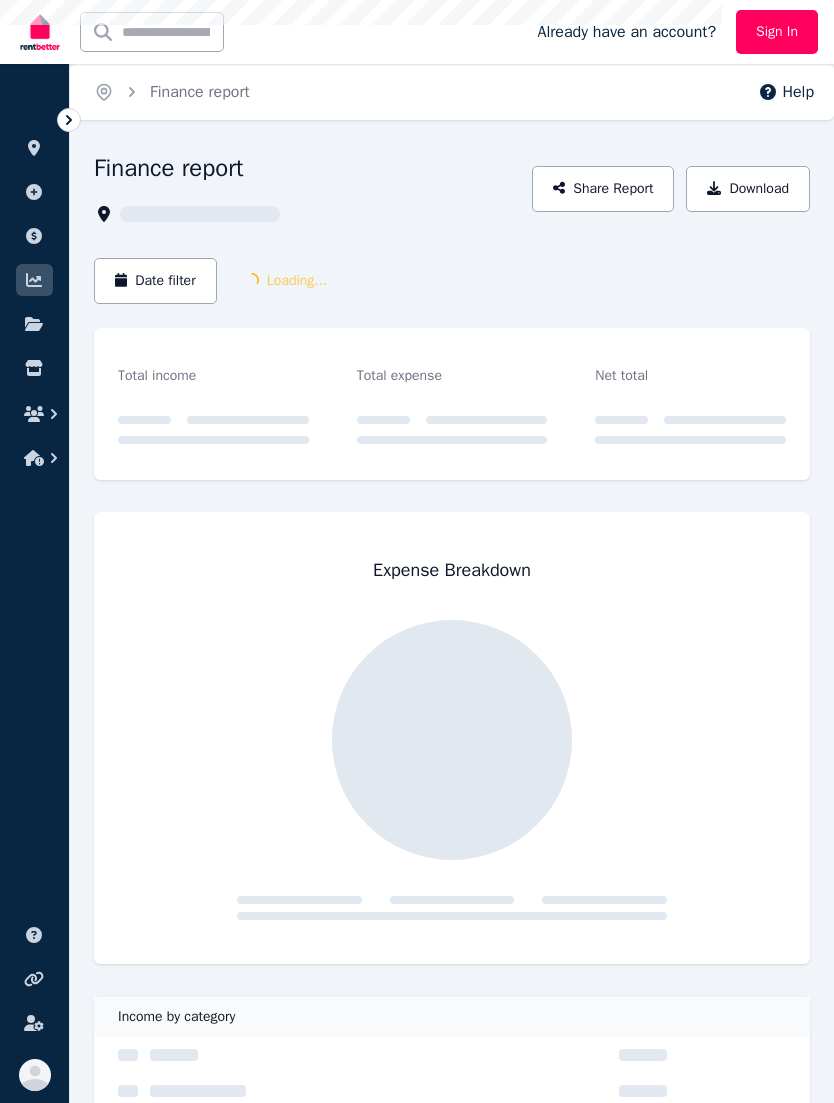 scroll, scrollTop: 0, scrollLeft: 0, axis: both 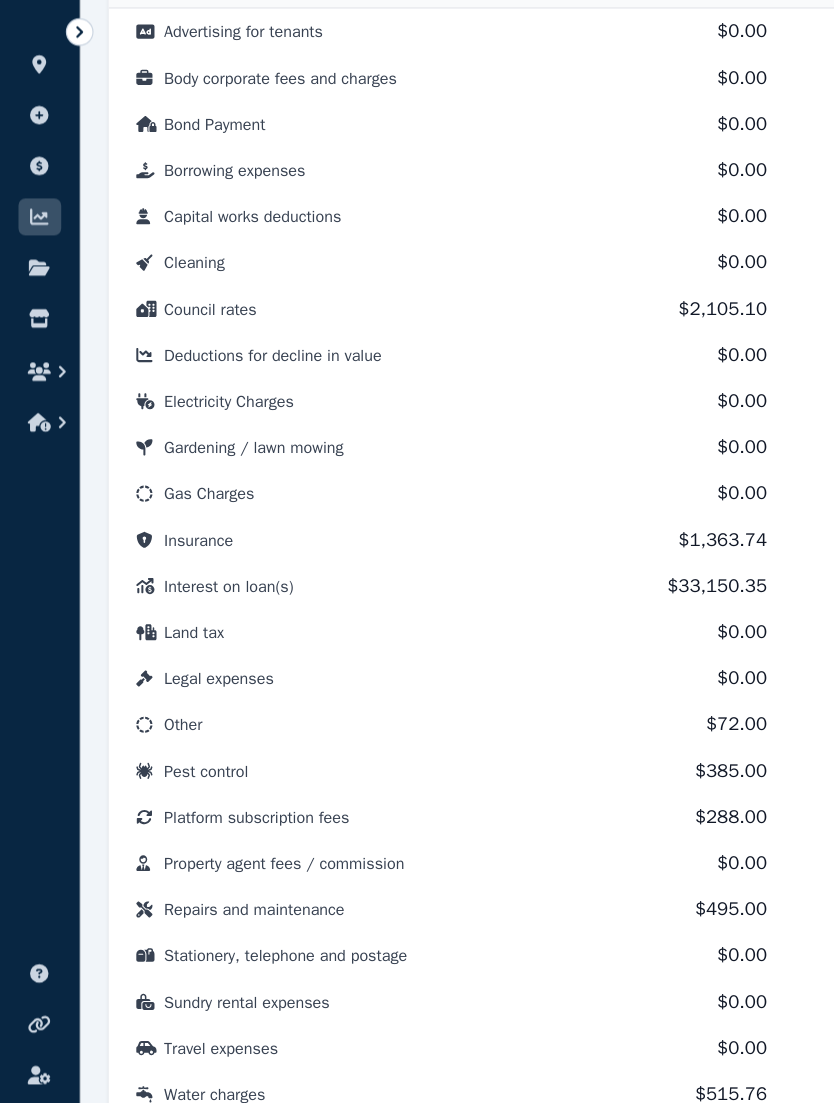 click on "Other" at bounding box center [158, 720] 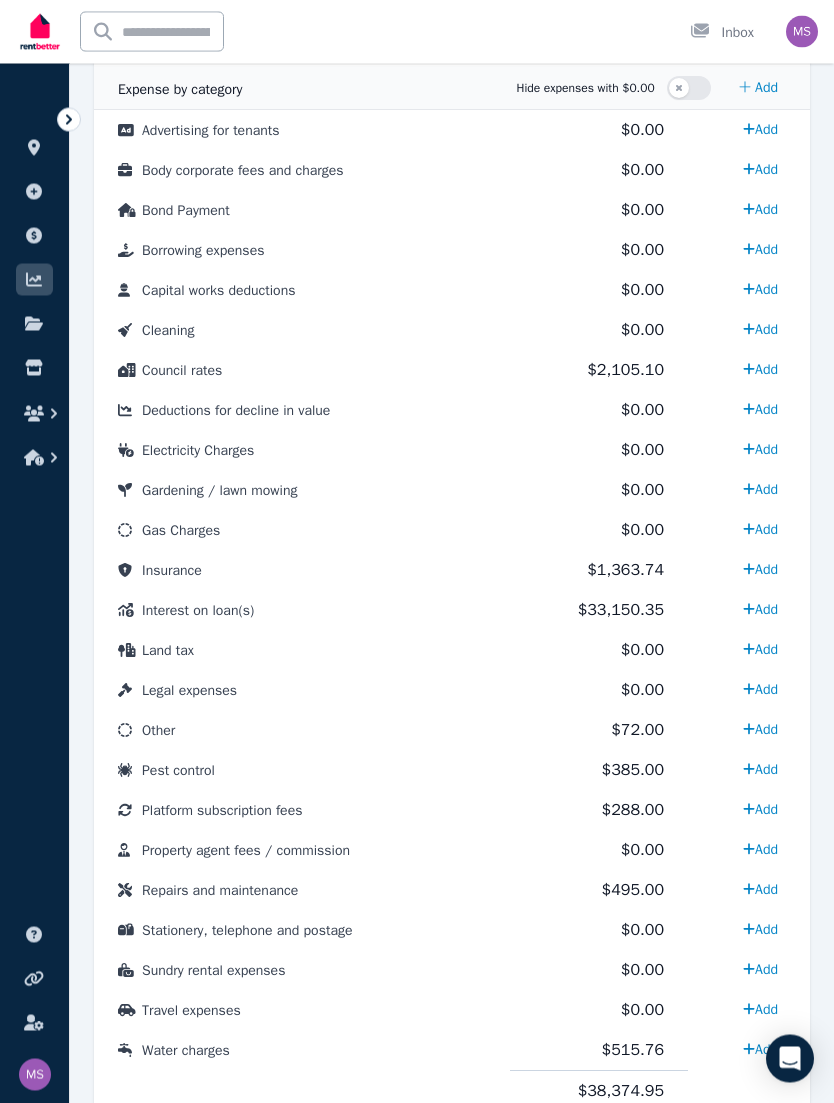scroll, scrollTop: 1085, scrollLeft: 0, axis: vertical 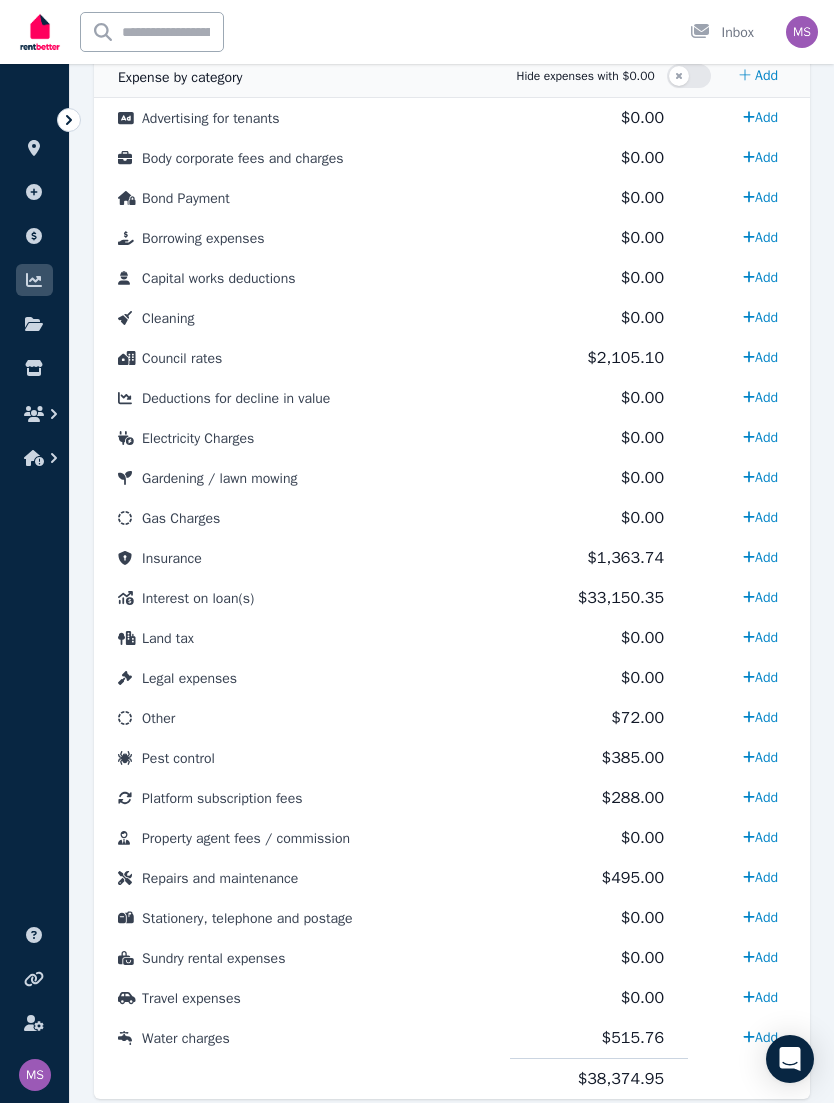 click on "Add" at bounding box center (760, 717) 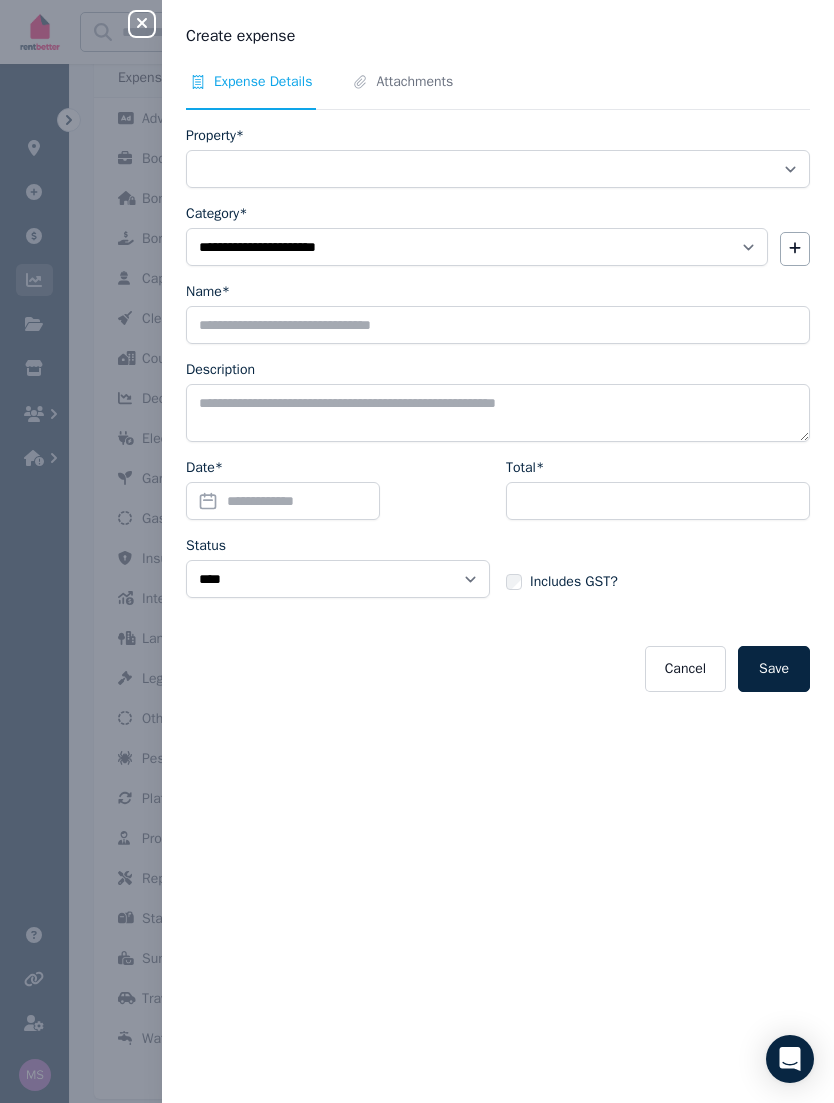 select 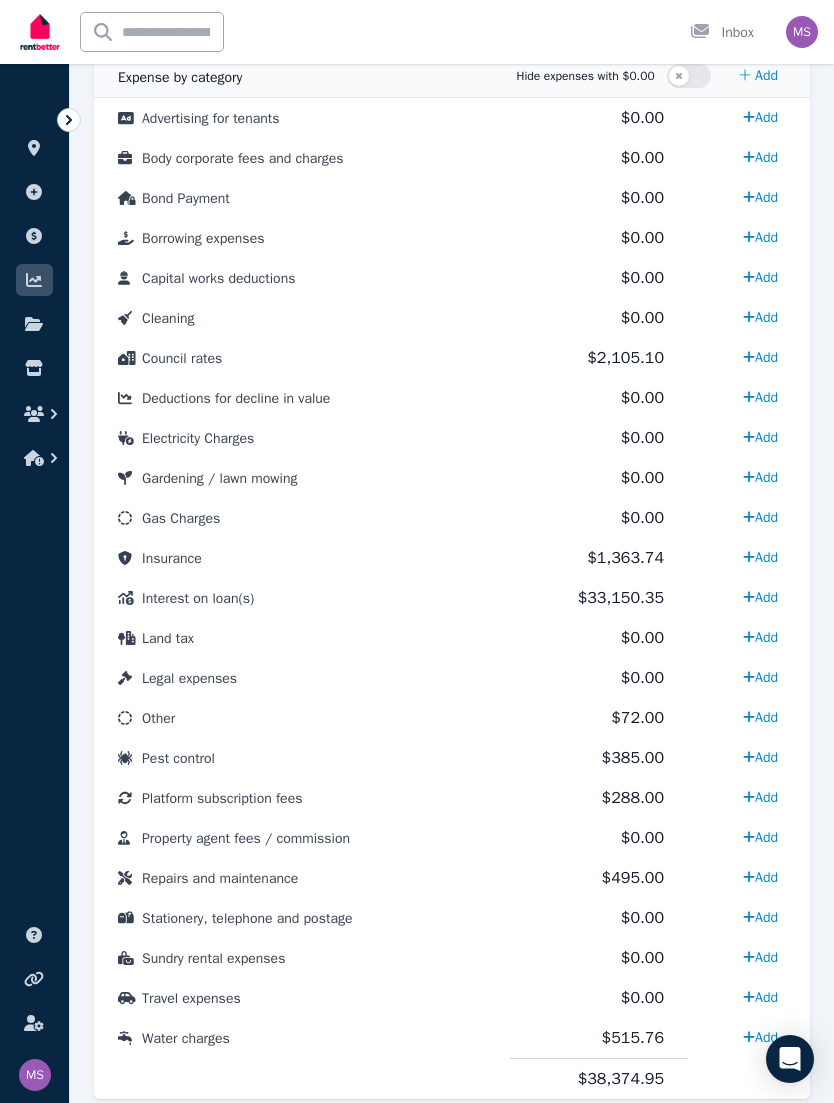 click on "Other" at bounding box center [302, 718] 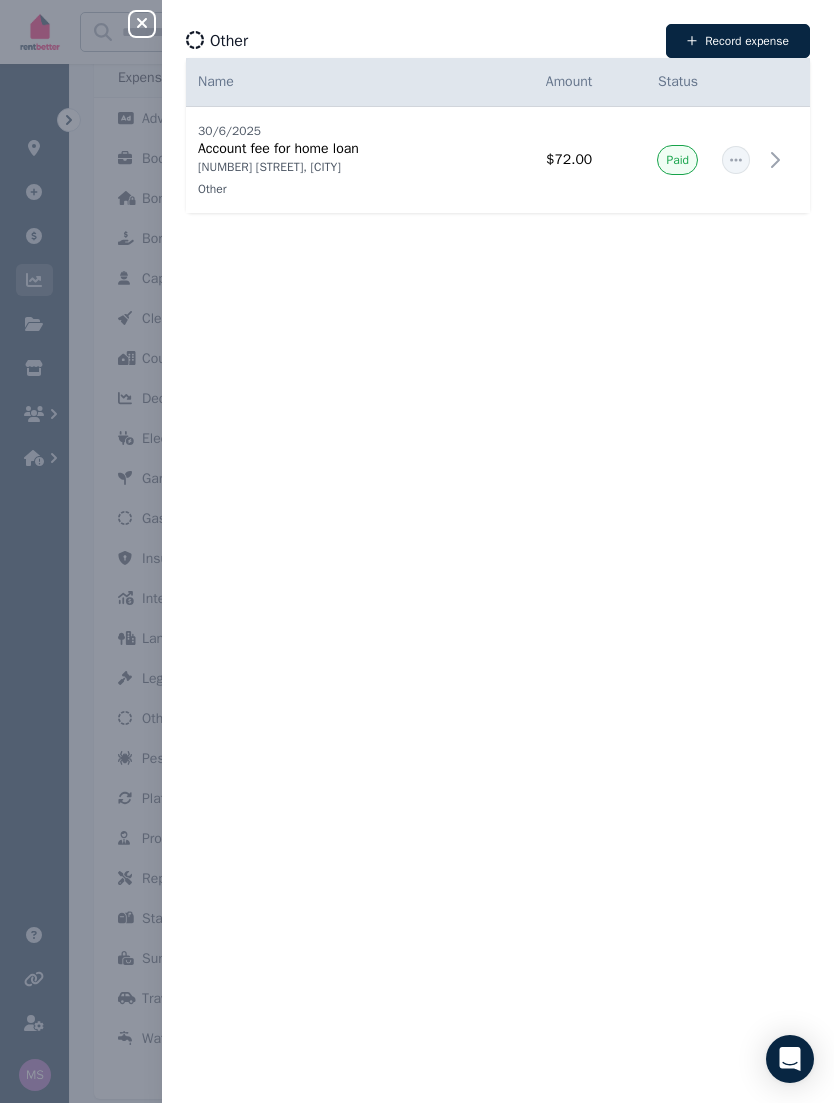 click on "Account fee for home loan" at bounding box center (337, 149) 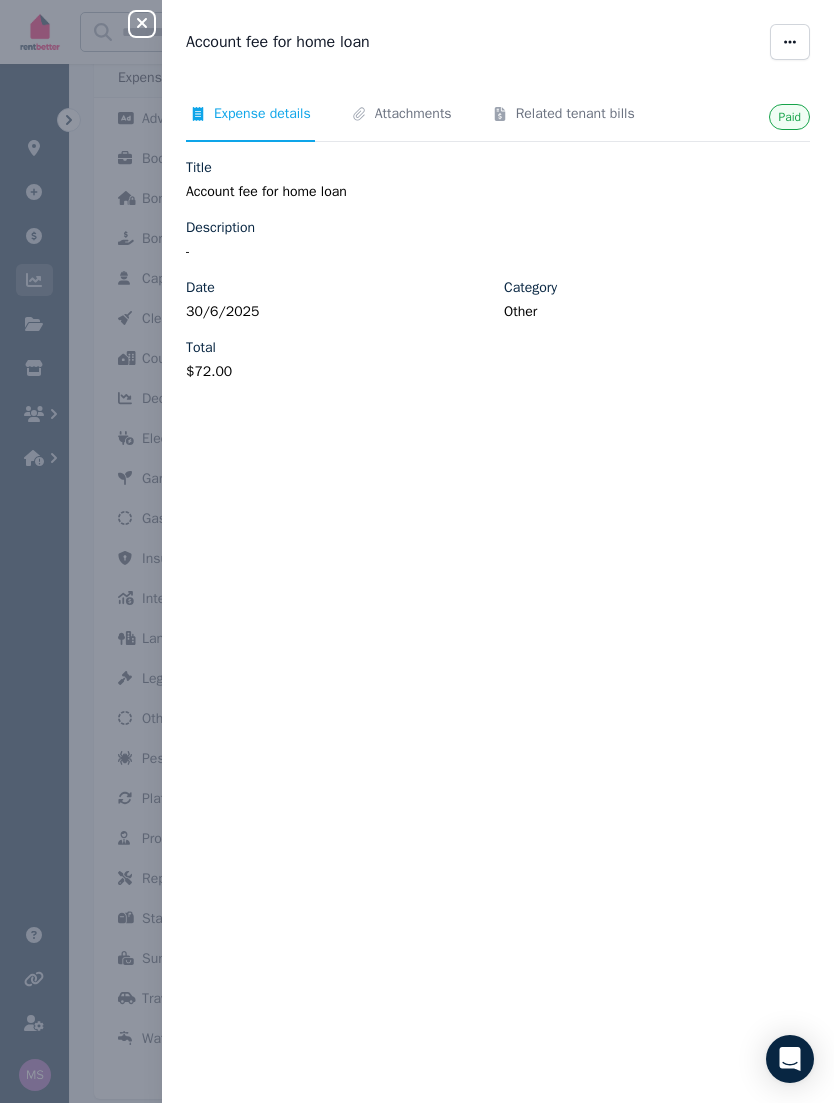 click on "Attachments" at bounding box center (401, 123) 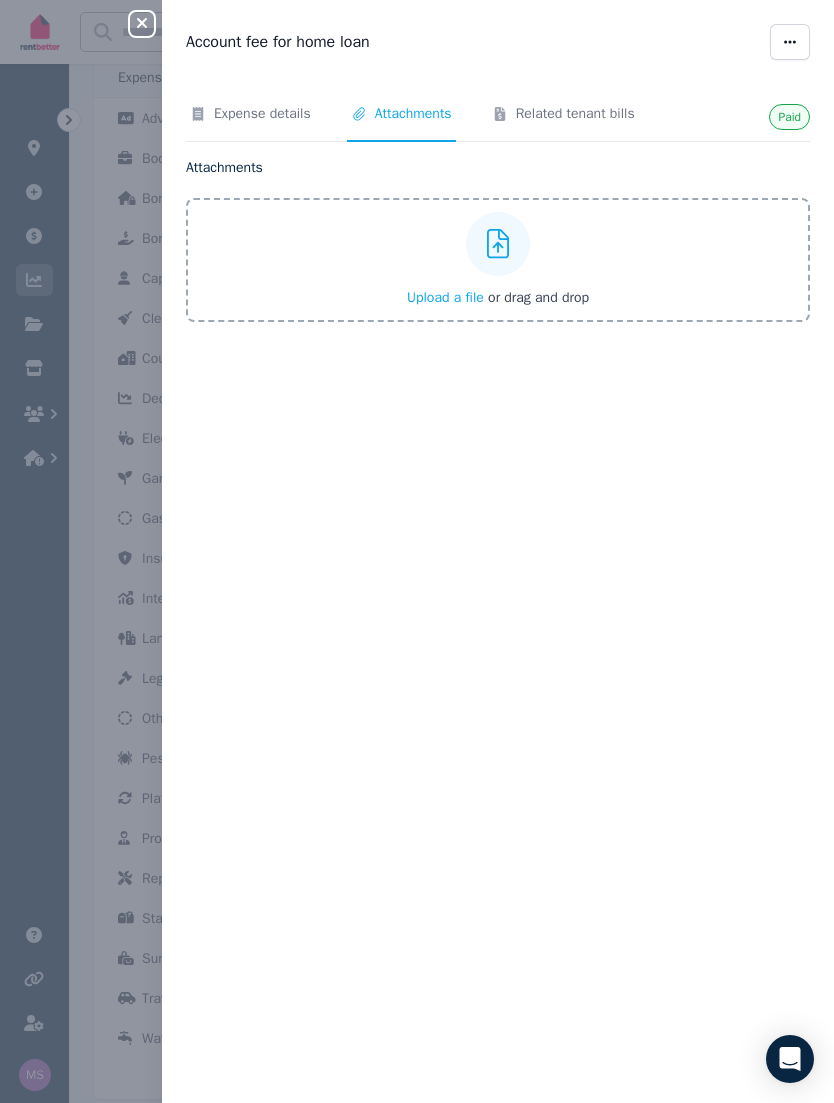 click at bounding box center (498, 244) 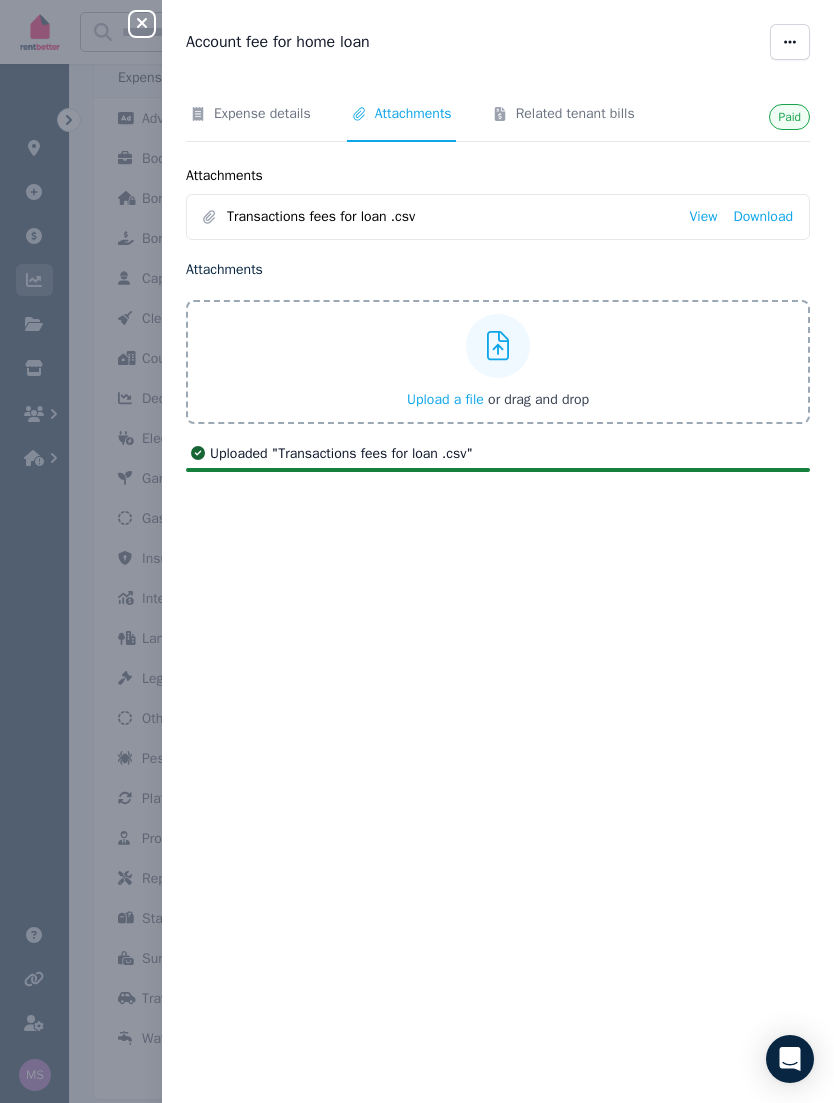 click on "Upload a file   or drag and drop" at bounding box center (498, 400) 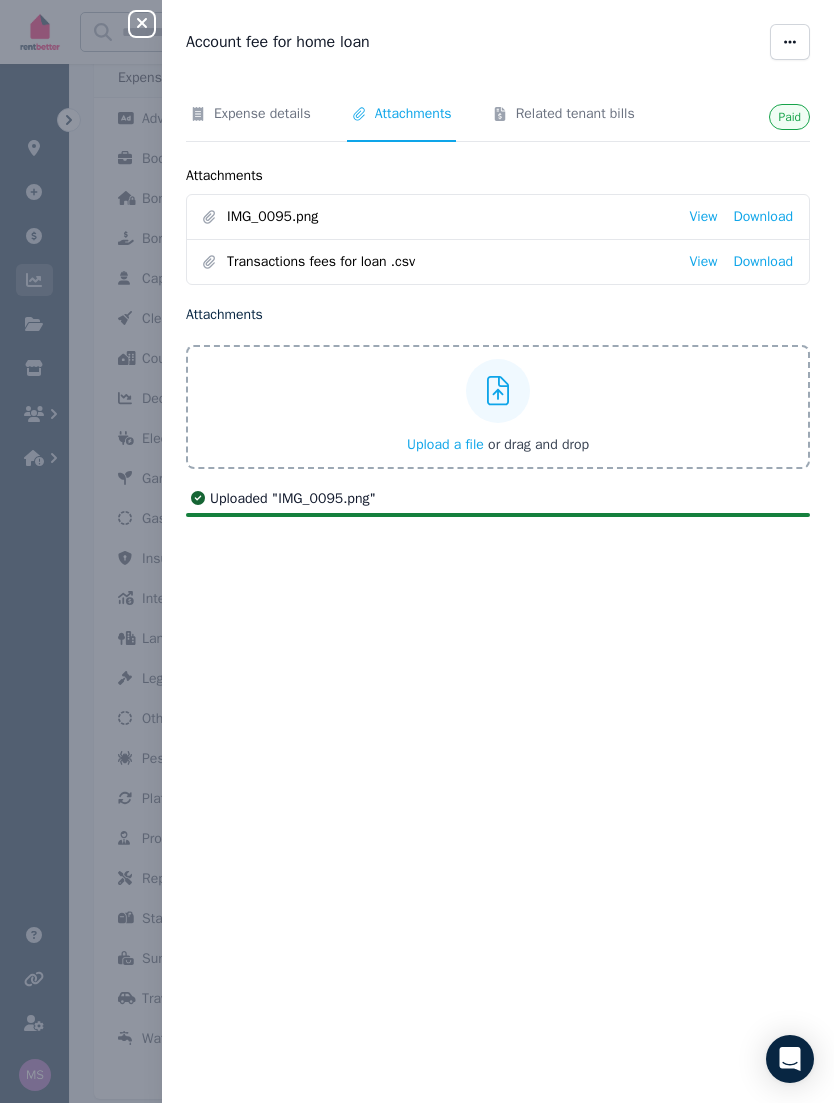 click 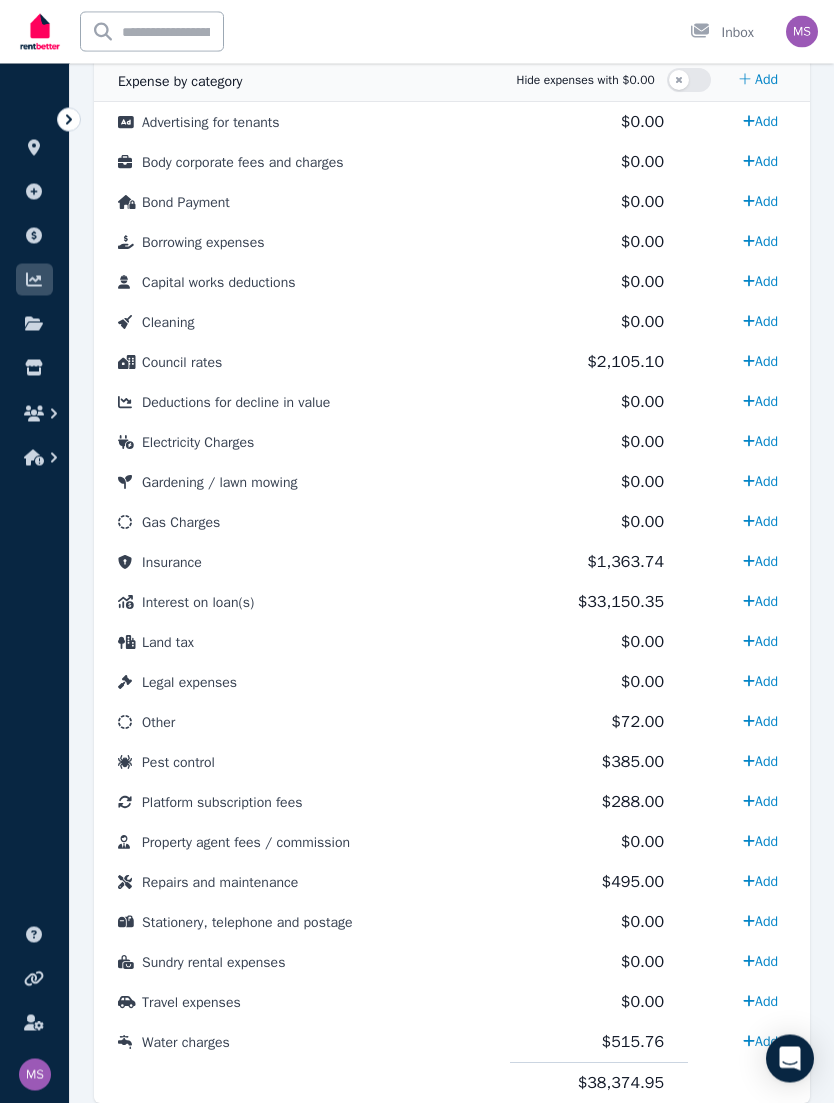 scroll, scrollTop: 1085, scrollLeft: 0, axis: vertical 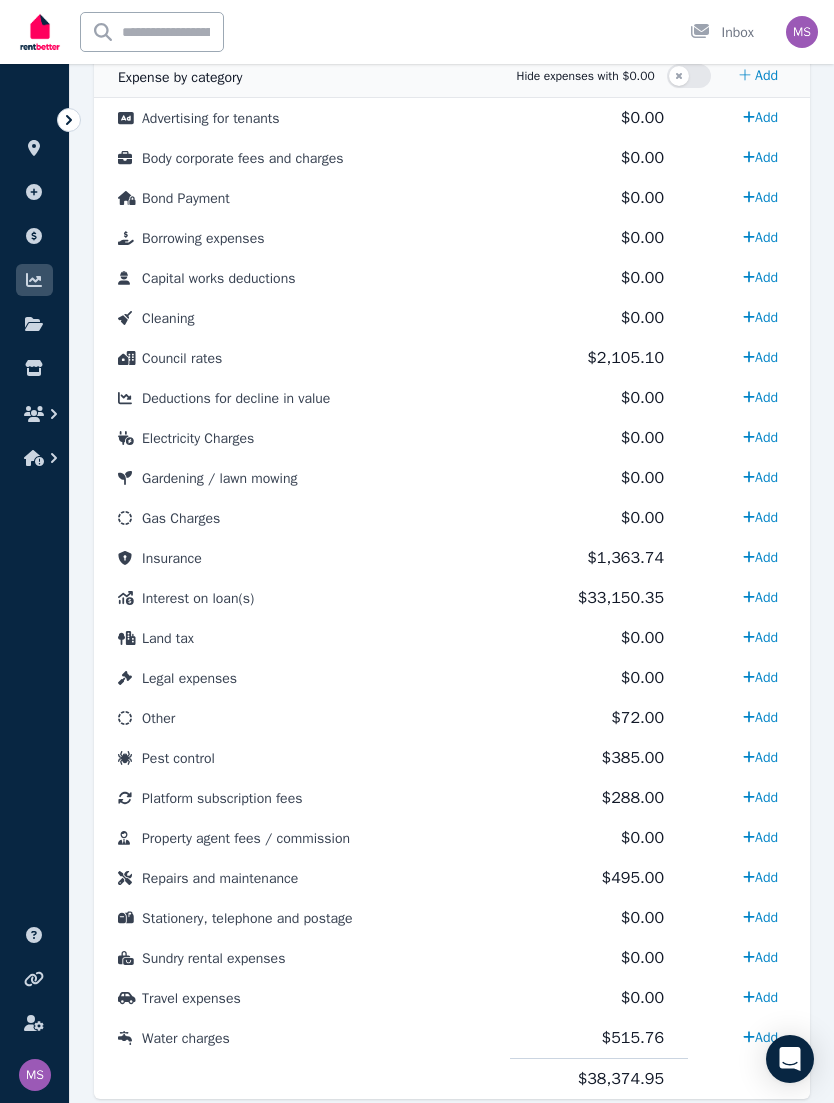 click on "Other" at bounding box center (302, 718) 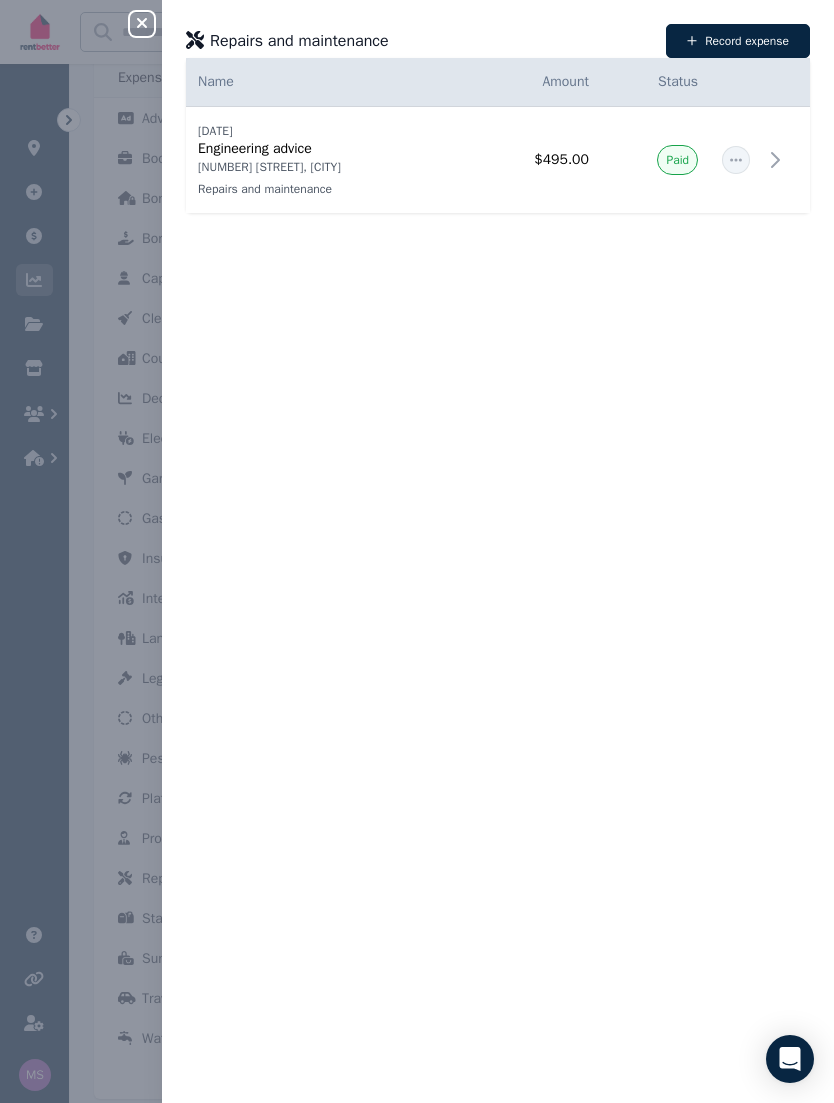 click on "Record expense" at bounding box center [738, 41] 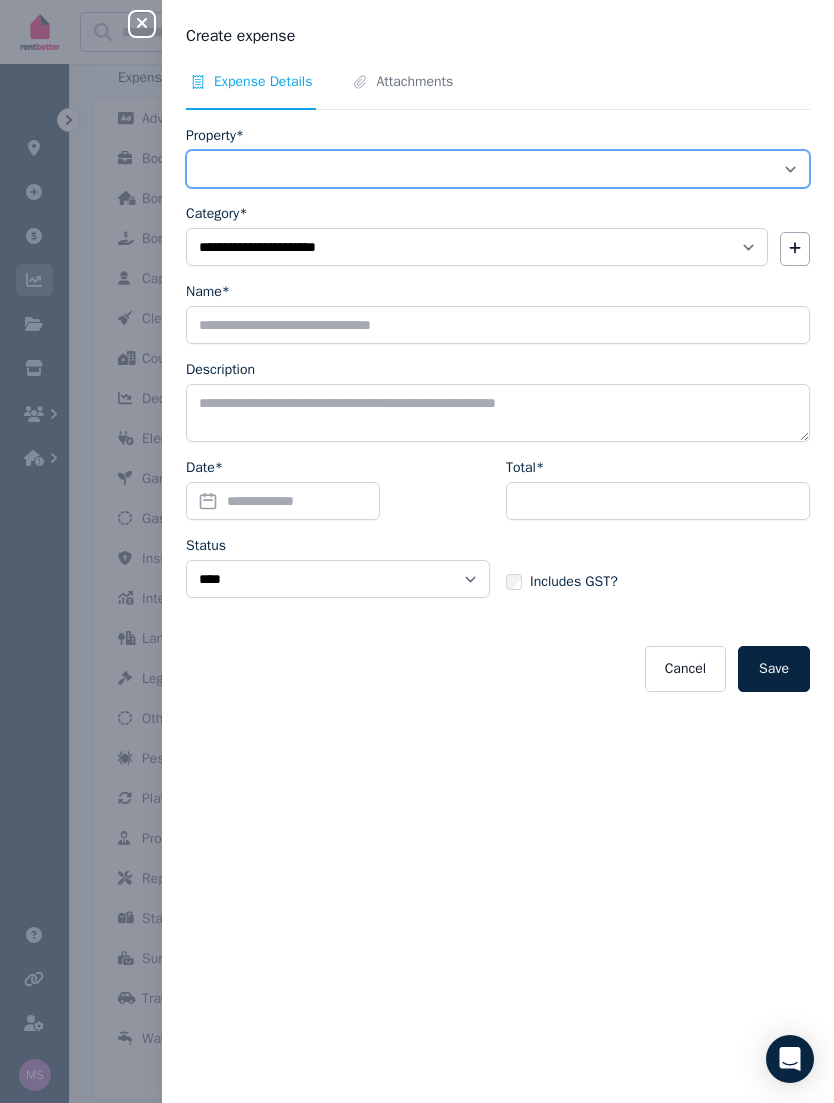 click on "**********" at bounding box center (498, 169) 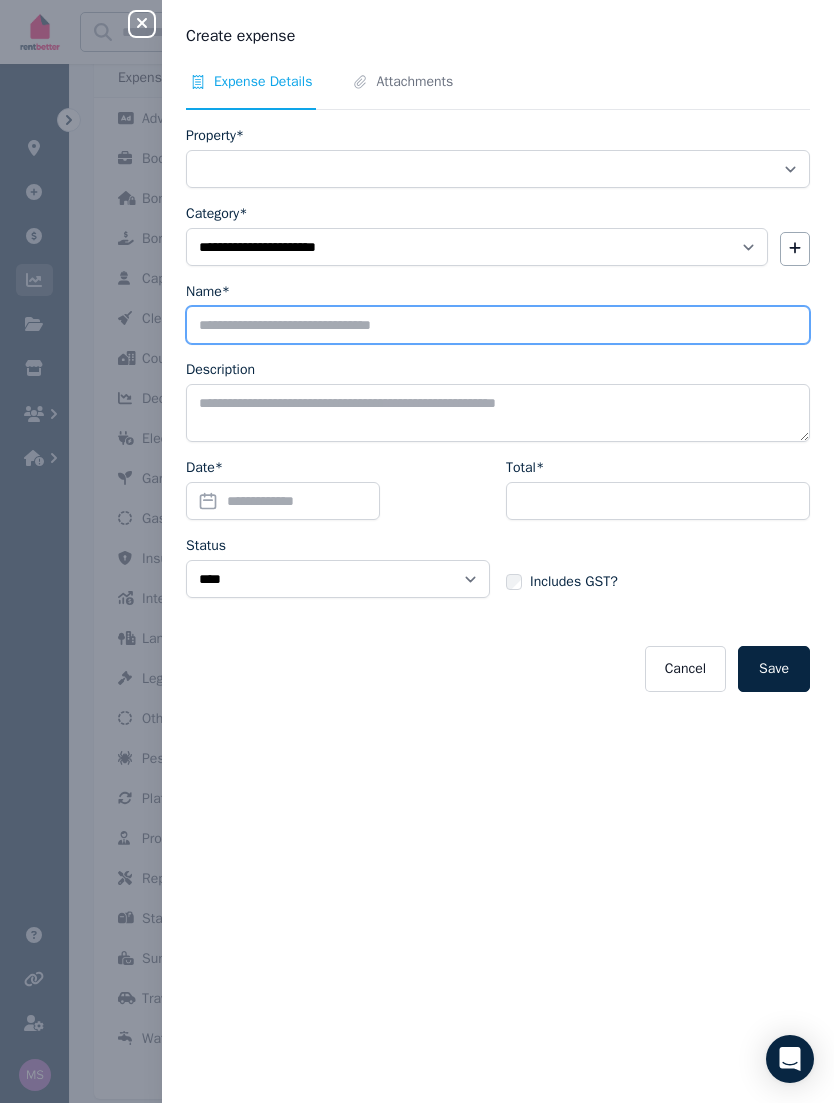 click on "Name*" at bounding box center [498, 325] 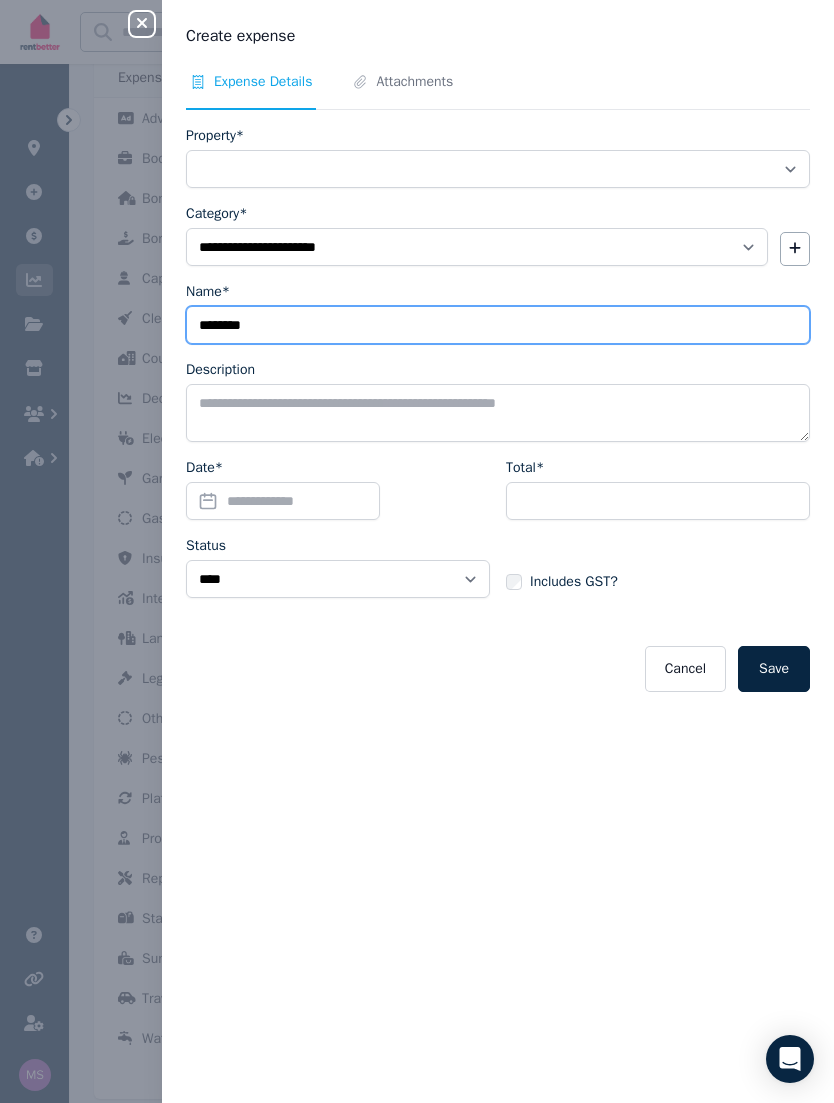 type on "********" 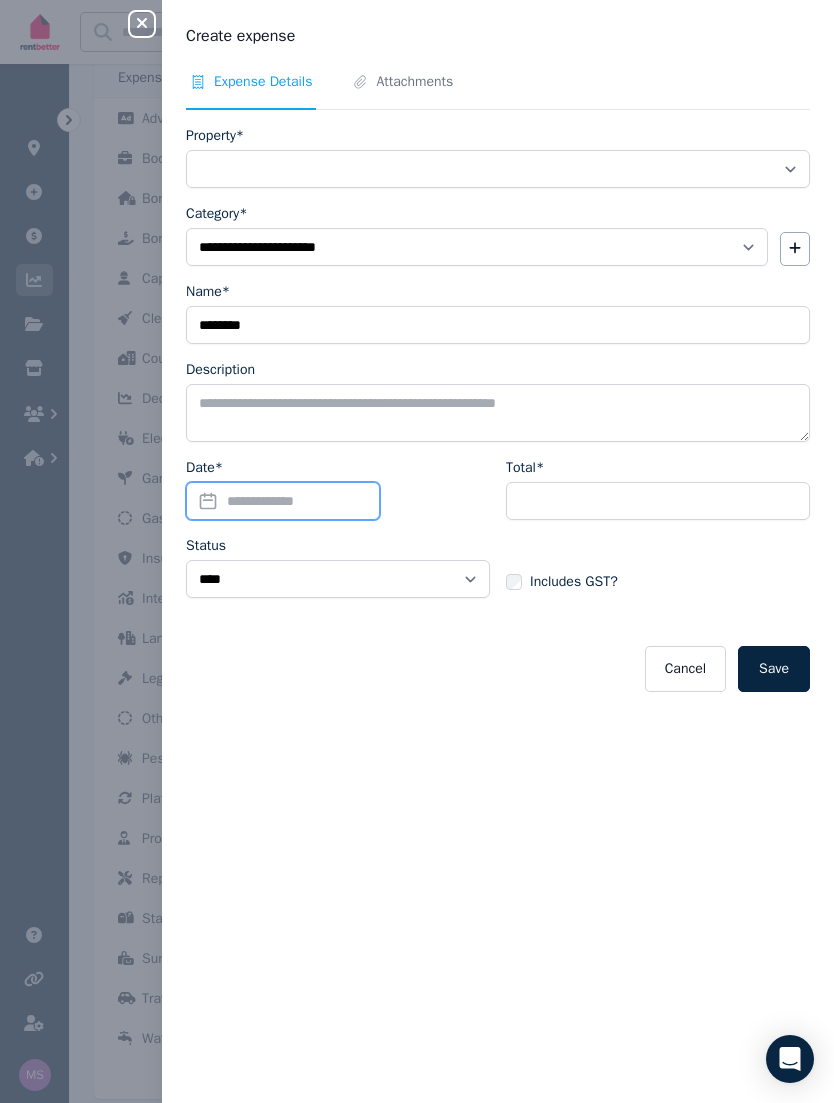 click on "Date*" at bounding box center (283, 501) 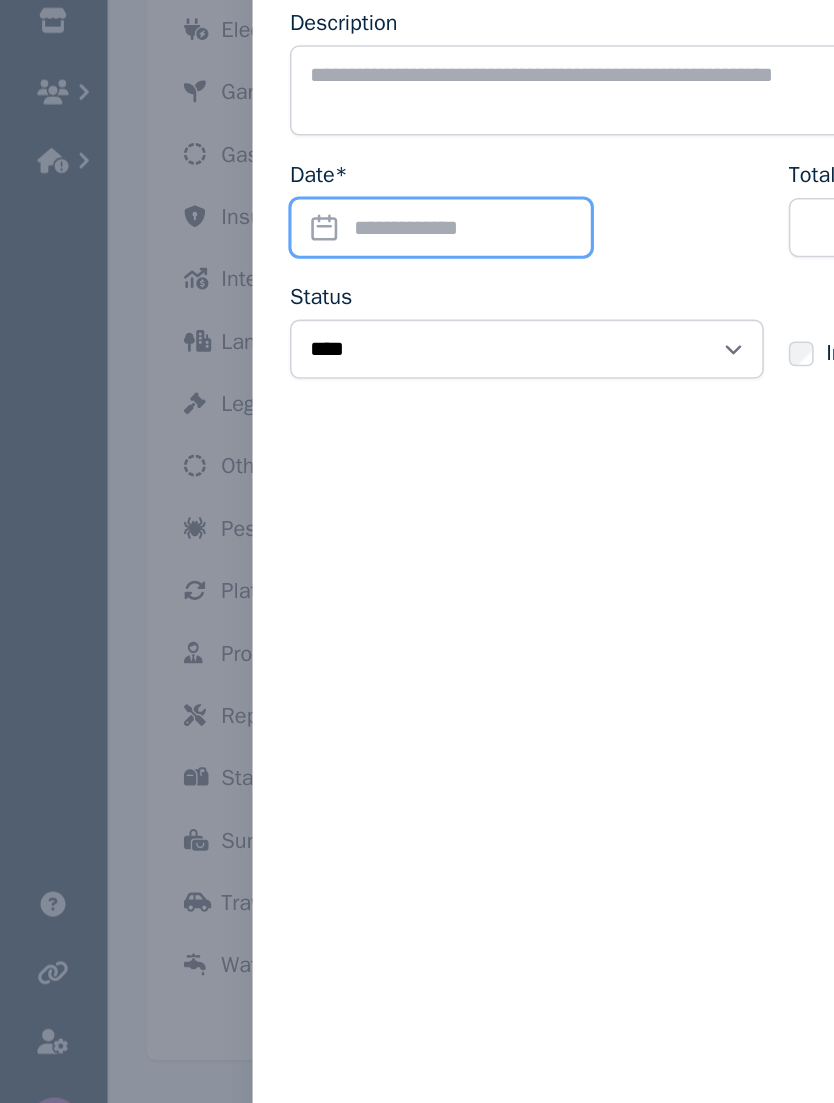 click on "Date*" at bounding box center (283, 501) 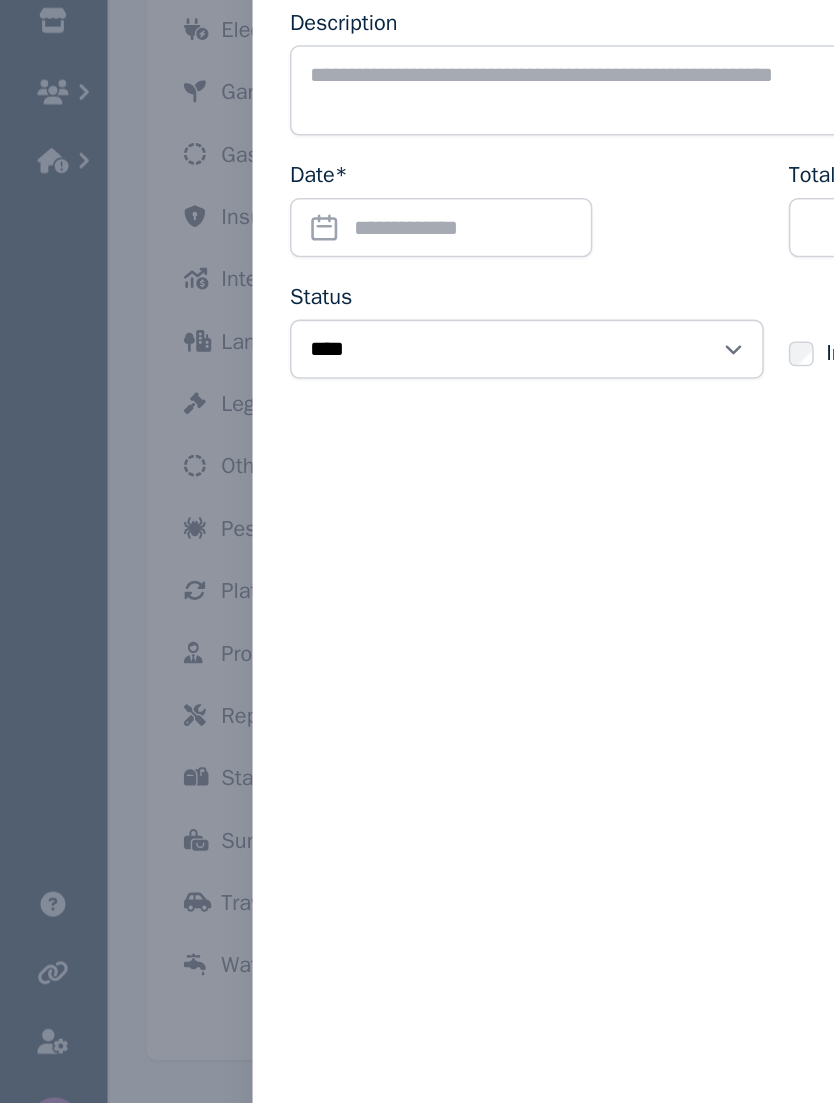 click on "**********" at bounding box center [498, 575] 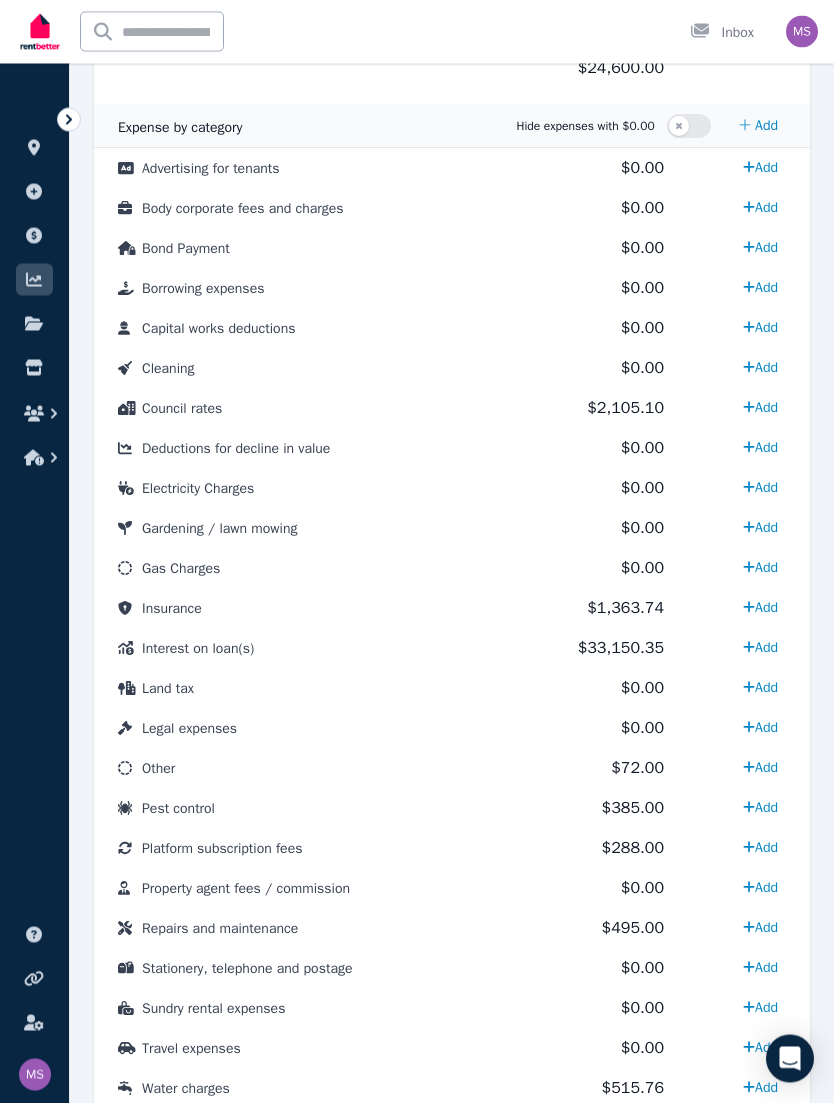 scroll, scrollTop: 1085, scrollLeft: 0, axis: vertical 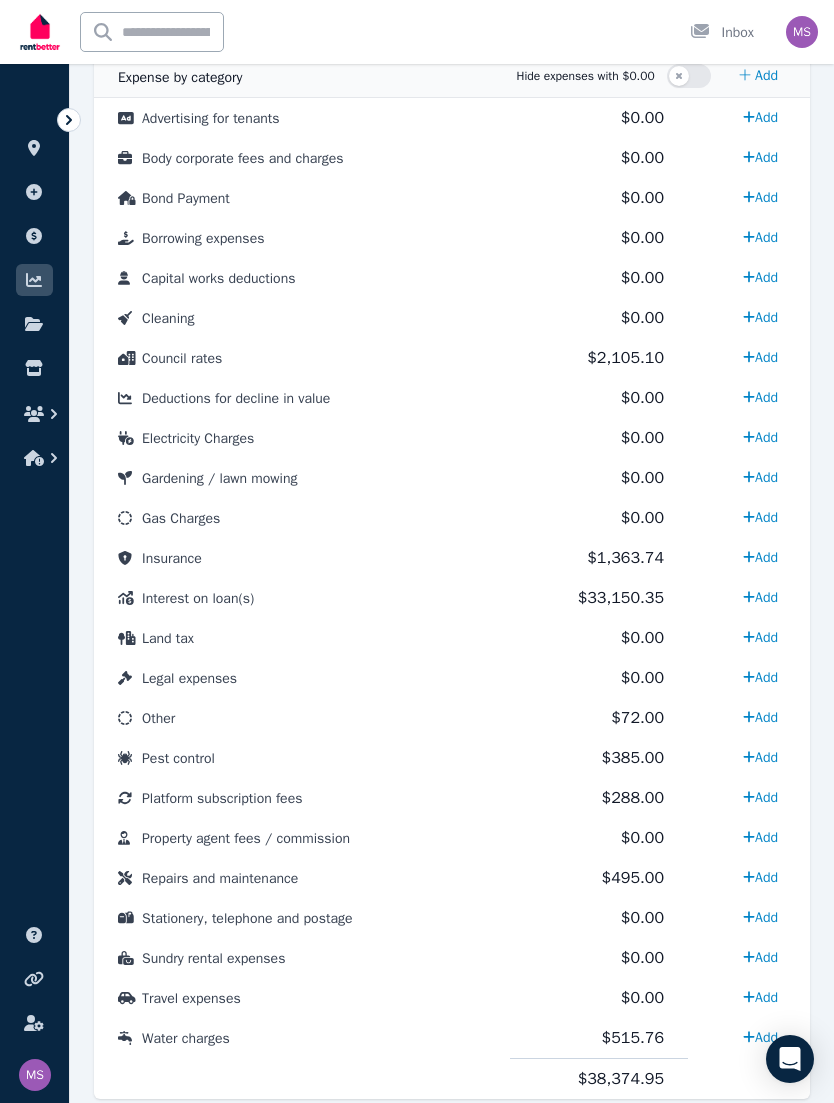click on "Sundry rental expenses" at bounding box center (213, 958) 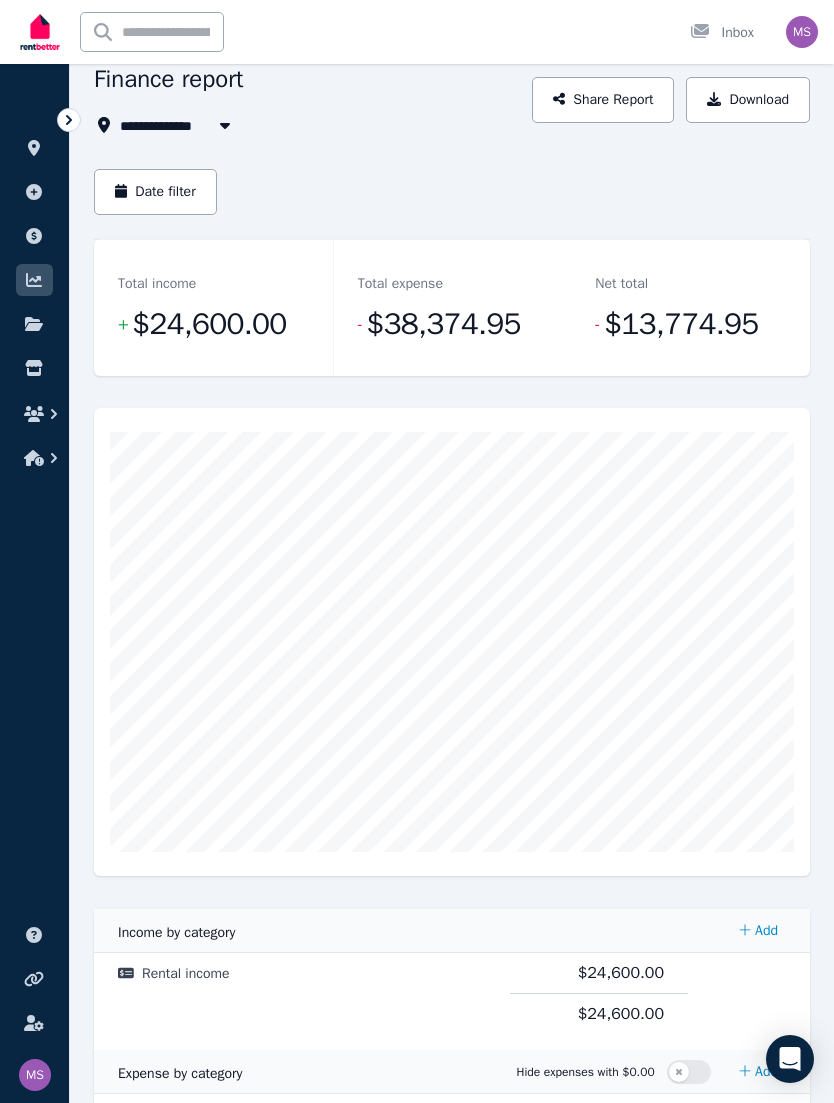 scroll, scrollTop: 88, scrollLeft: 0, axis: vertical 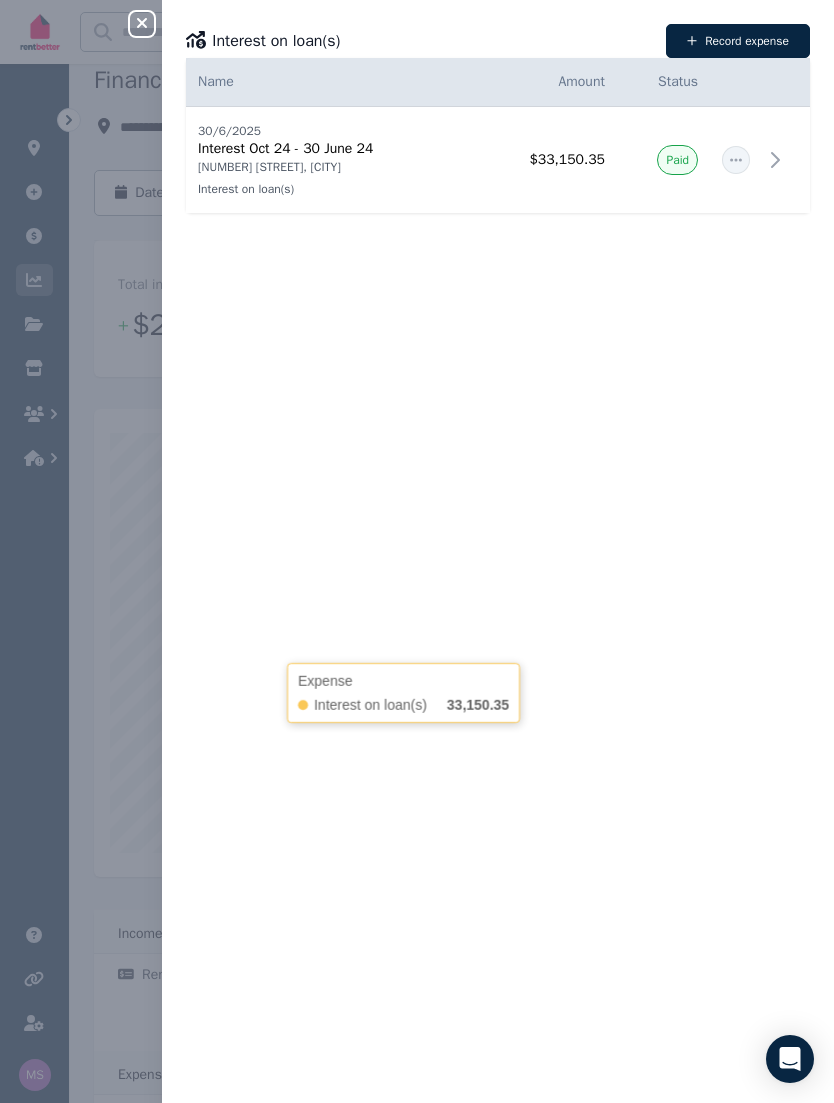 click 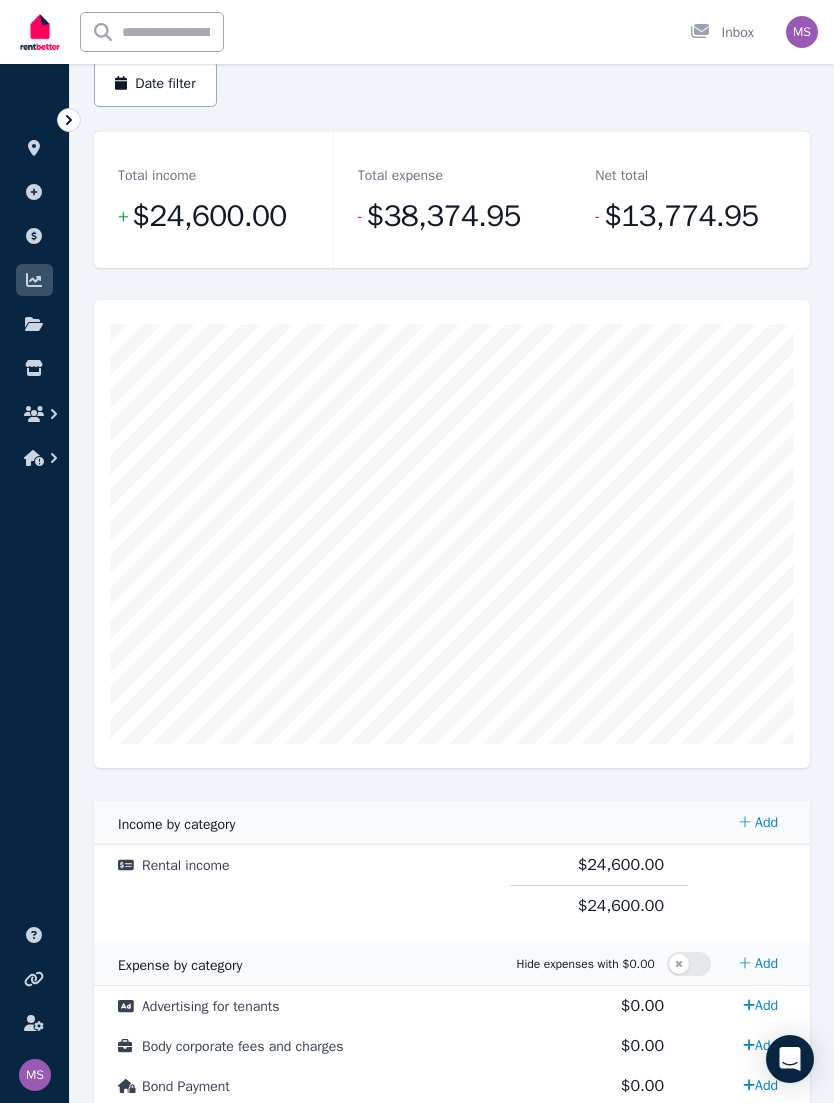 scroll, scrollTop: 0, scrollLeft: 0, axis: both 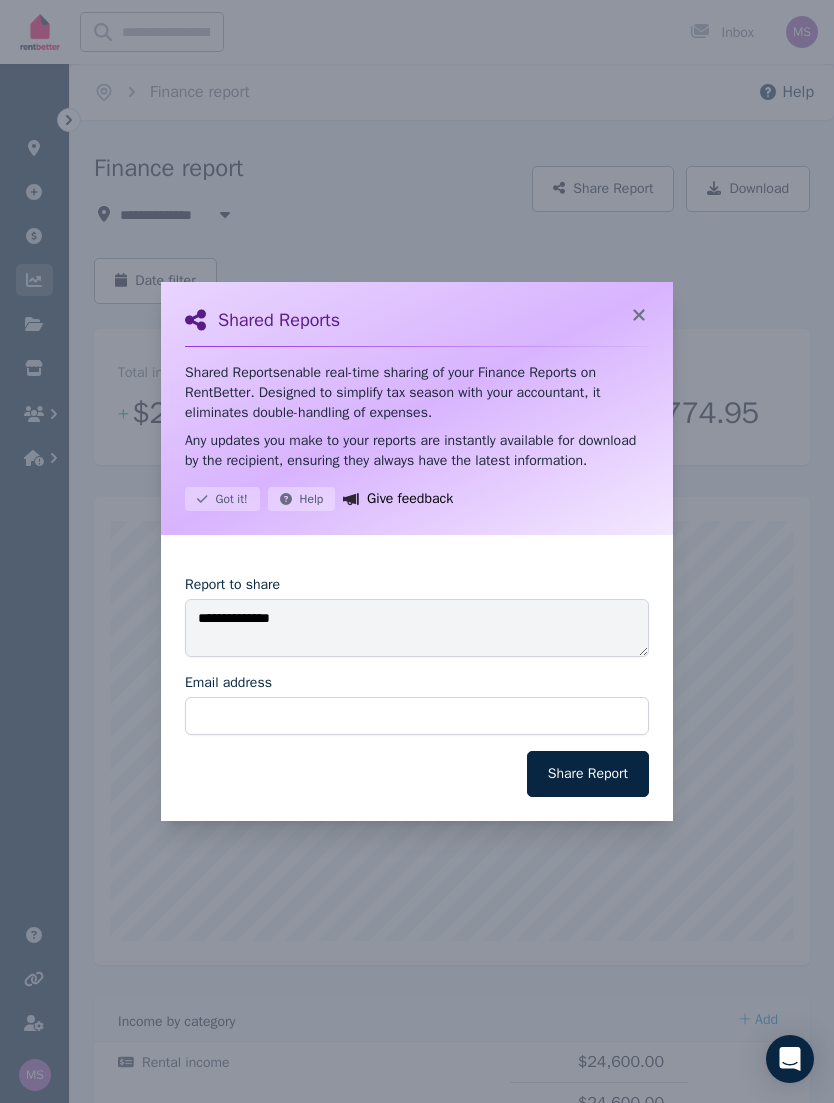 click 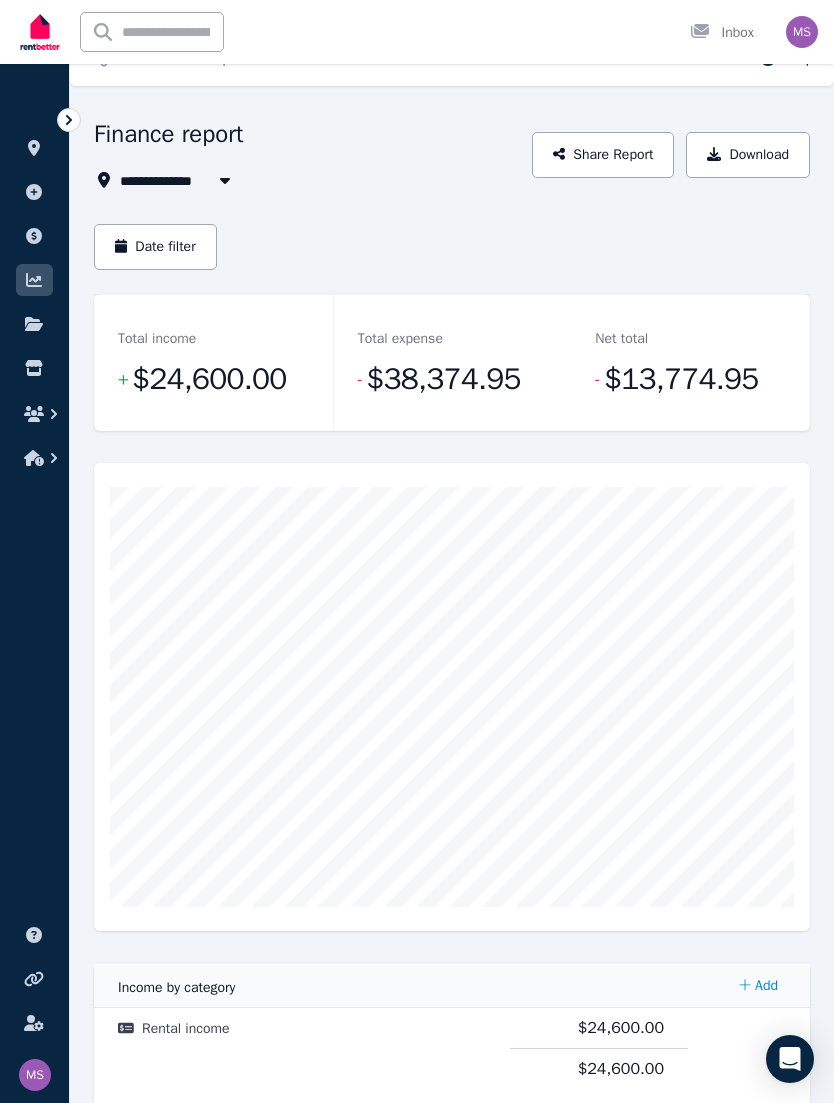 scroll, scrollTop: 49, scrollLeft: 0, axis: vertical 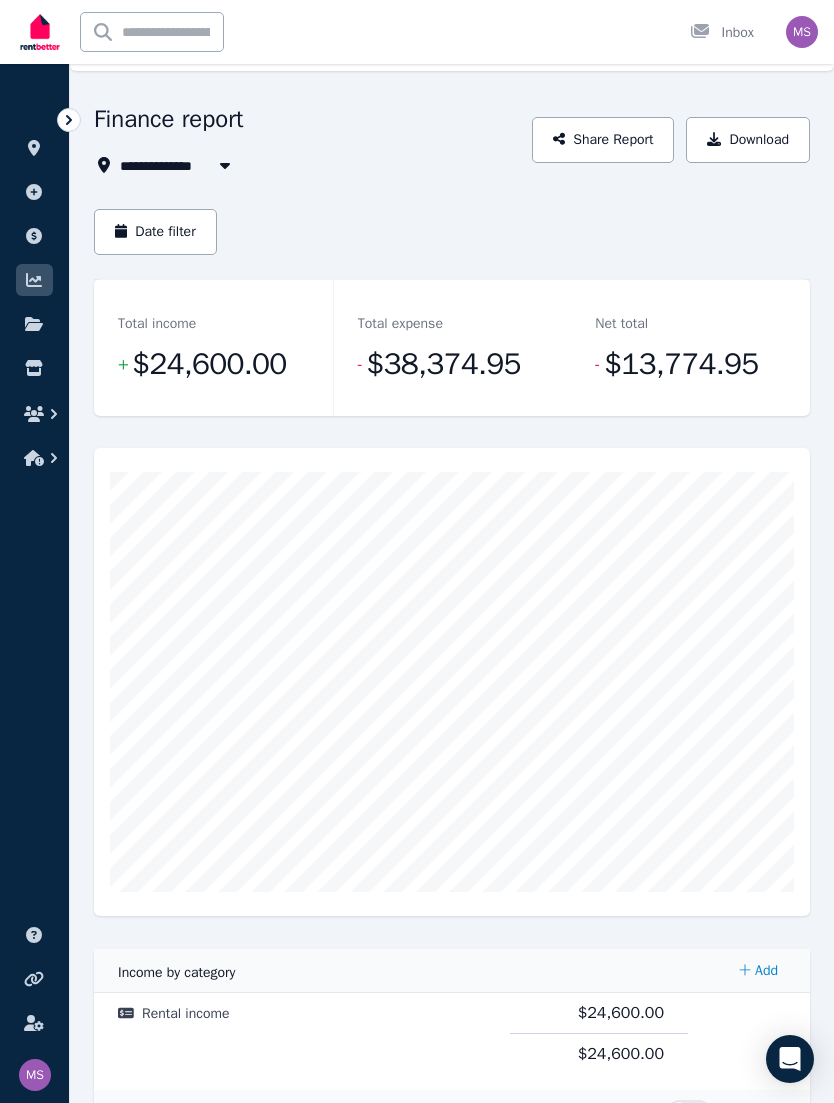 click on "Download" at bounding box center (748, 140) 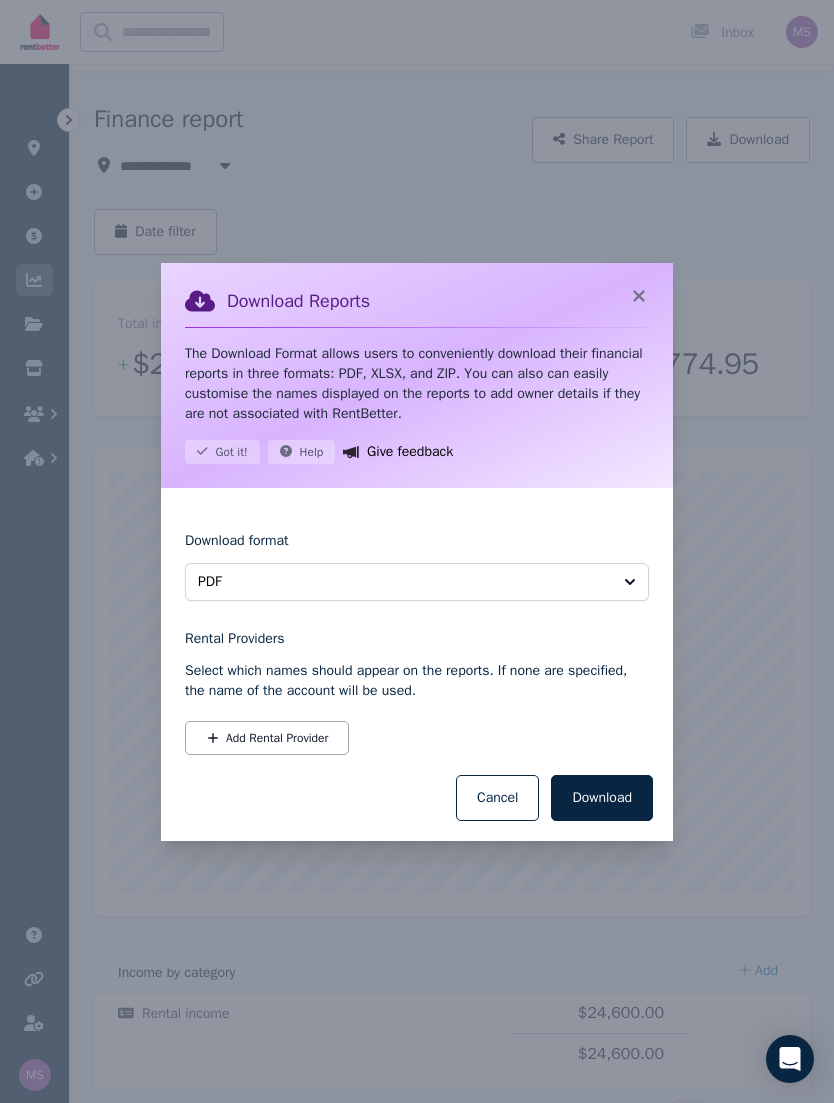 click on "Download" at bounding box center (602, 798) 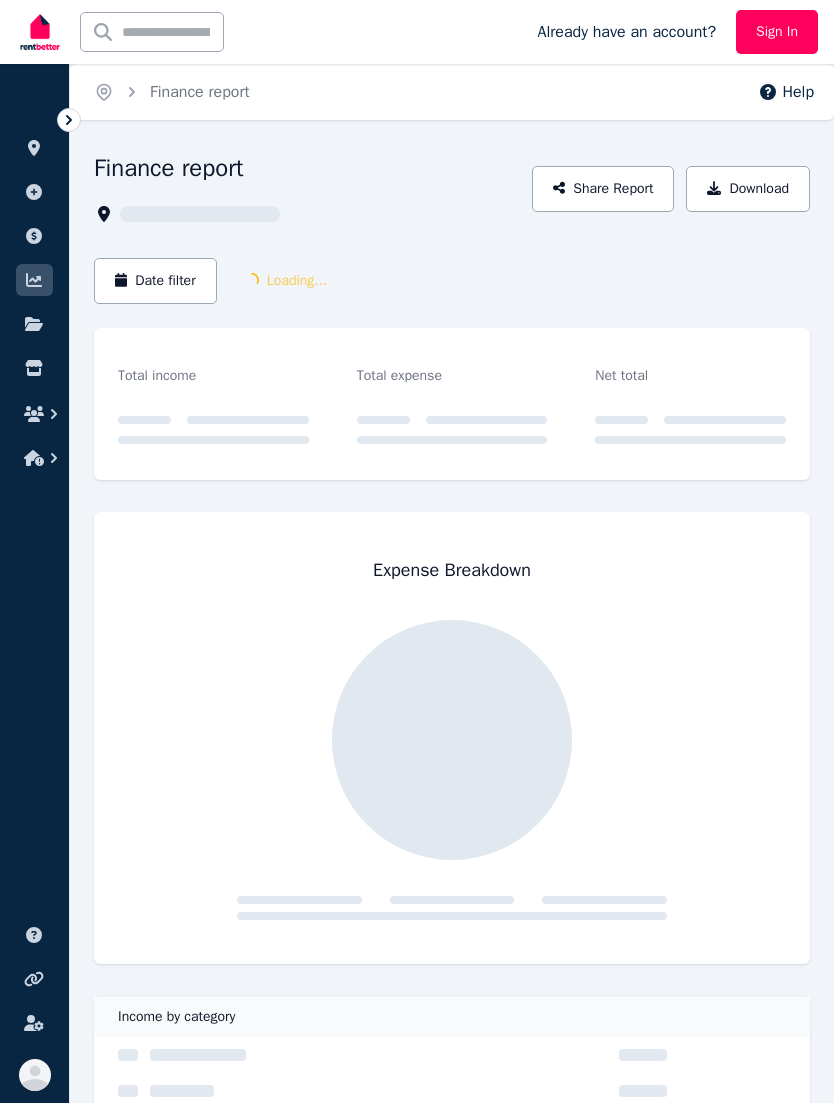 scroll, scrollTop: 0, scrollLeft: 0, axis: both 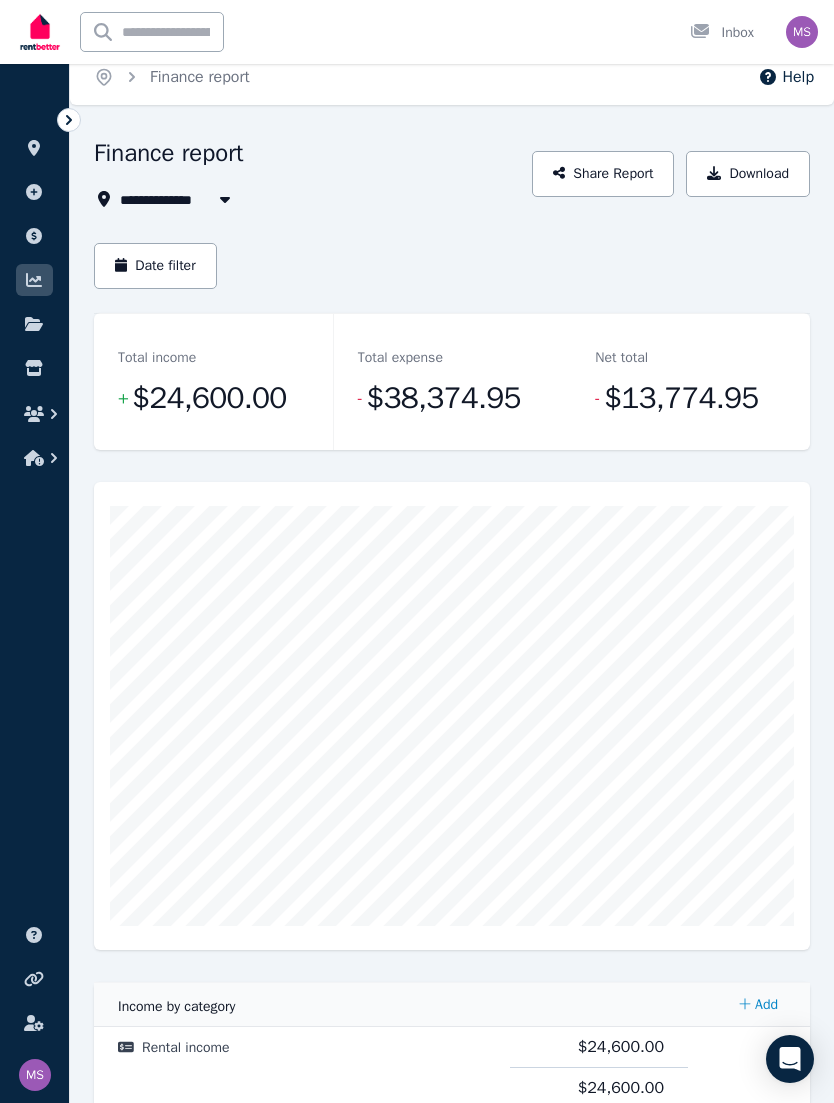 click on "Download" at bounding box center (748, 174) 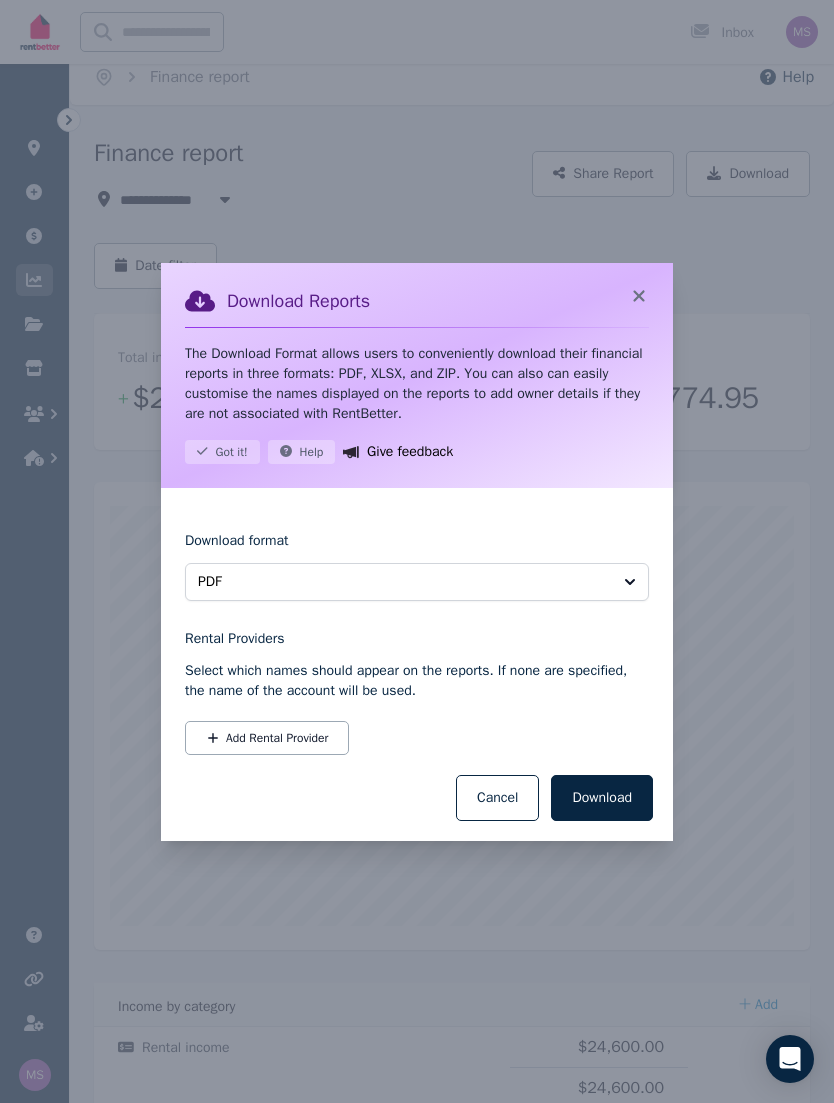 click on "Download" at bounding box center [602, 798] 